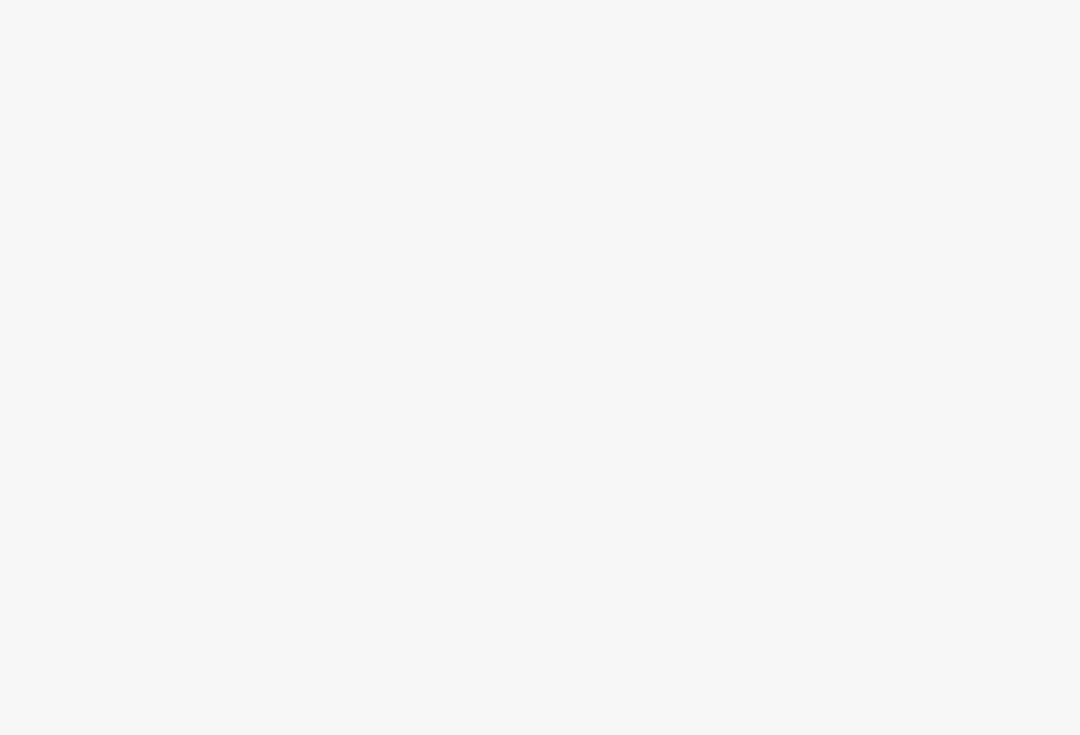 scroll, scrollTop: 0, scrollLeft: 0, axis: both 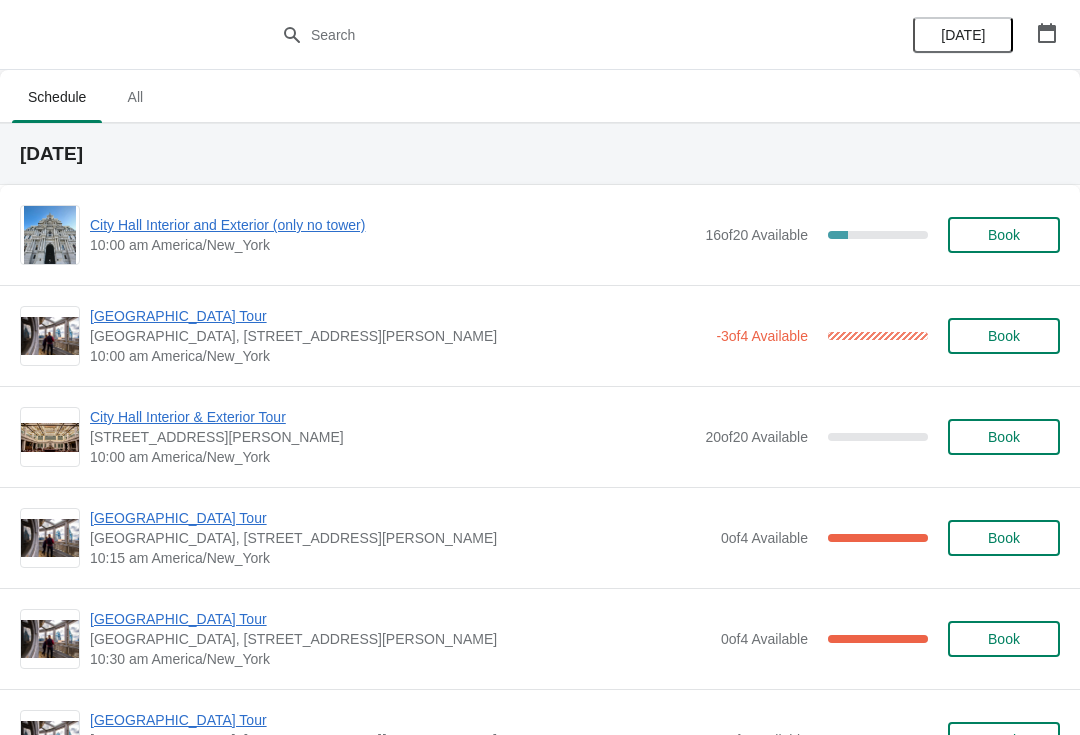 click on "[GEOGRAPHIC_DATA] Tour" at bounding box center [398, 316] 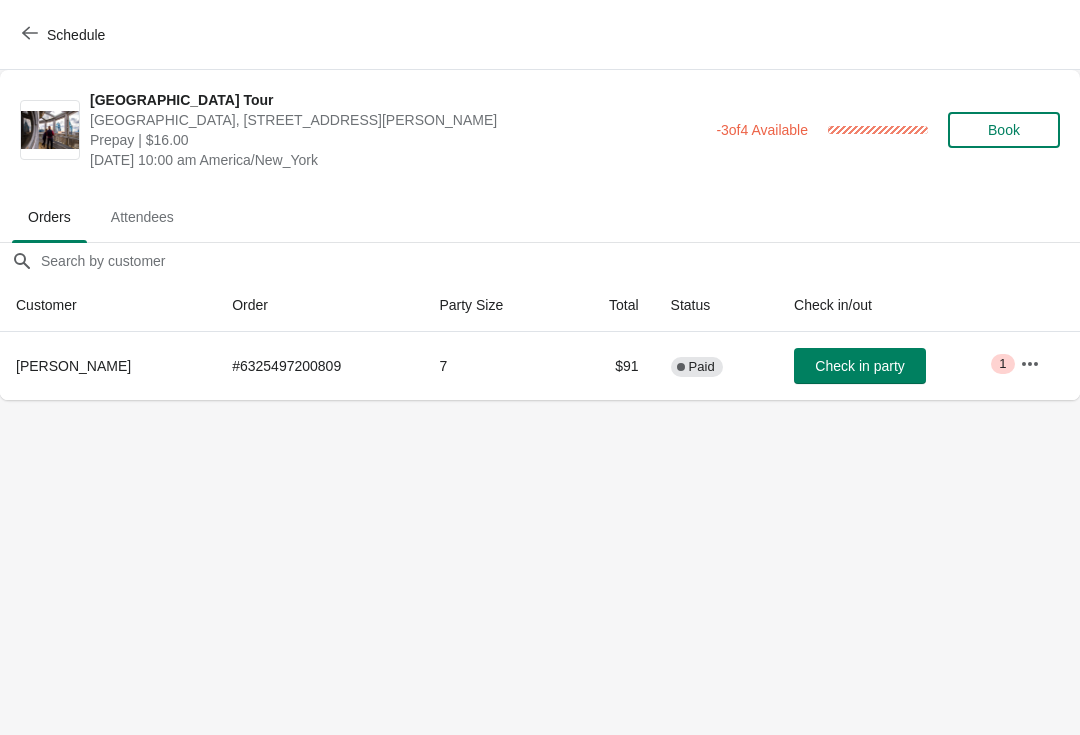 click on "Check in party" at bounding box center (860, 366) 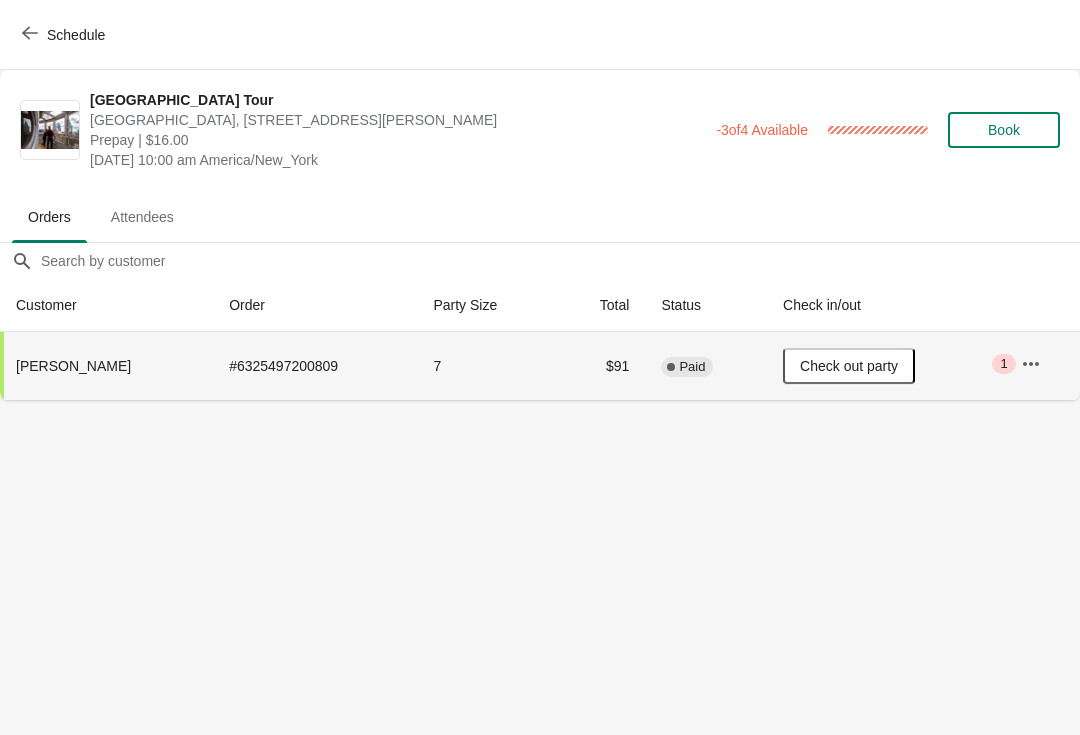 click on "Schedule" at bounding box center [65, 34] 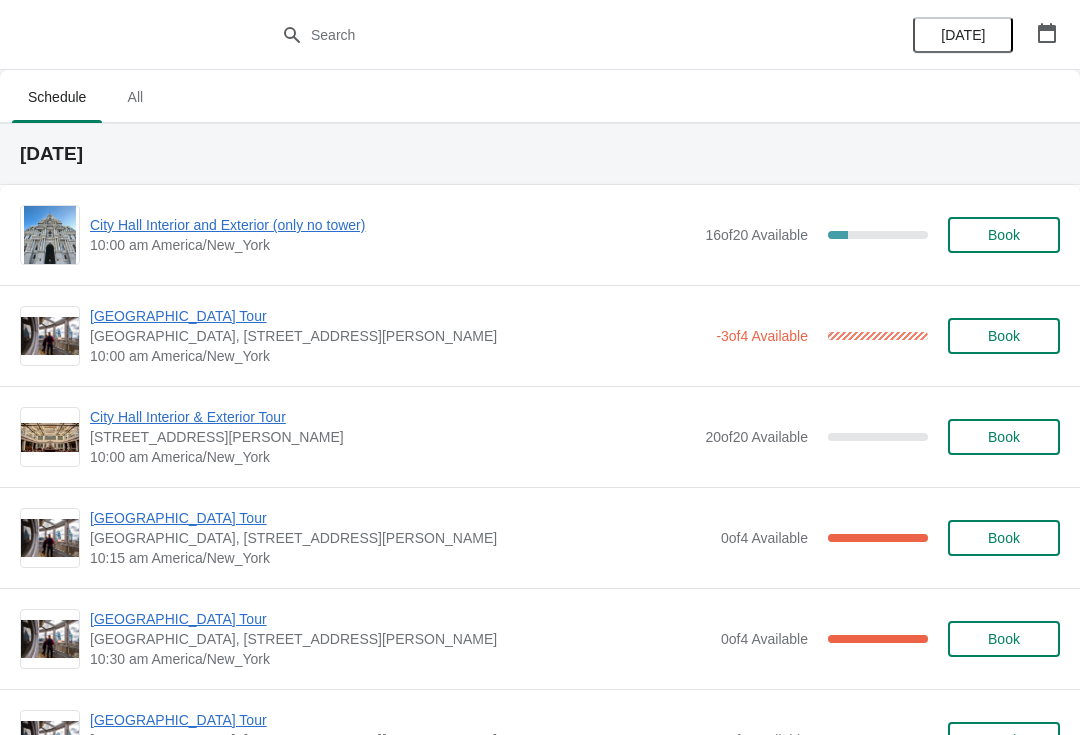 click on "[GEOGRAPHIC_DATA] Tour" at bounding box center (398, 316) 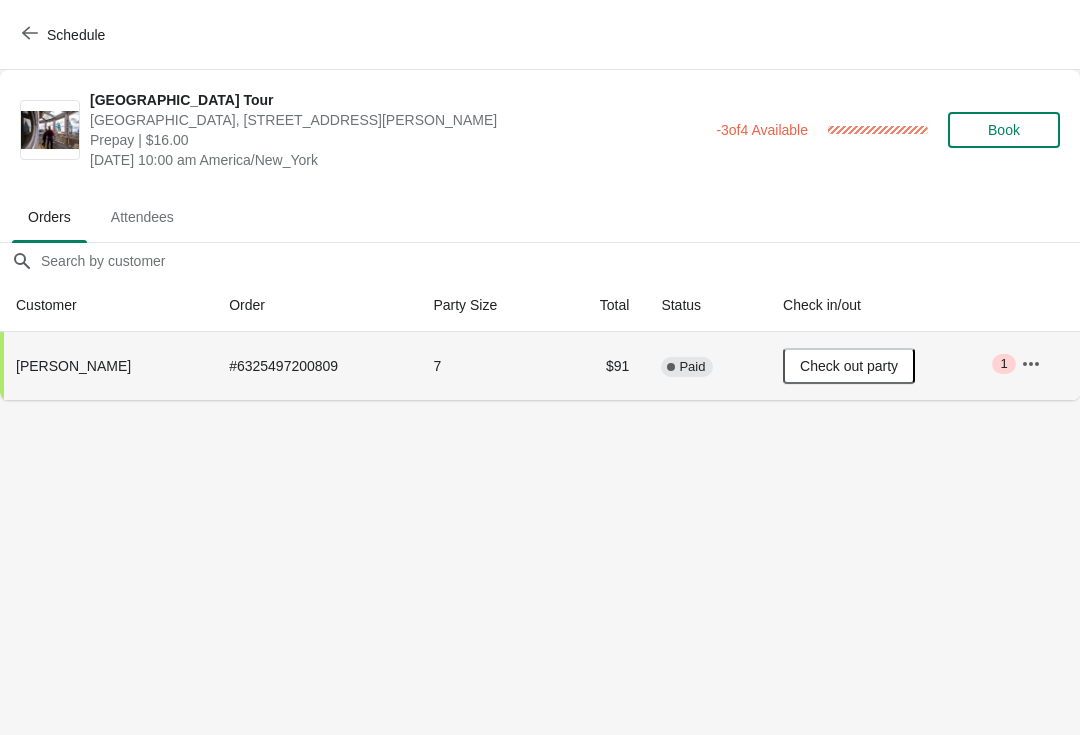click on "$91" at bounding box center [600, 366] 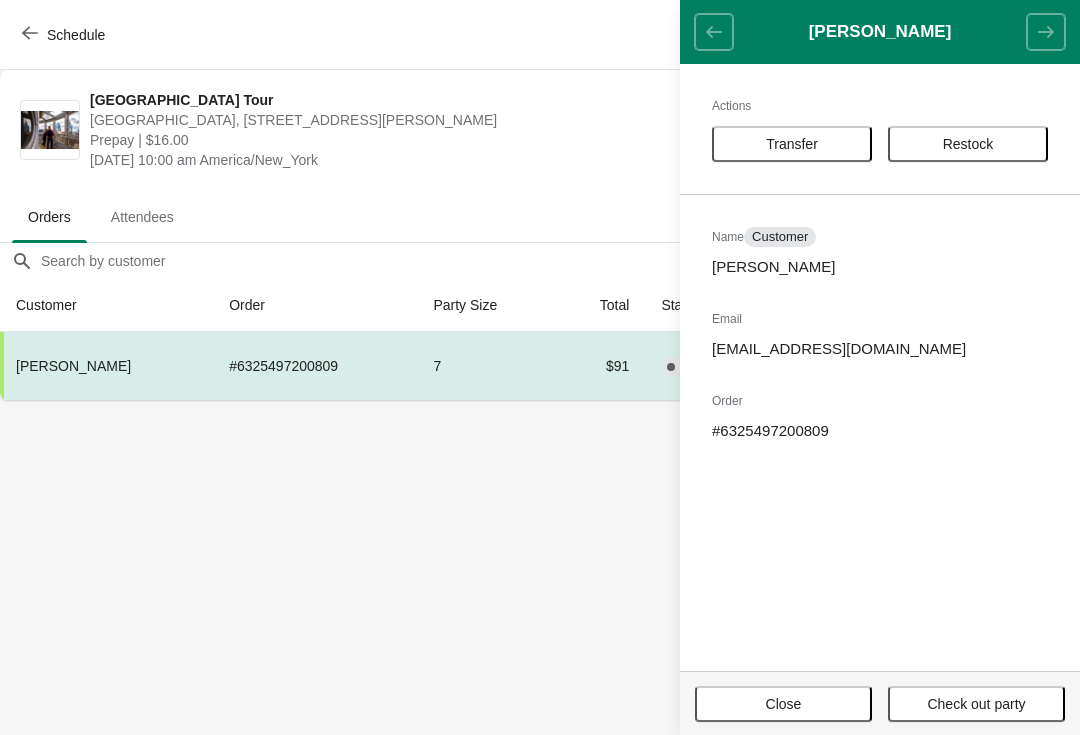 click on "Schedule City Hall Tower Tour City Hall Visitor Center, 1400 John F Kennedy Boulevard Suite 121, Philadelphia, PA, USA Prepay | $16.00 Thursday, July 10, 2025 | 10:00 am America/New_York -3  of  4   Available 100 % Book Orders Attendees Orders Attendees Orders filter search Customer Order Party Size Total Status Check in/out Jane Kuban # 6325497200809 7 $91 Complete Paid Check out party Critical 1 Jane Kuban Actions Transfer Restock Name  Customer Jane Kuban Email kubans@comcast.net Order # 6325497200809 Close Check out party" at bounding box center [540, 367] 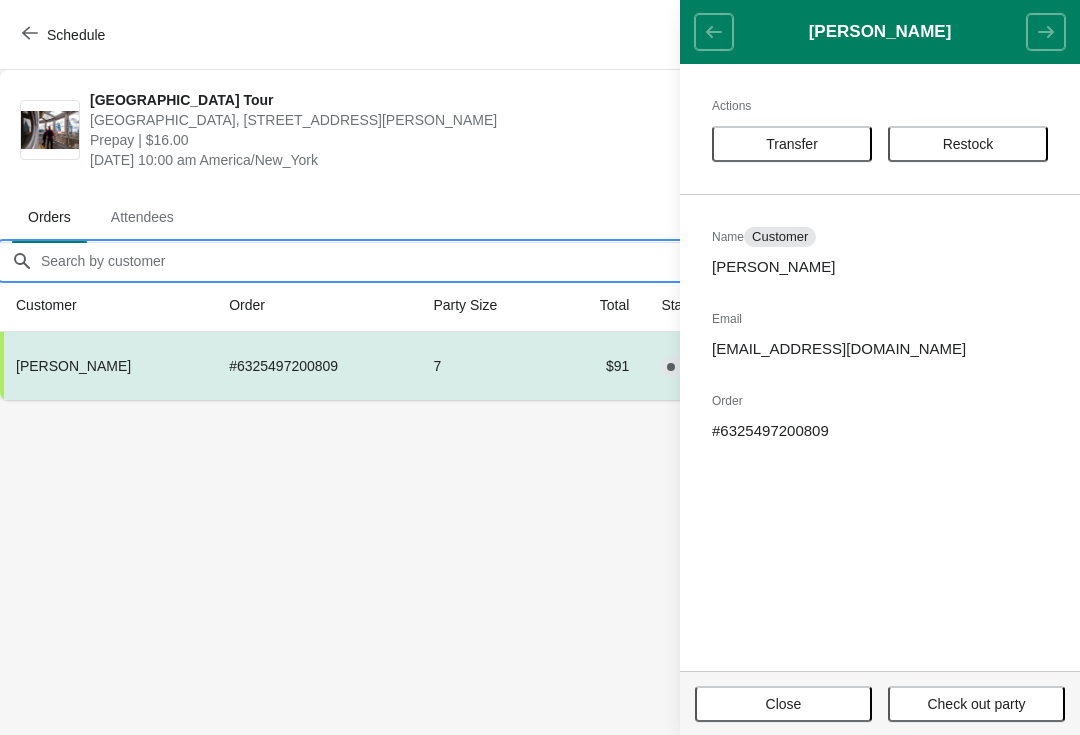 click on "Orders filter search" at bounding box center (560, 261) 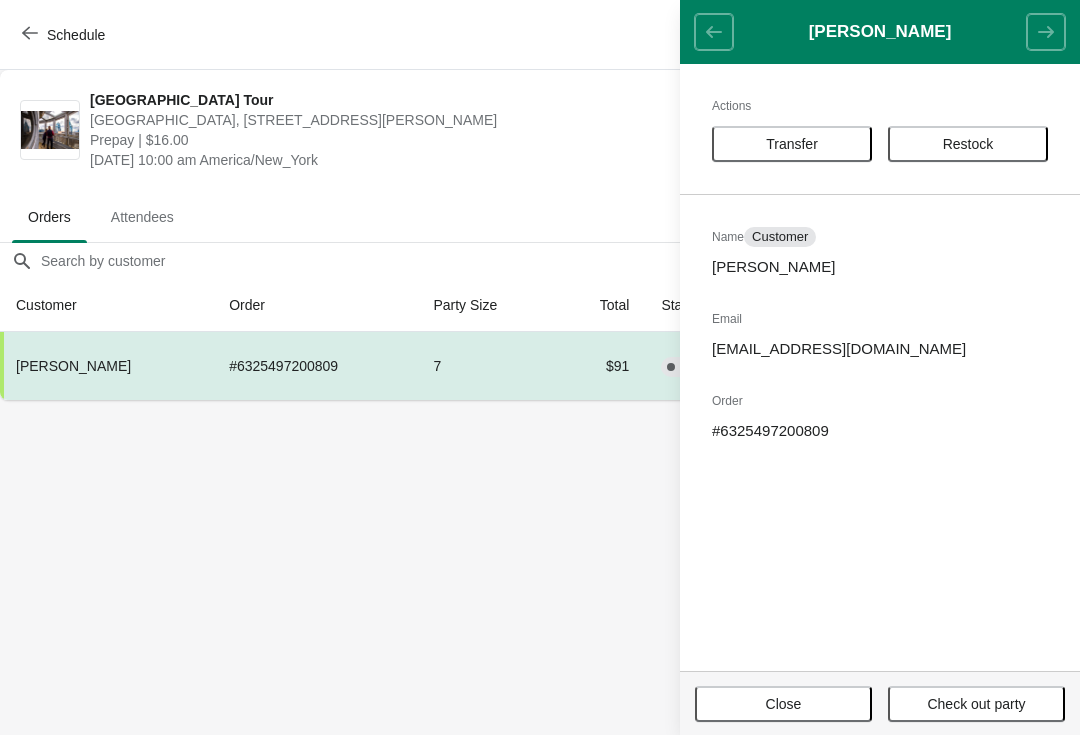 click on "Schedule" at bounding box center [540, 35] 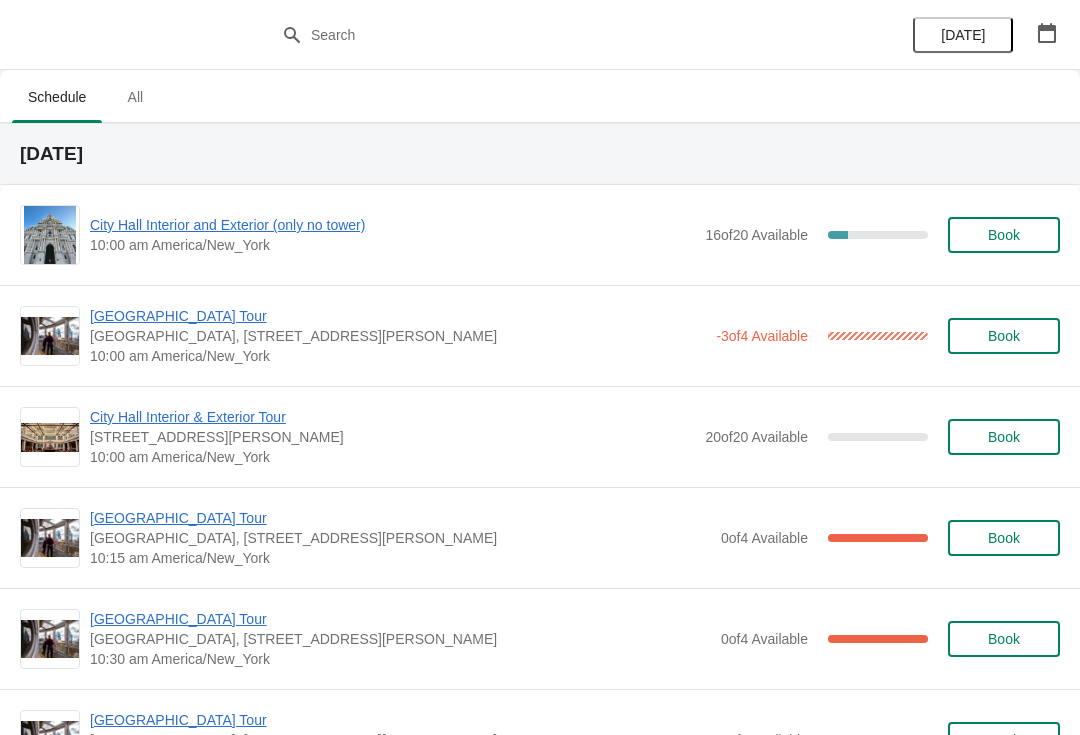 click on "[GEOGRAPHIC_DATA] Tour" at bounding box center [400, 518] 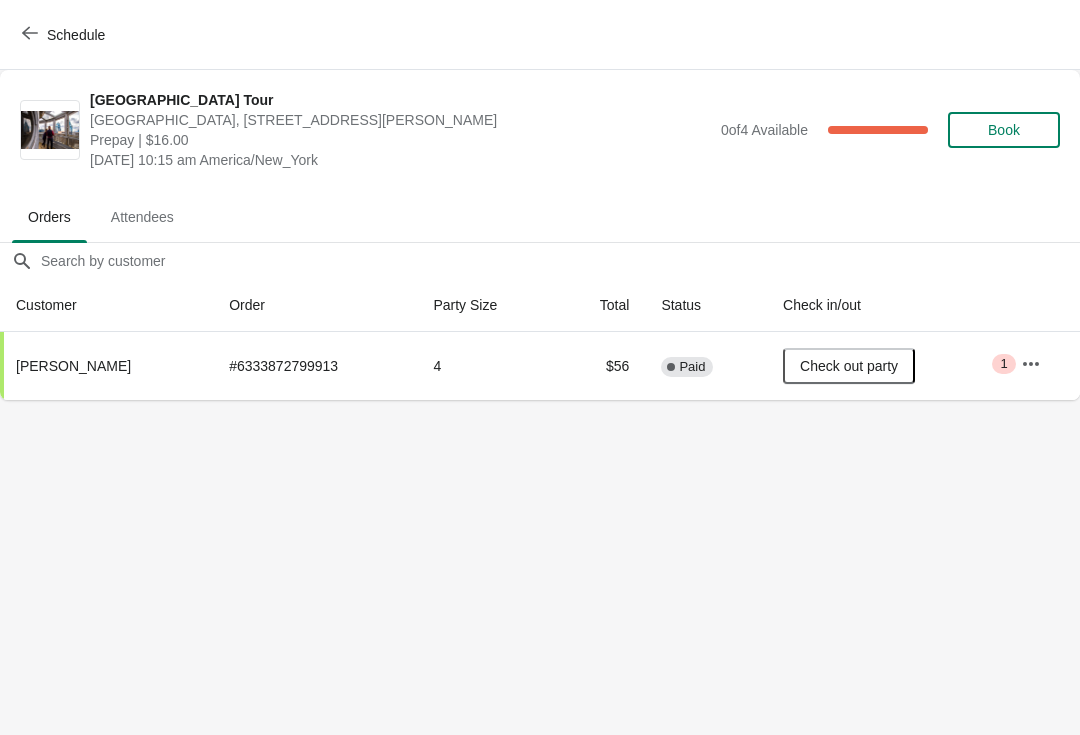 click 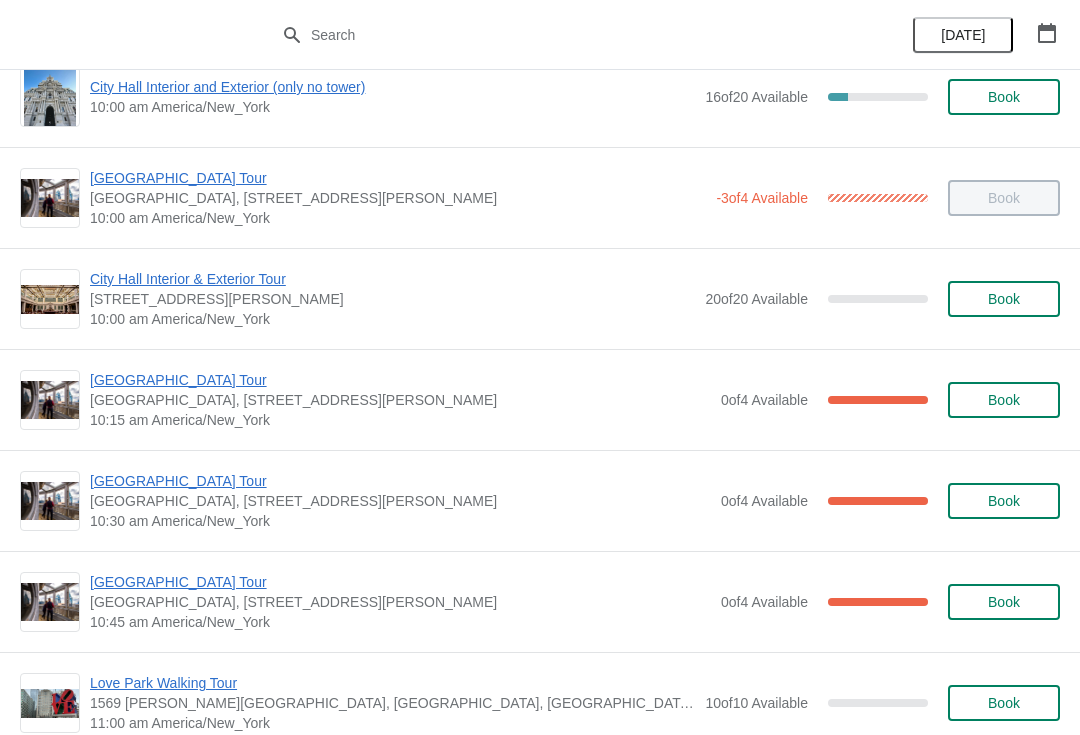 scroll, scrollTop: 149, scrollLeft: 0, axis: vertical 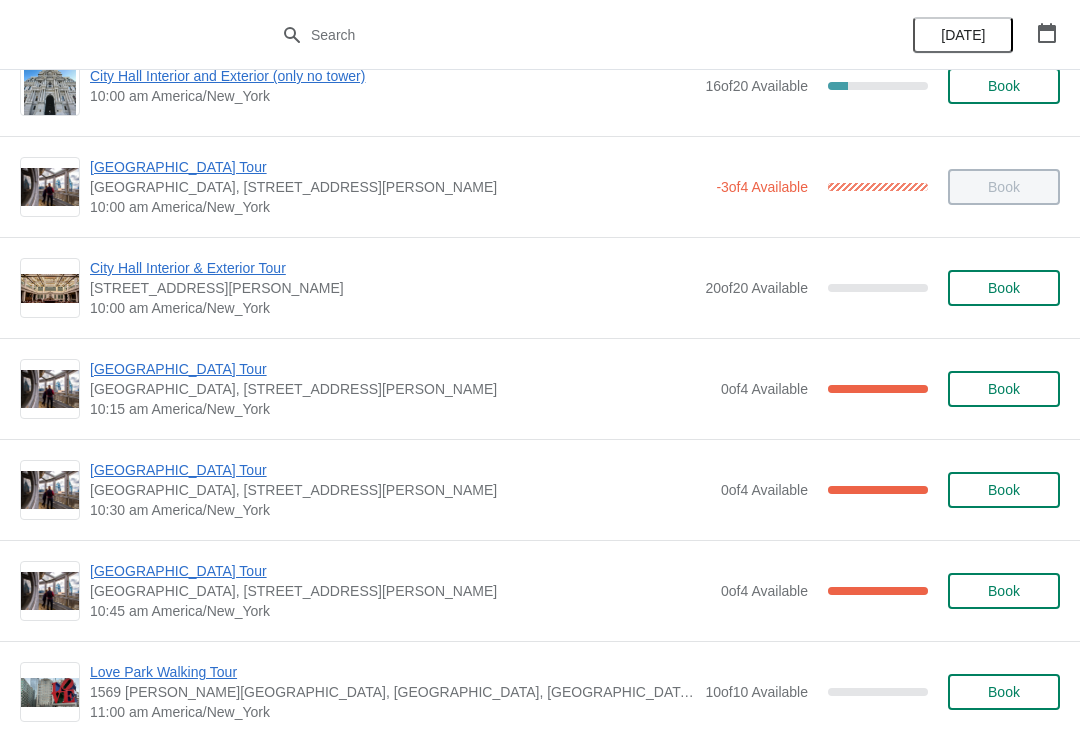 click on "[GEOGRAPHIC_DATA] Tour" at bounding box center (400, 470) 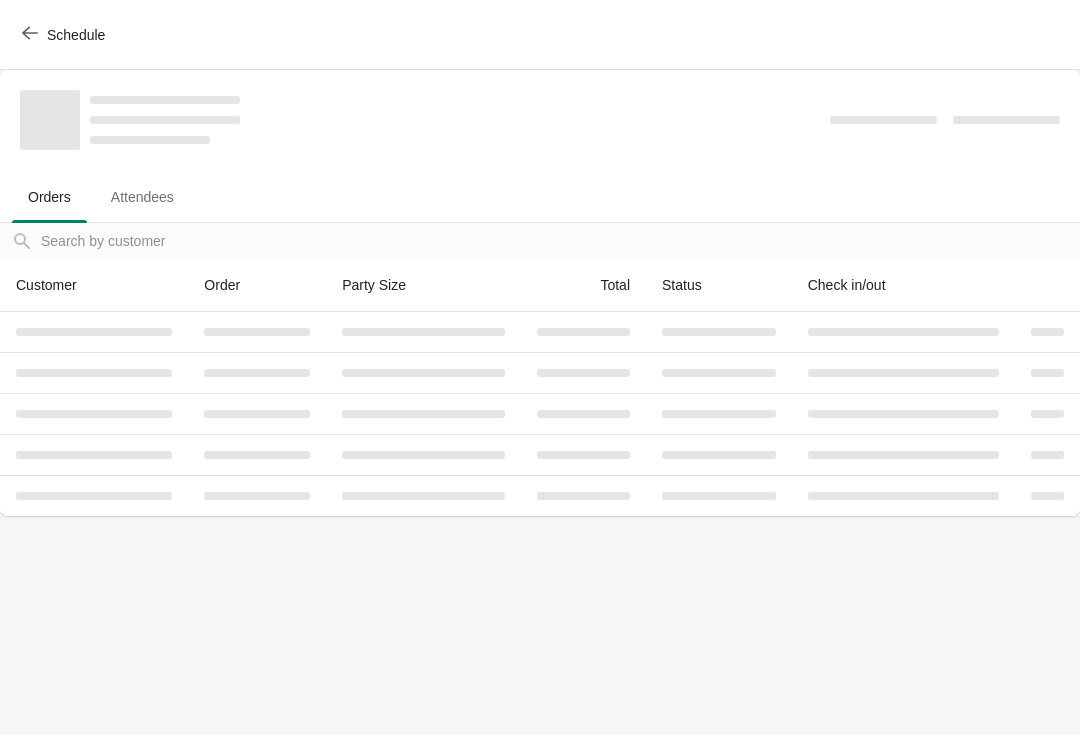 scroll, scrollTop: 0, scrollLeft: 0, axis: both 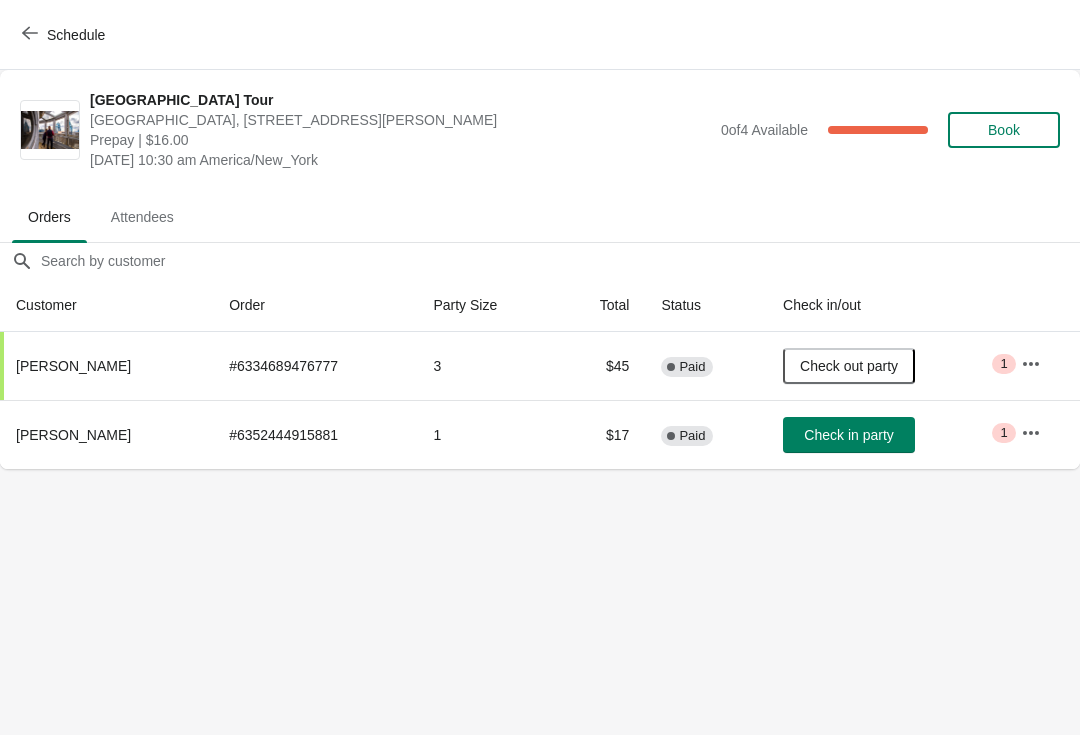 click on "Schedule" at bounding box center (65, 34) 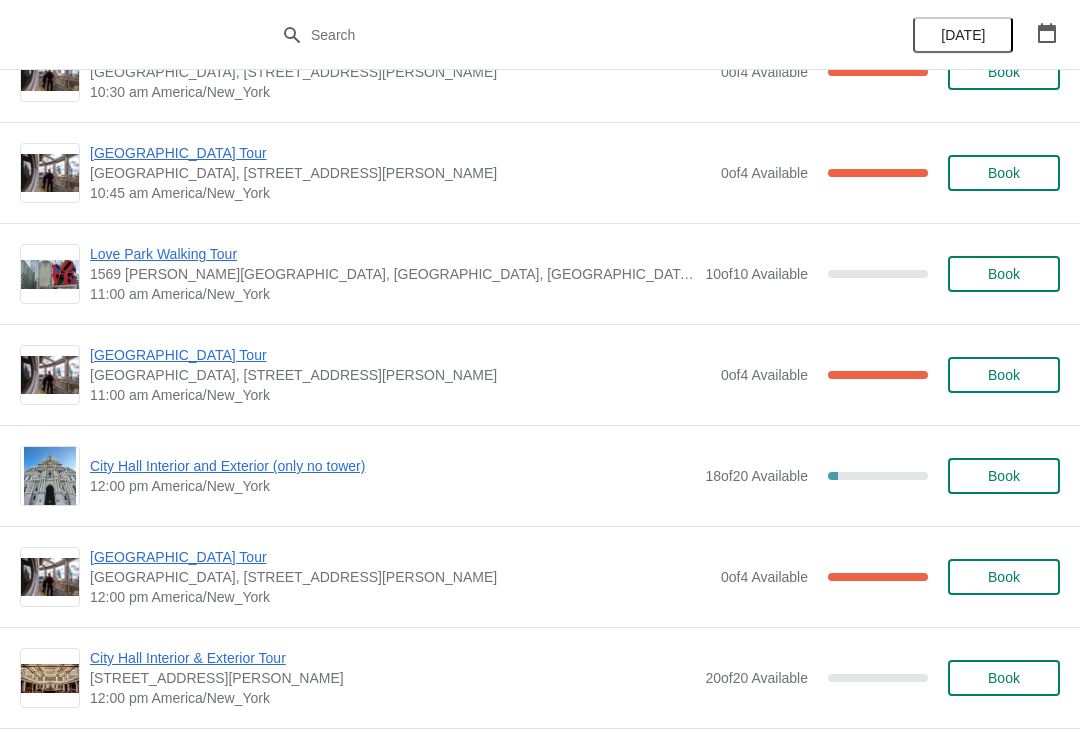 scroll, scrollTop: 569, scrollLeft: 0, axis: vertical 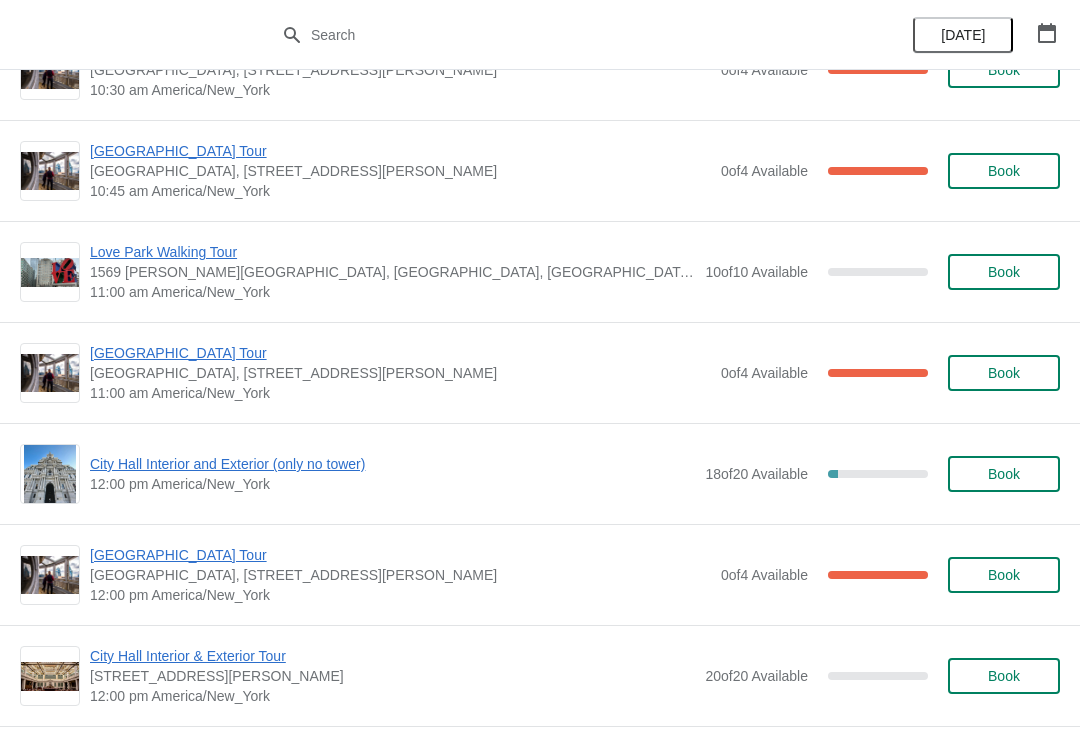click on "[GEOGRAPHIC_DATA] Tour" at bounding box center [400, 353] 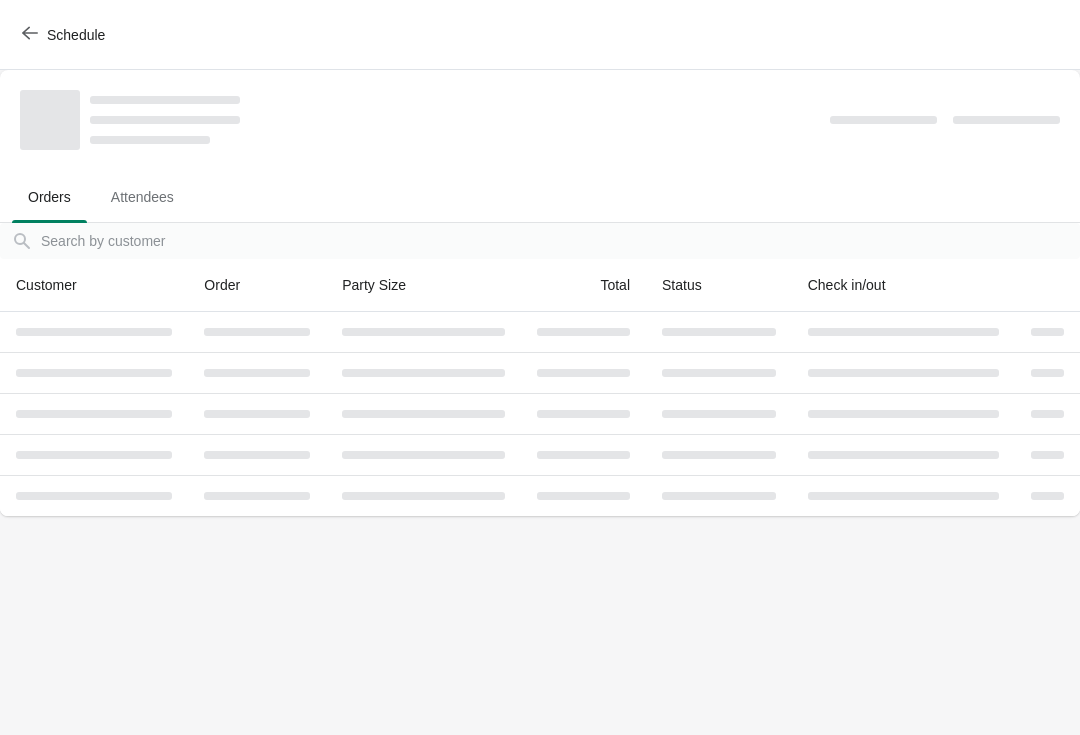 scroll, scrollTop: 0, scrollLeft: 0, axis: both 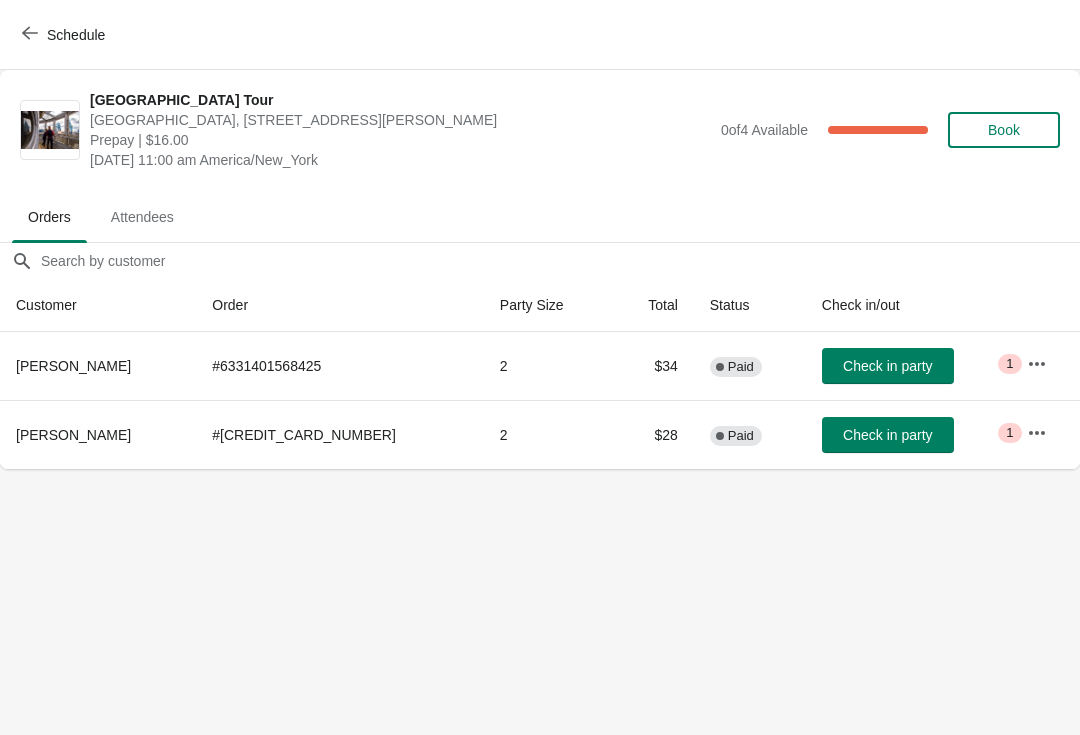 click on "Schedule" at bounding box center (65, 35) 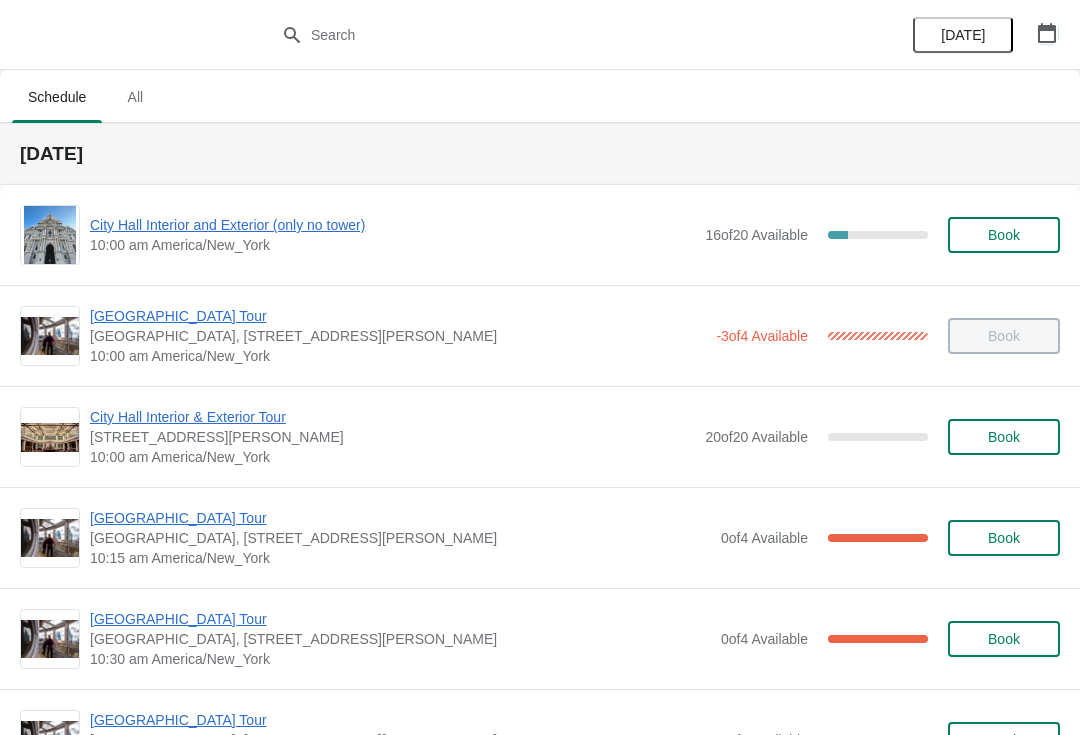 click 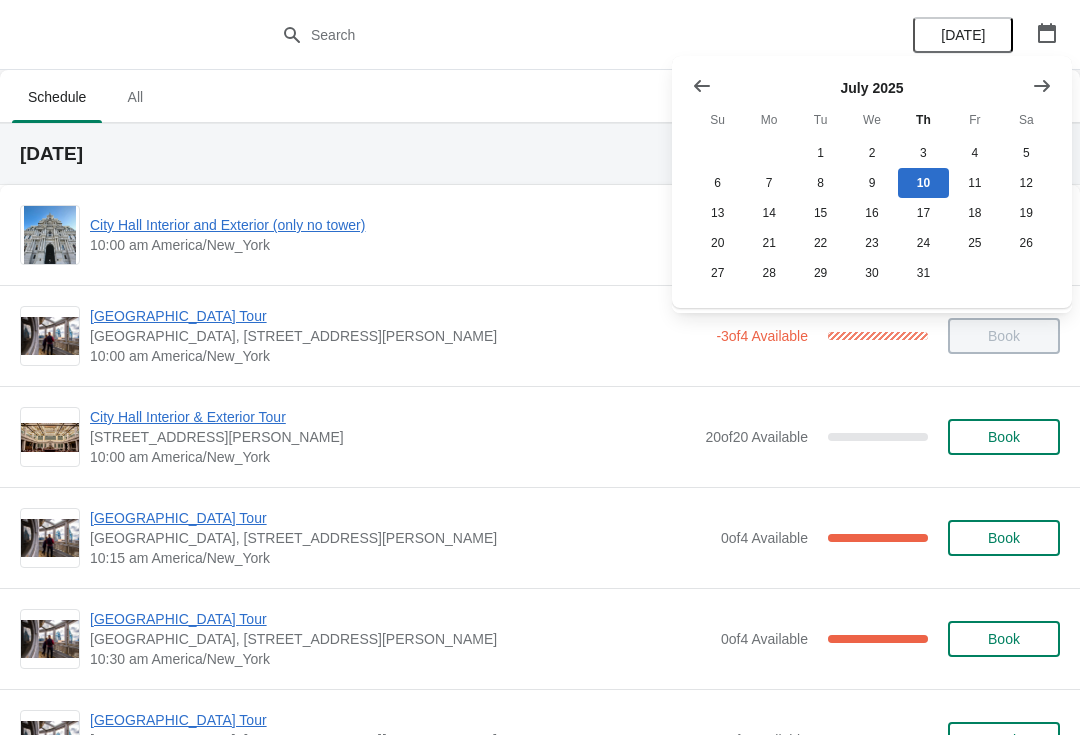 click at bounding box center [1042, 86] 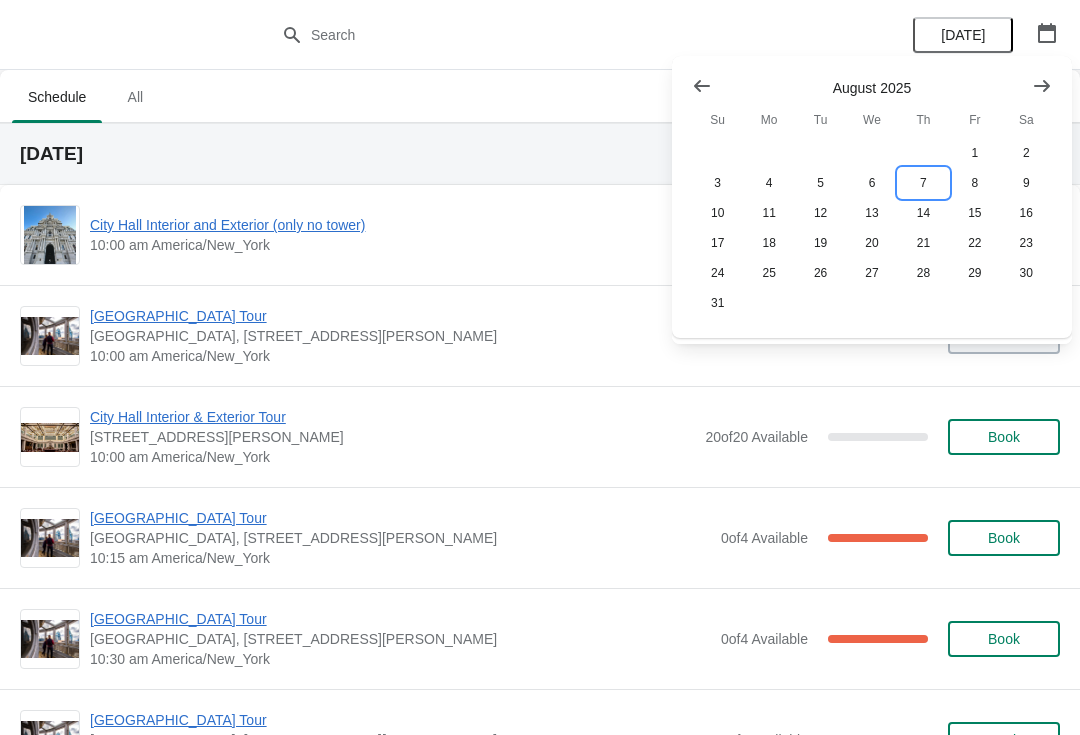 click on "7" at bounding box center (923, 183) 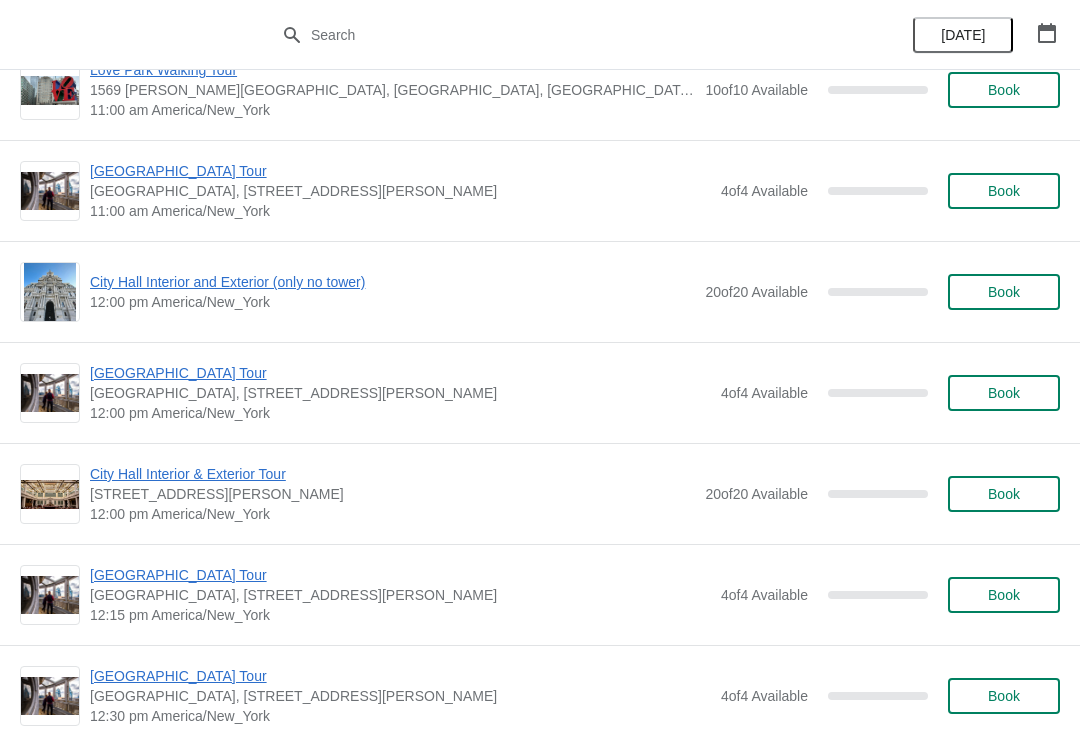 scroll, scrollTop: 753, scrollLeft: 0, axis: vertical 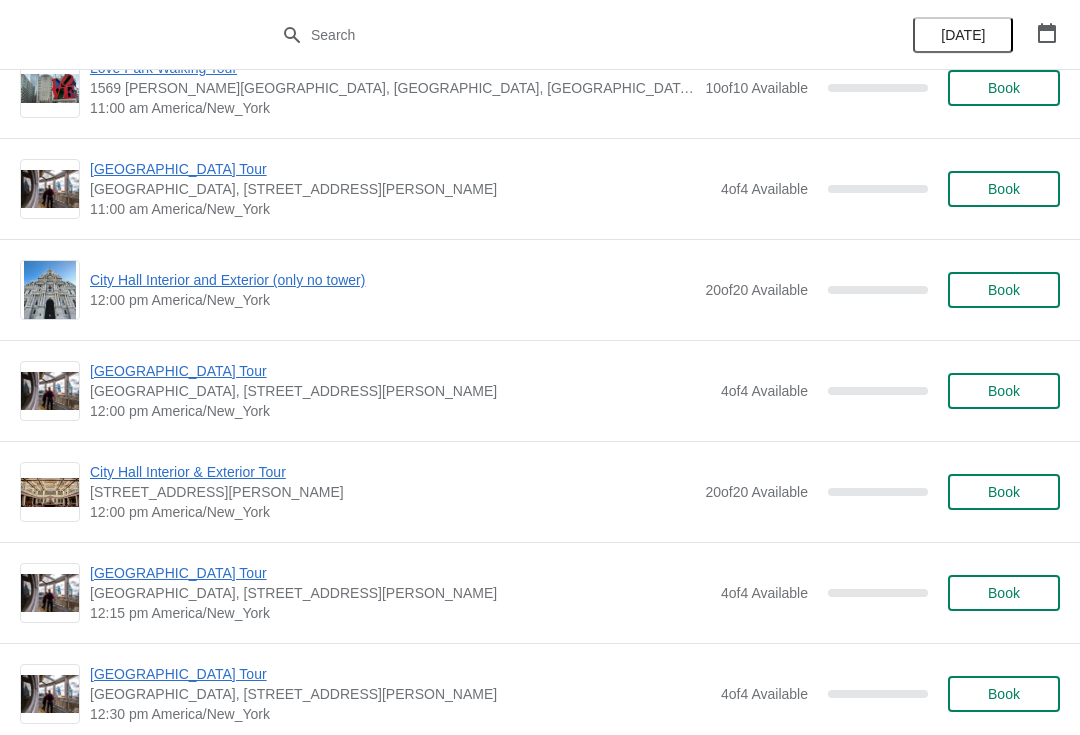 click on "City Hall Interior and Exterior (only no tower)" at bounding box center [392, 280] 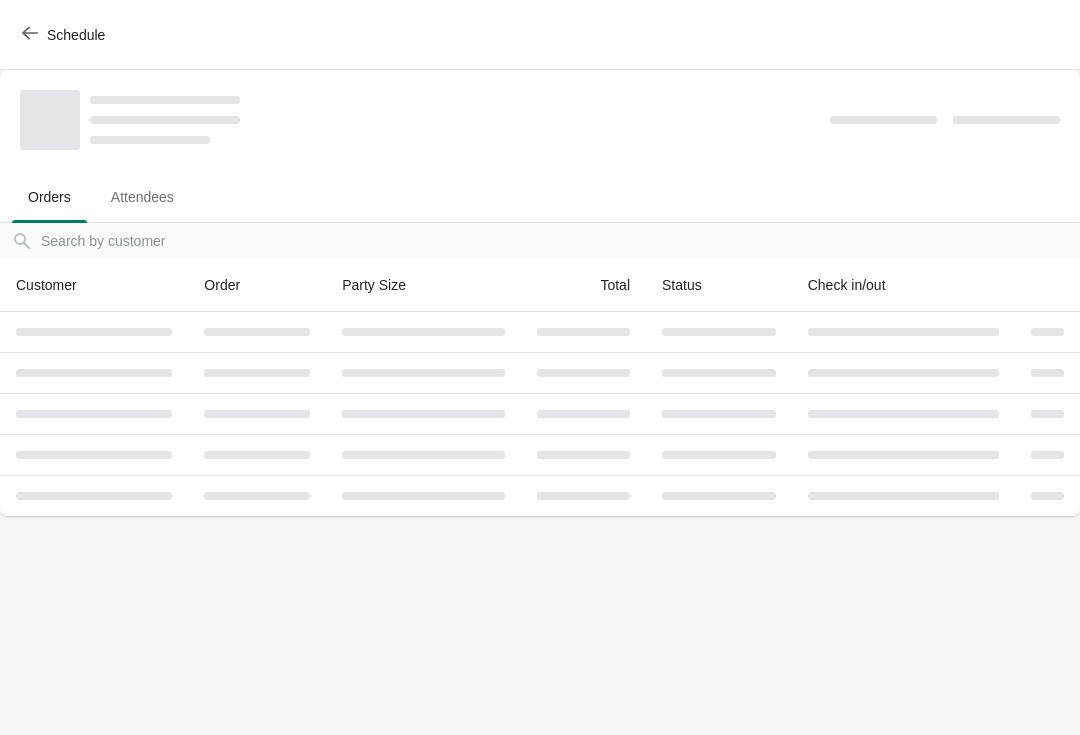 scroll, scrollTop: 0, scrollLeft: 0, axis: both 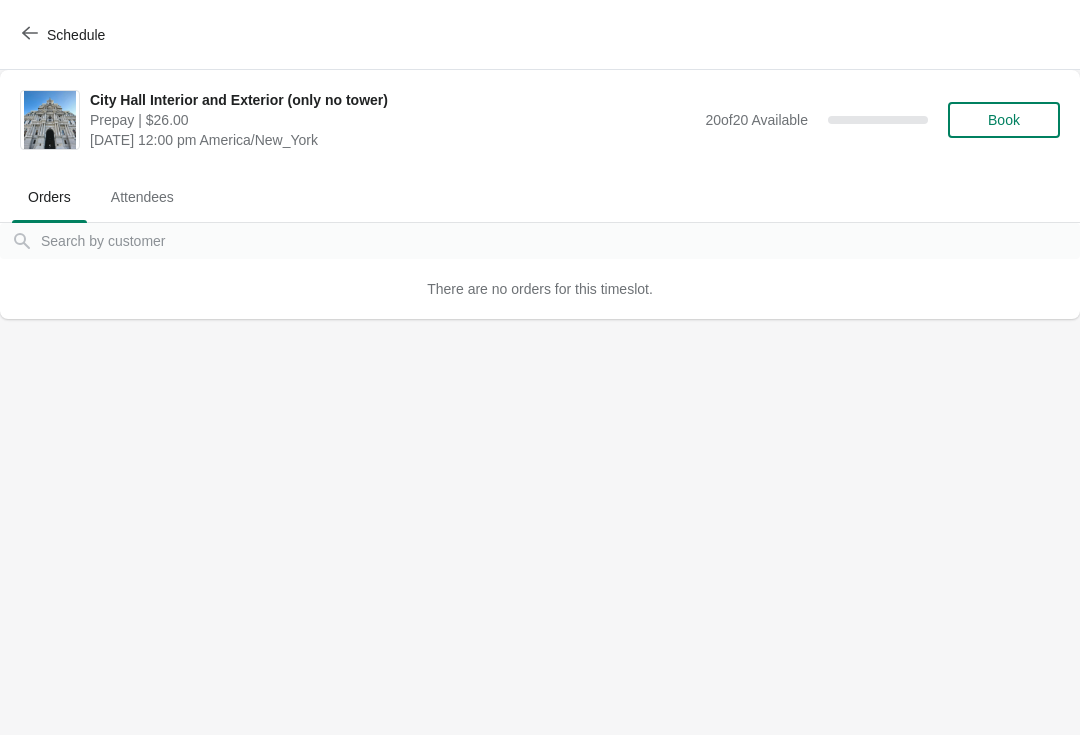 click on "Book" at bounding box center [1004, 120] 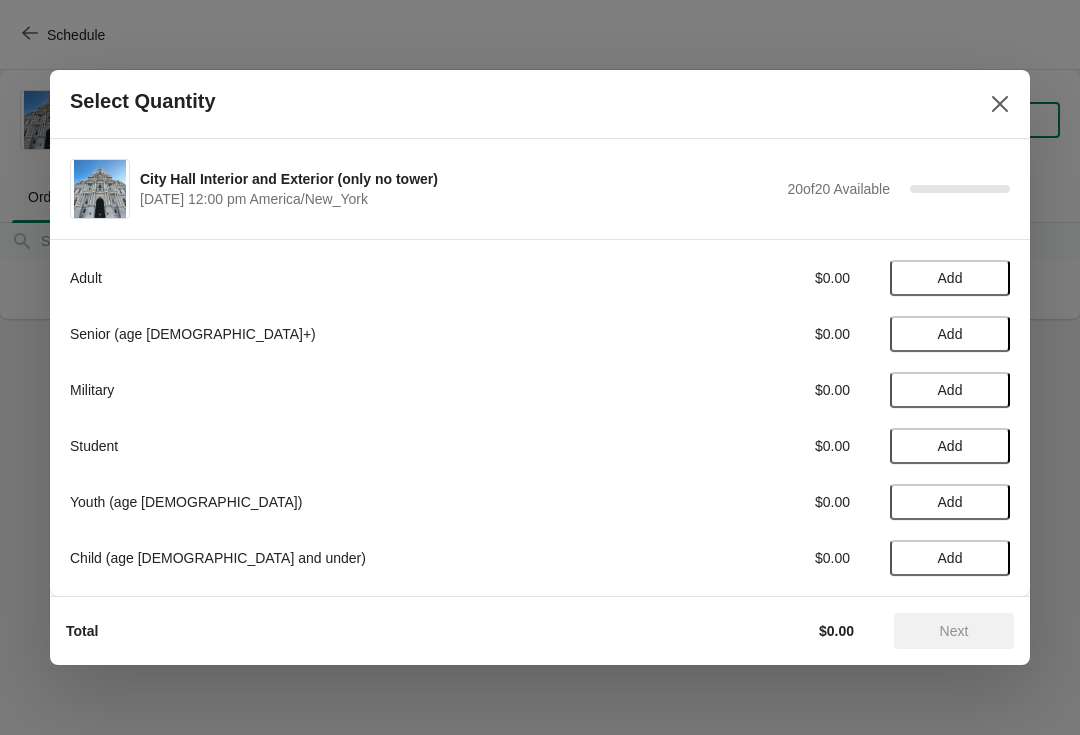 click on "Add" at bounding box center (950, 334) 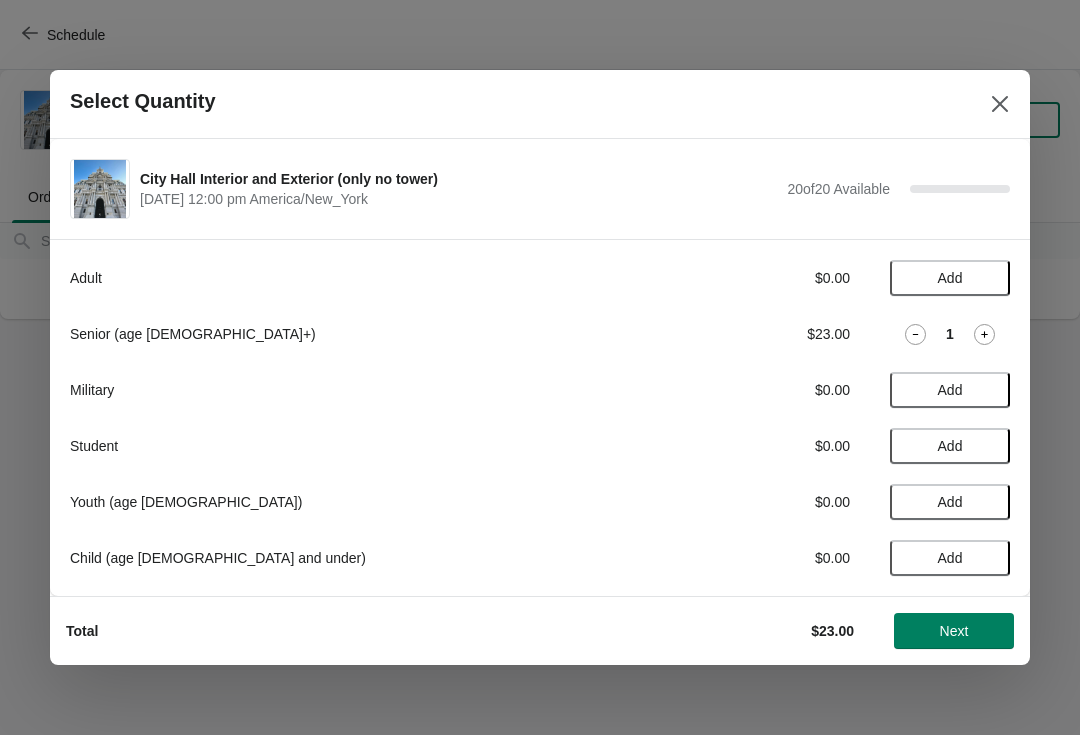 click 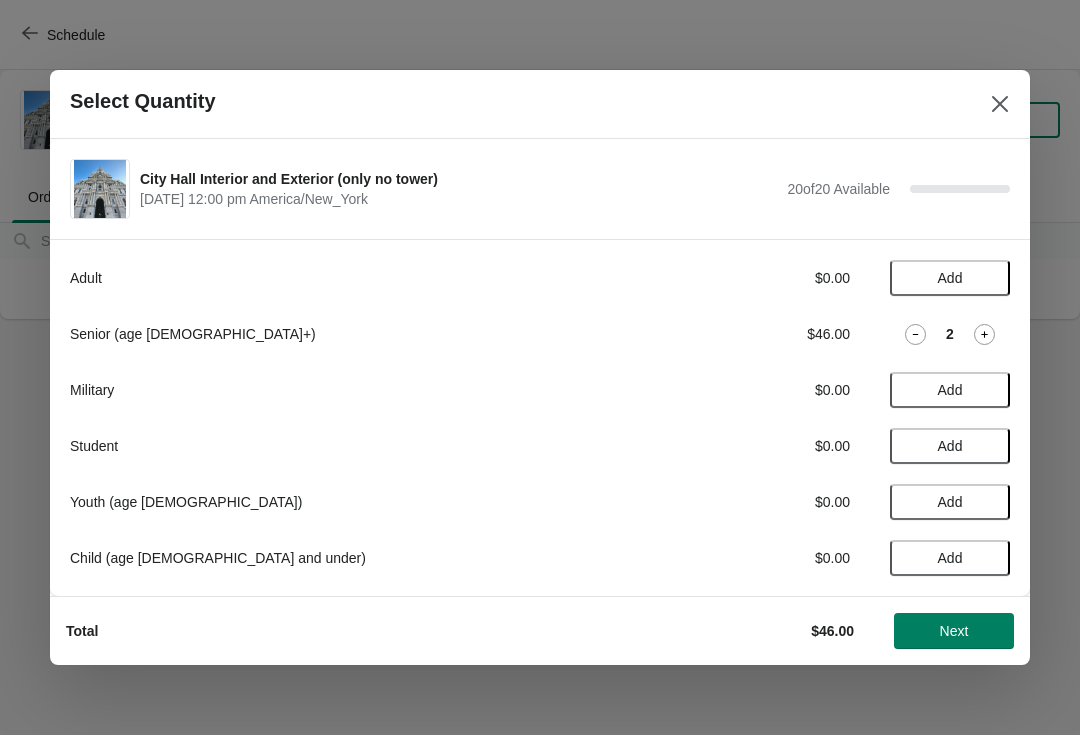 click 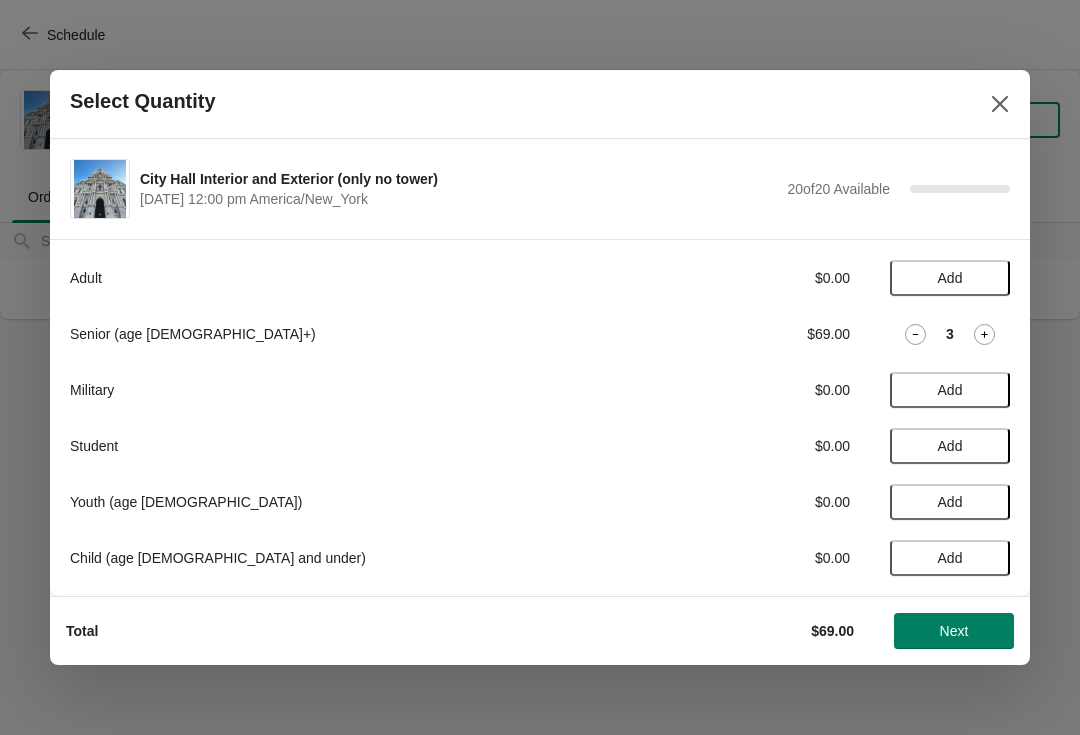click on "Add" at bounding box center (950, 278) 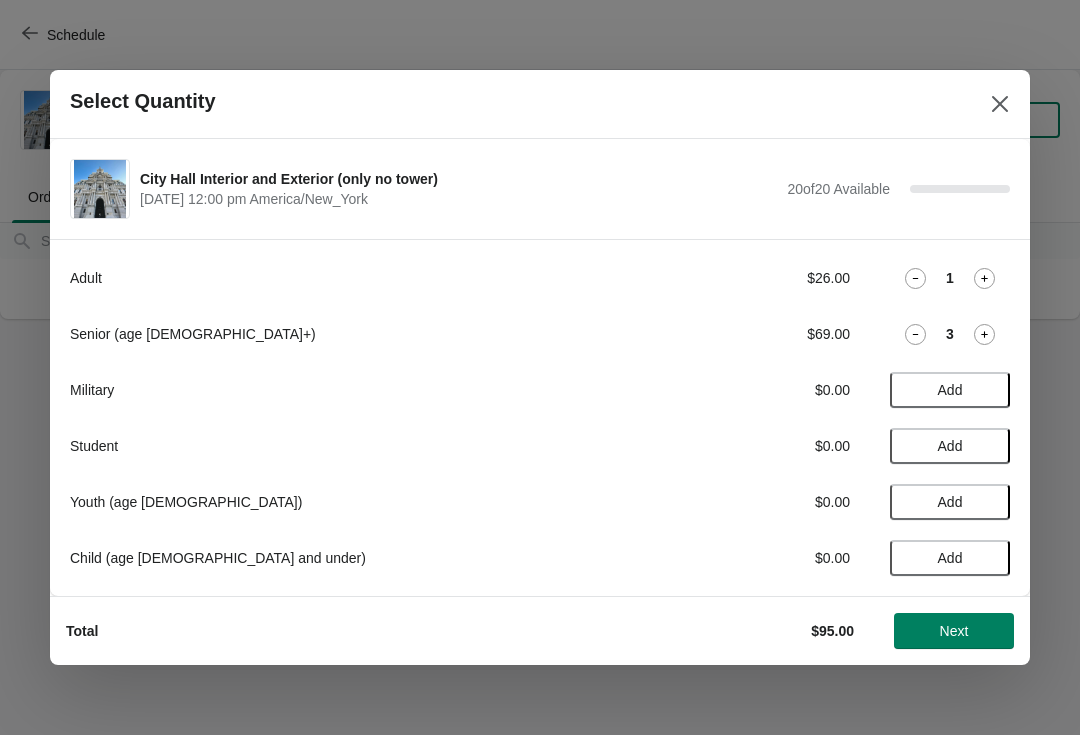 click 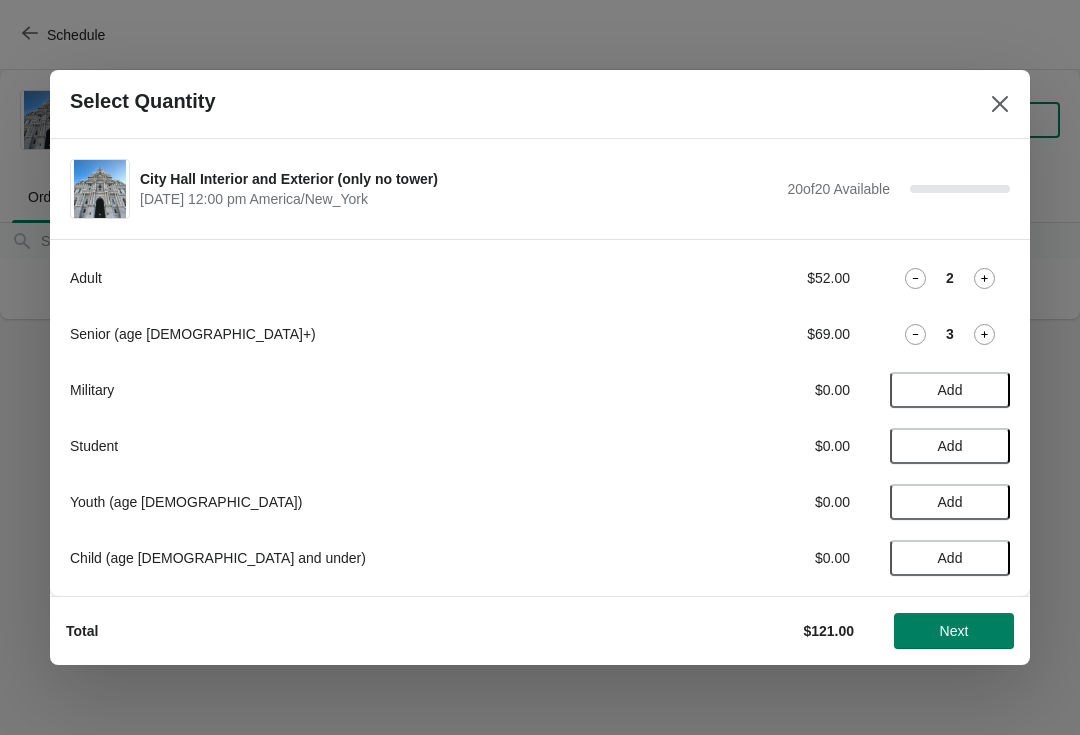 click 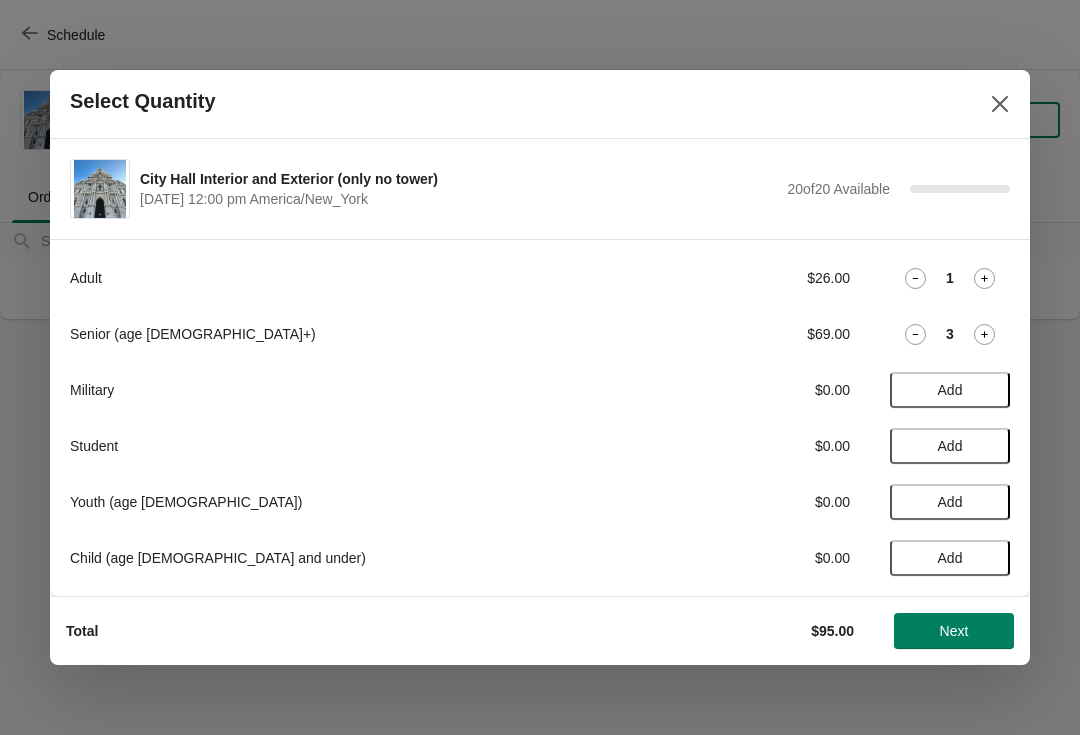 click on "Next" at bounding box center (954, 631) 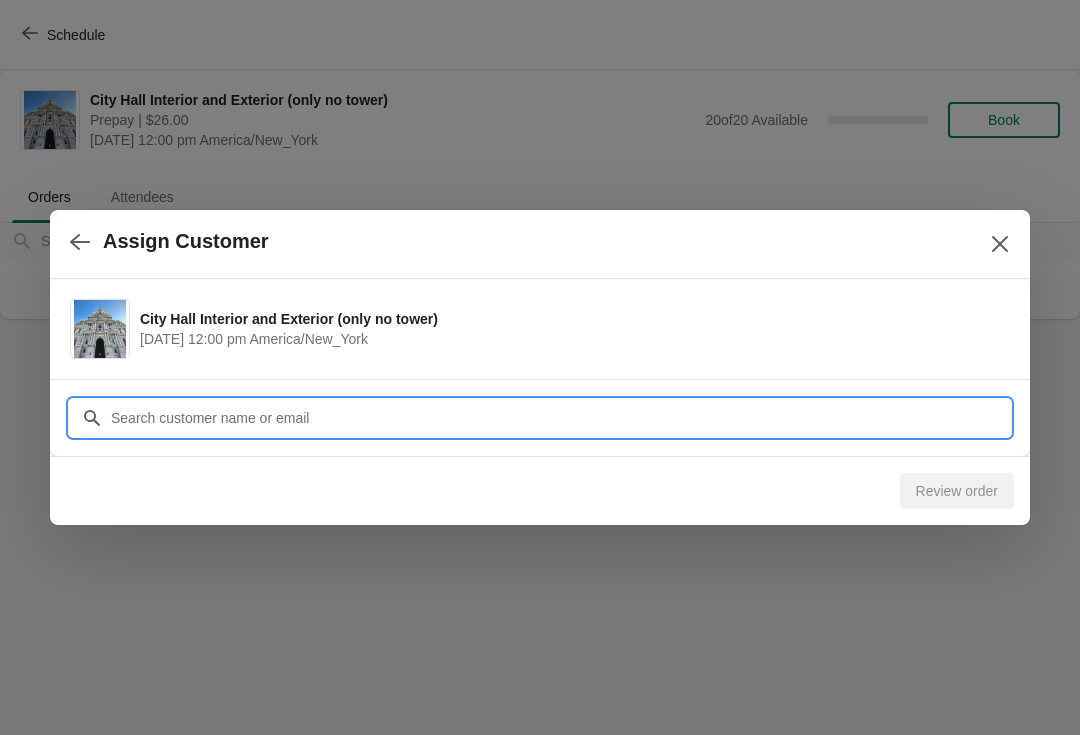 click on "Customer" at bounding box center (560, 418) 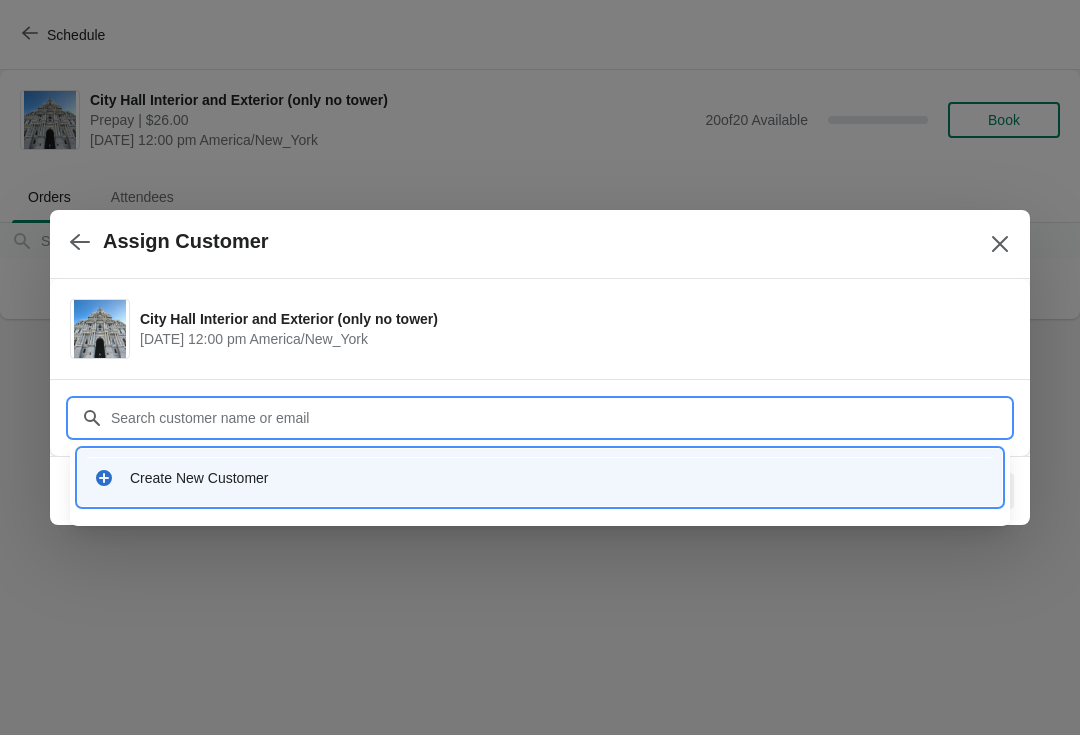 click on "Create New Customer" at bounding box center [558, 478] 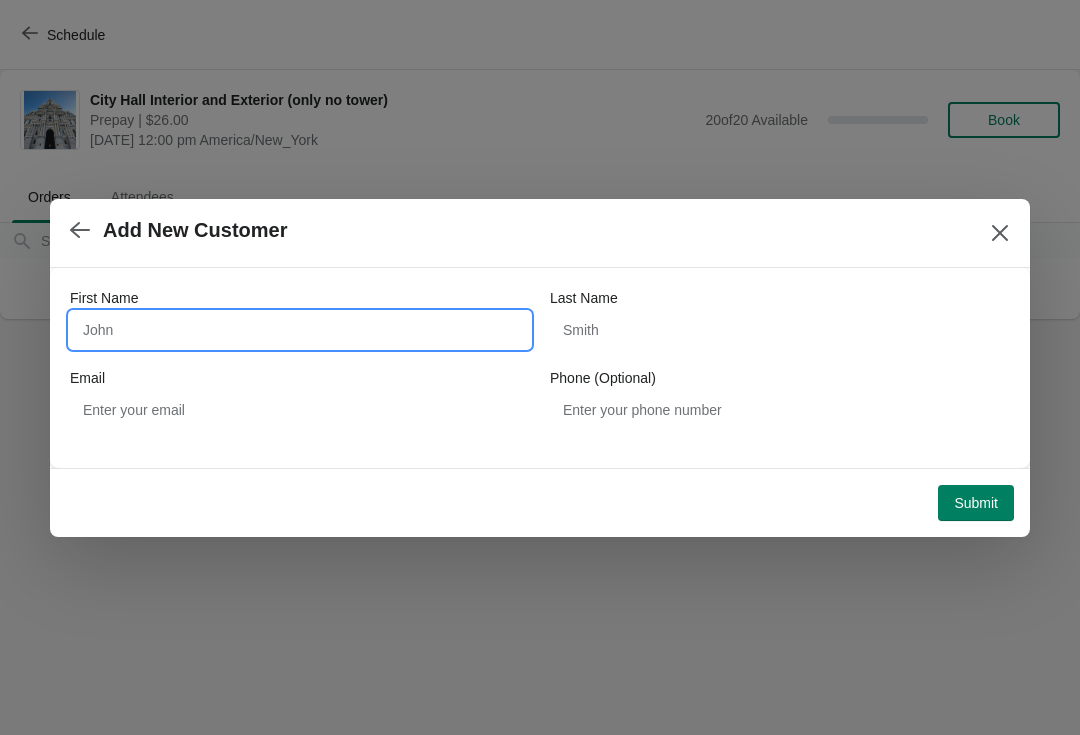 click on "First Name" at bounding box center [300, 330] 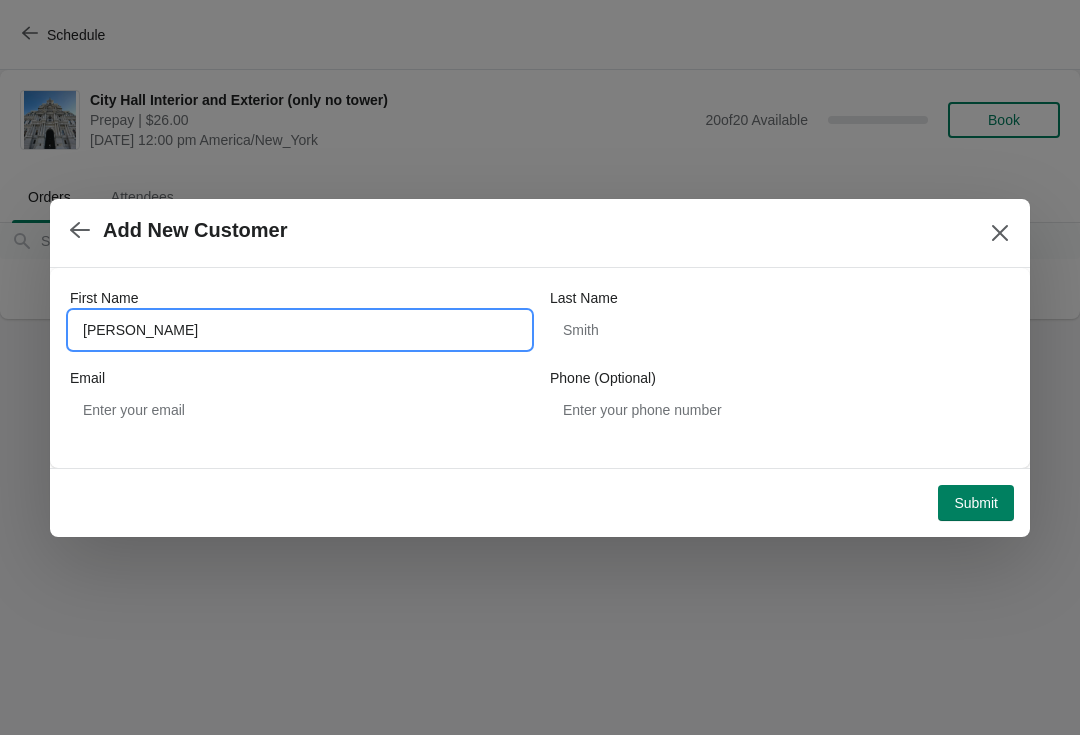 type on "Barbara" 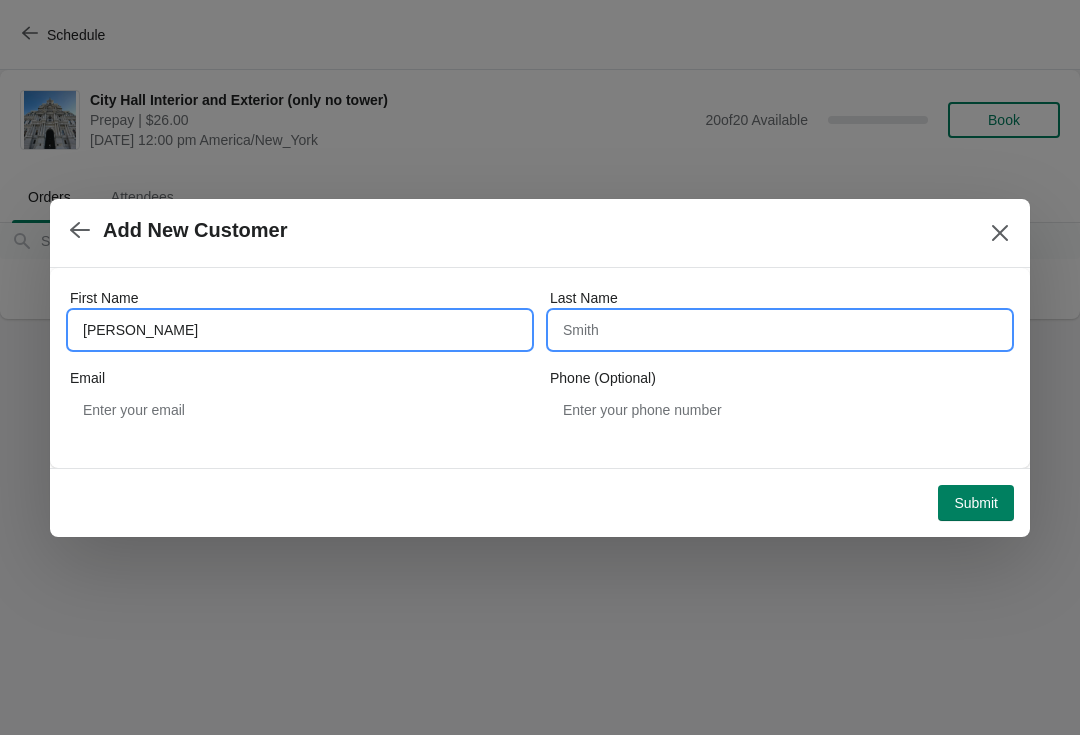 click on "Last Name" at bounding box center (780, 330) 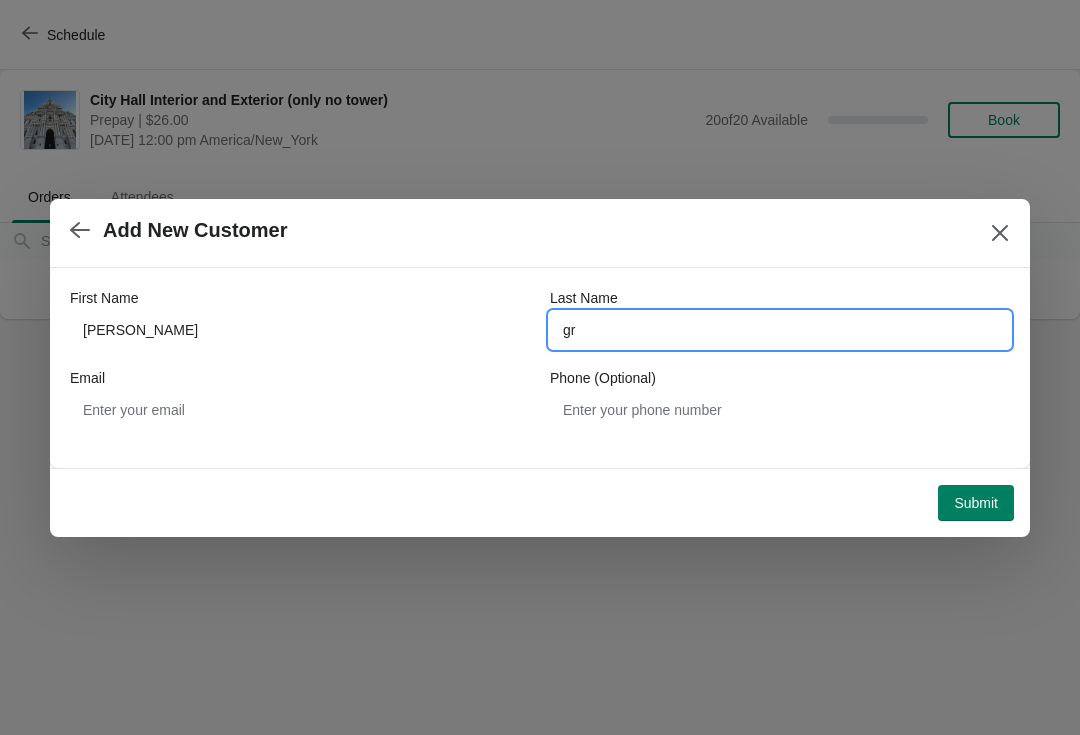 type on "g" 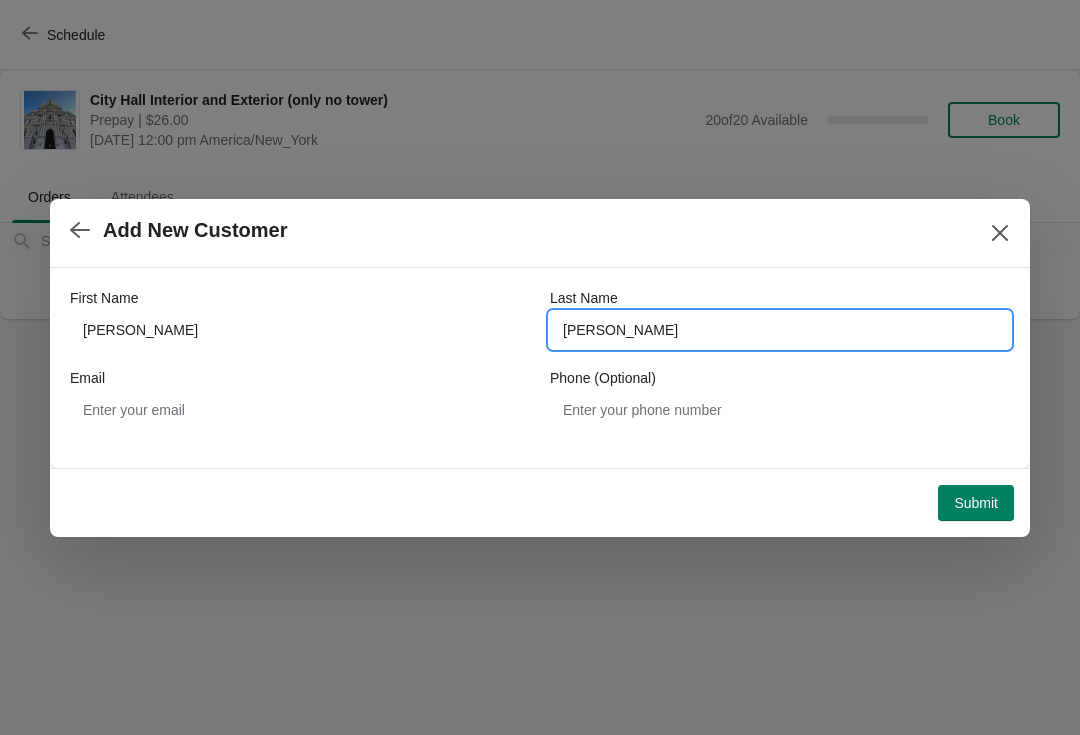 type on "Grover" 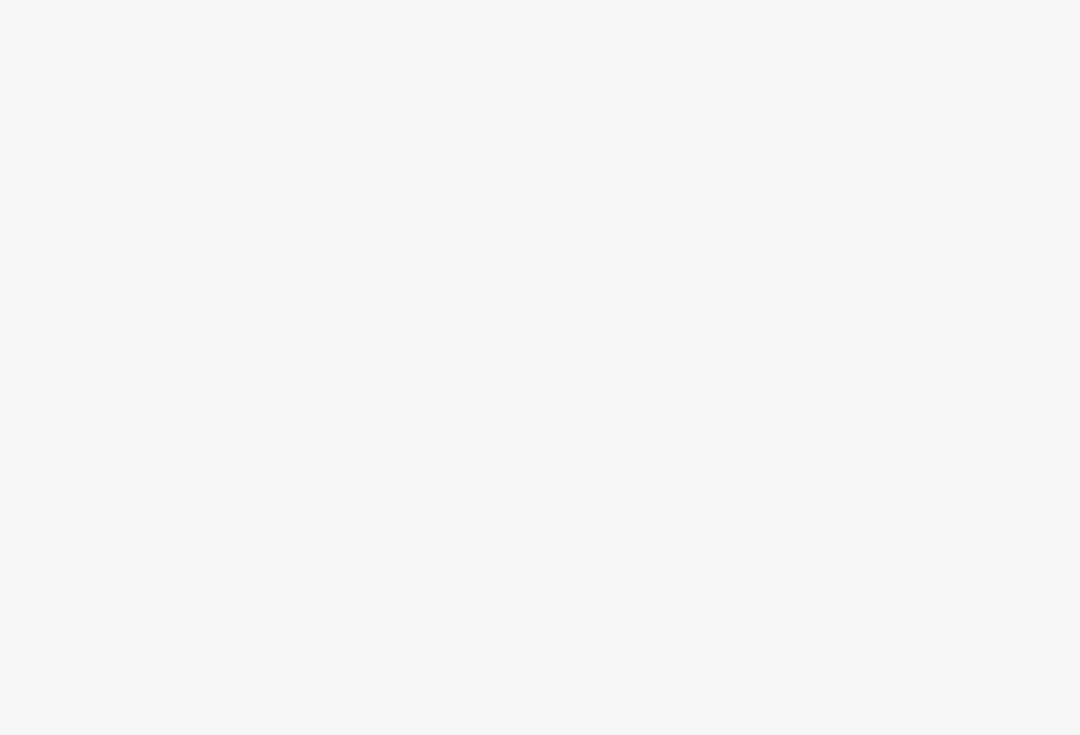 scroll, scrollTop: 0, scrollLeft: 0, axis: both 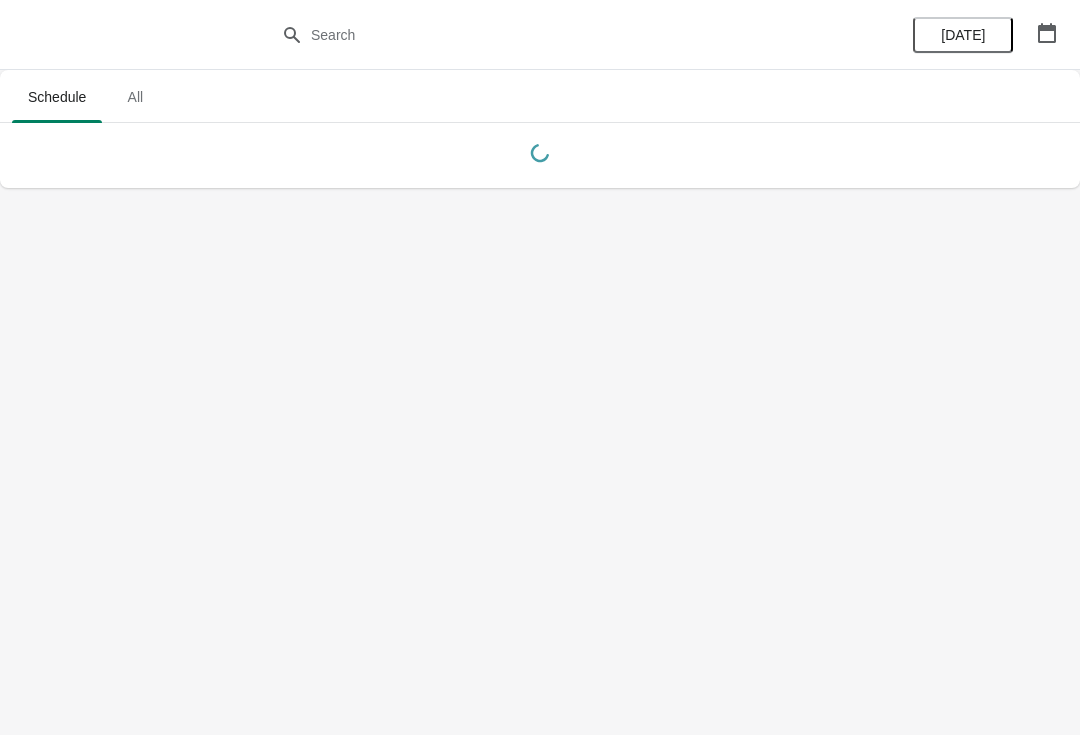 click at bounding box center [1047, 33] 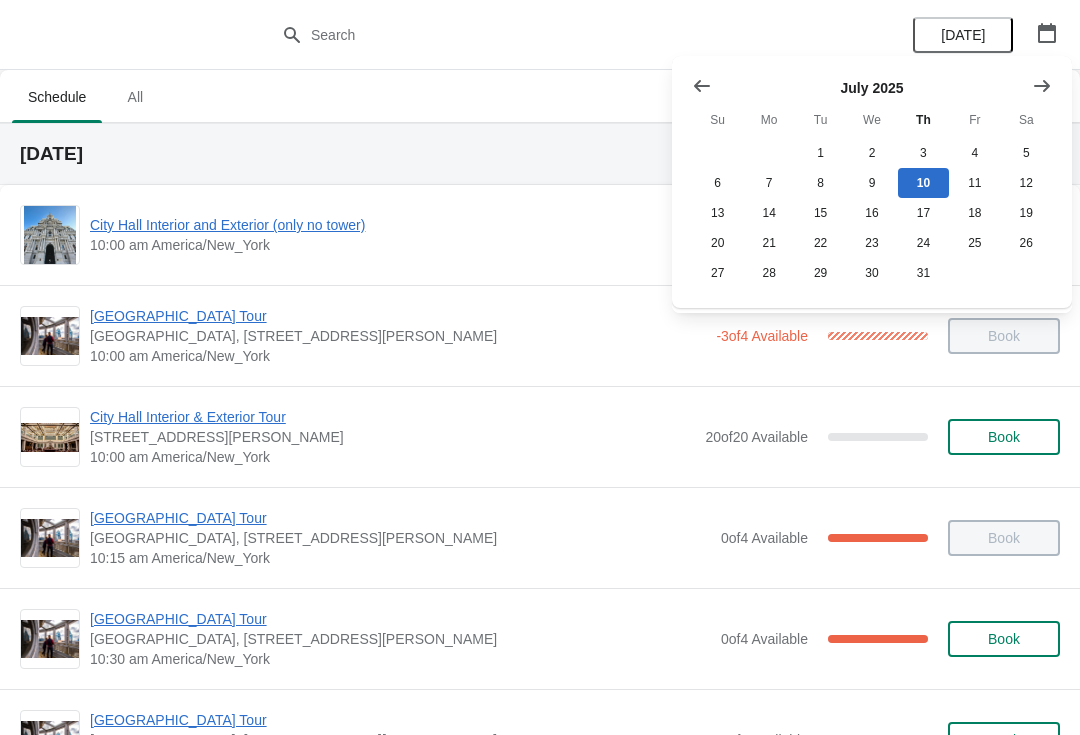 click 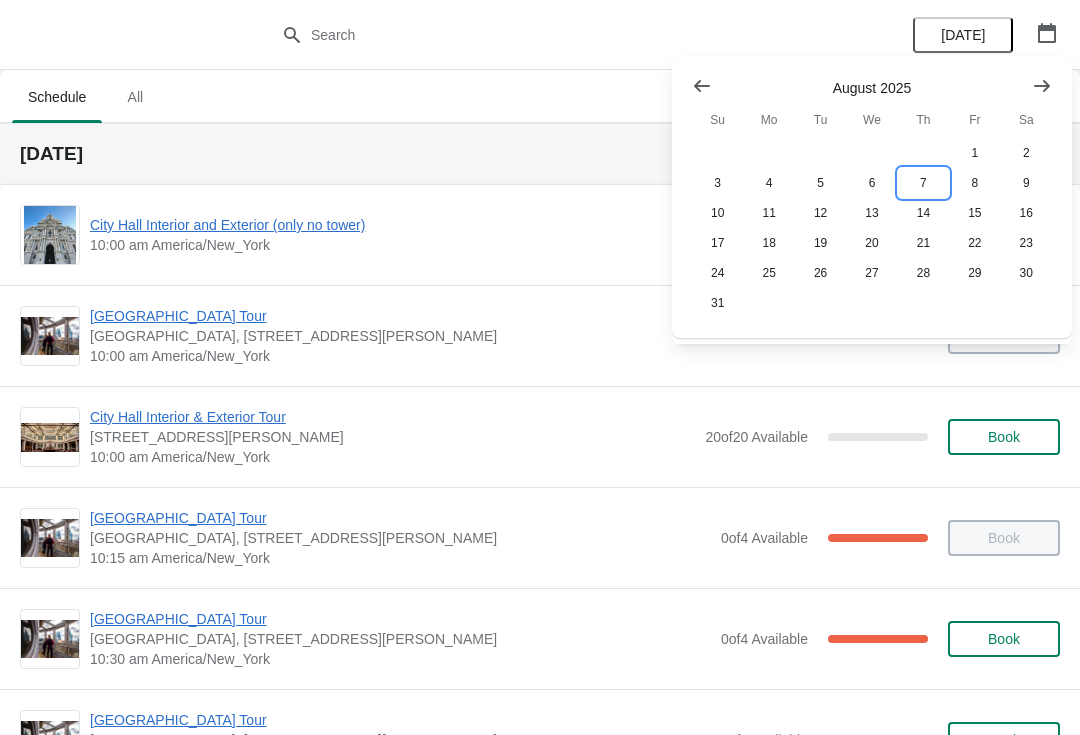 click on "7" at bounding box center [923, 183] 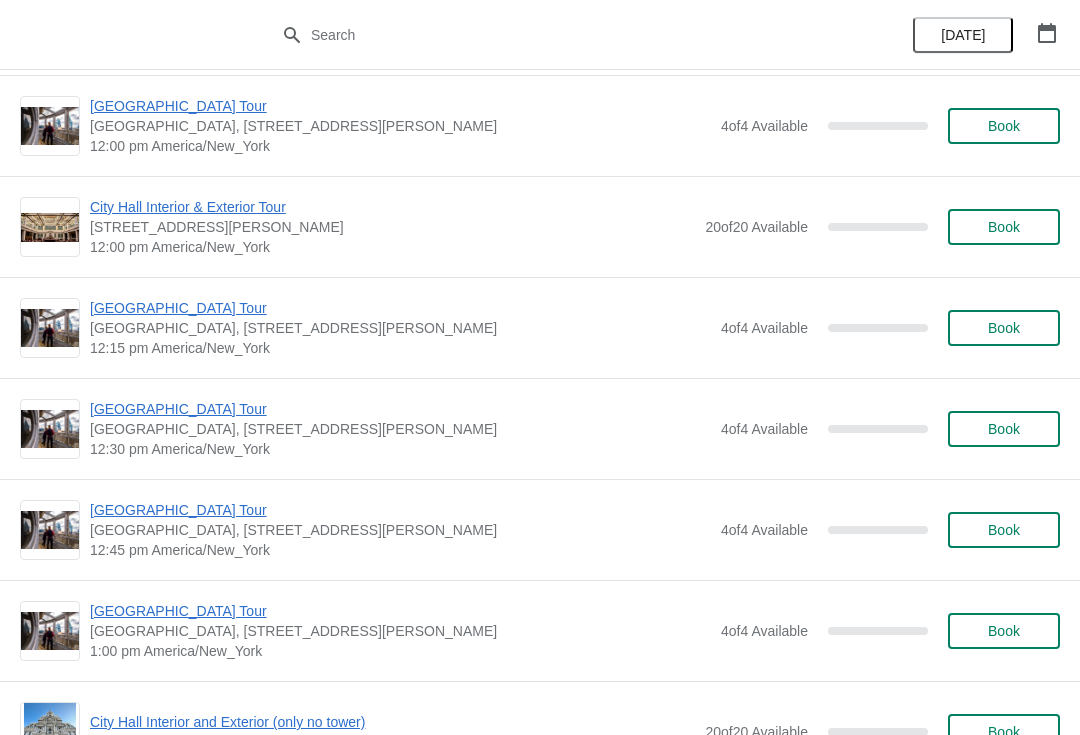 scroll, scrollTop: 1022, scrollLeft: 0, axis: vertical 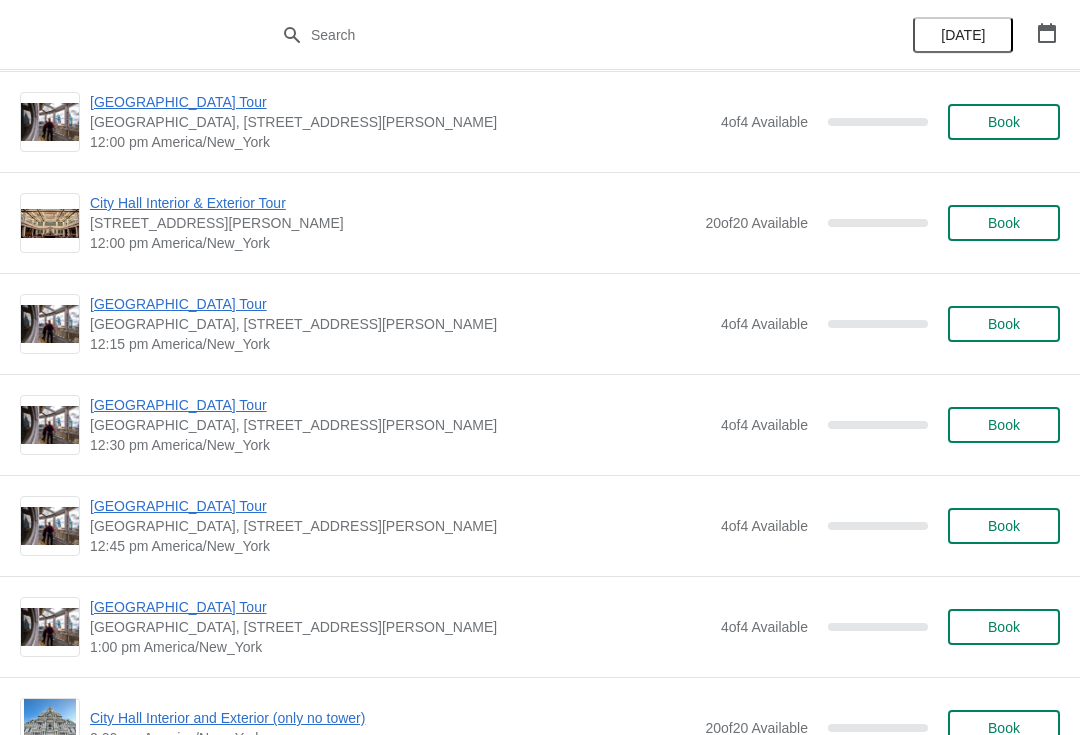 click on "[GEOGRAPHIC_DATA] Tour" at bounding box center [400, 607] 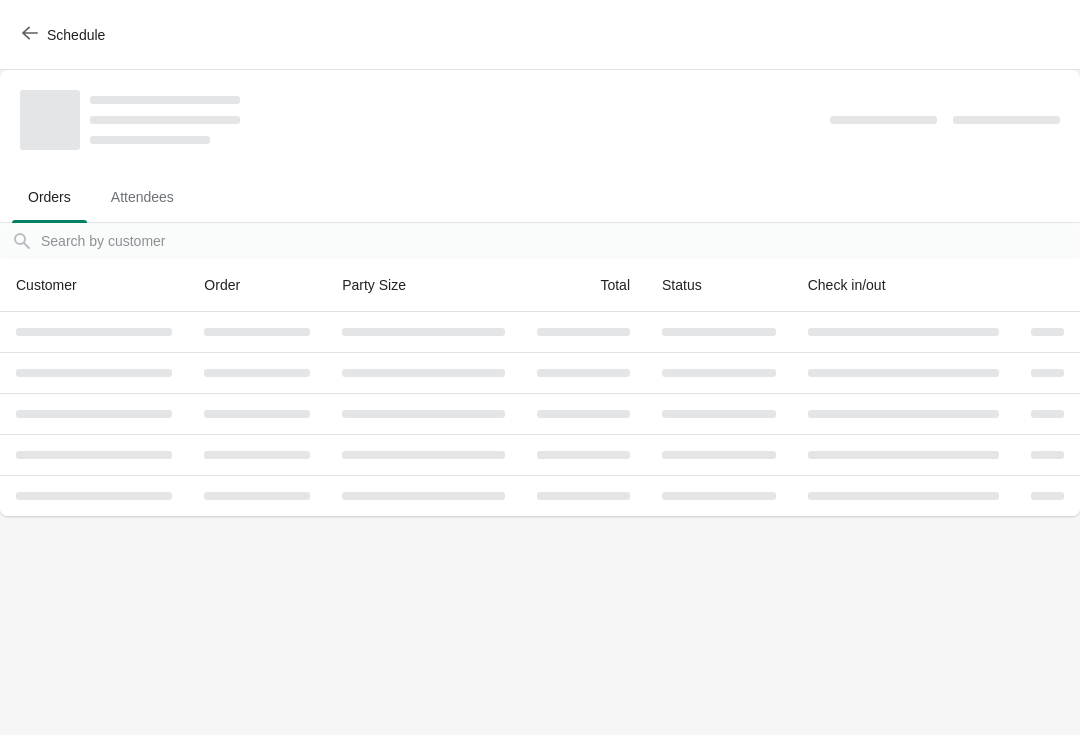 scroll, scrollTop: 0, scrollLeft: 0, axis: both 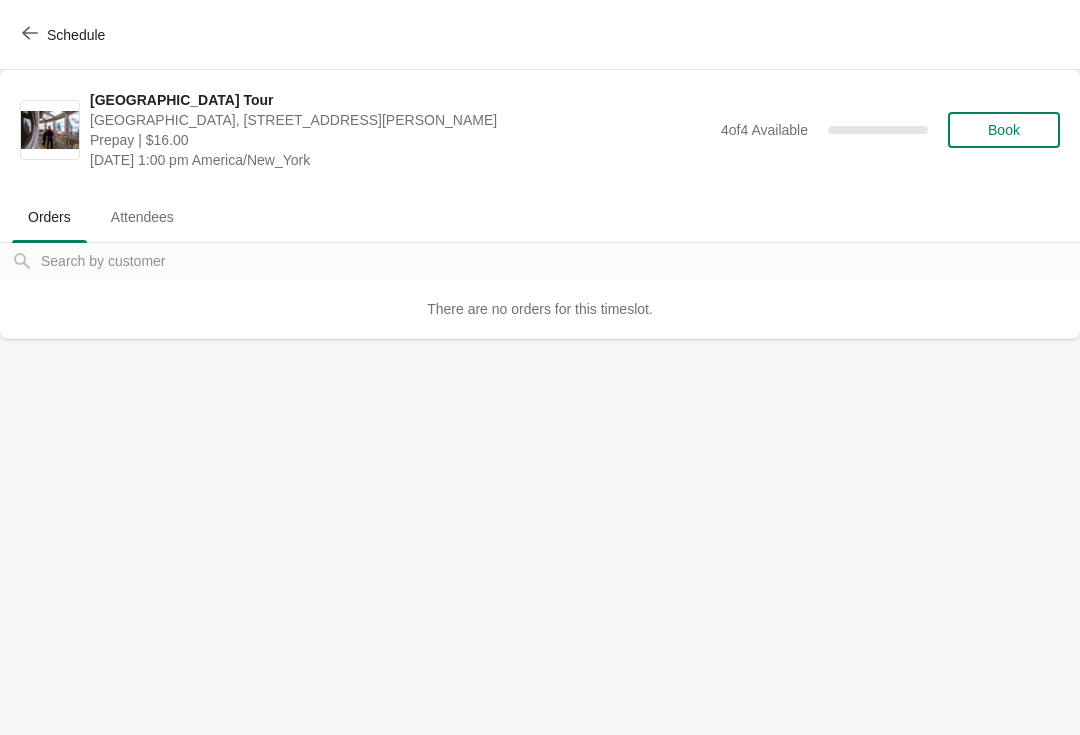 click on "Book" at bounding box center [1004, 130] 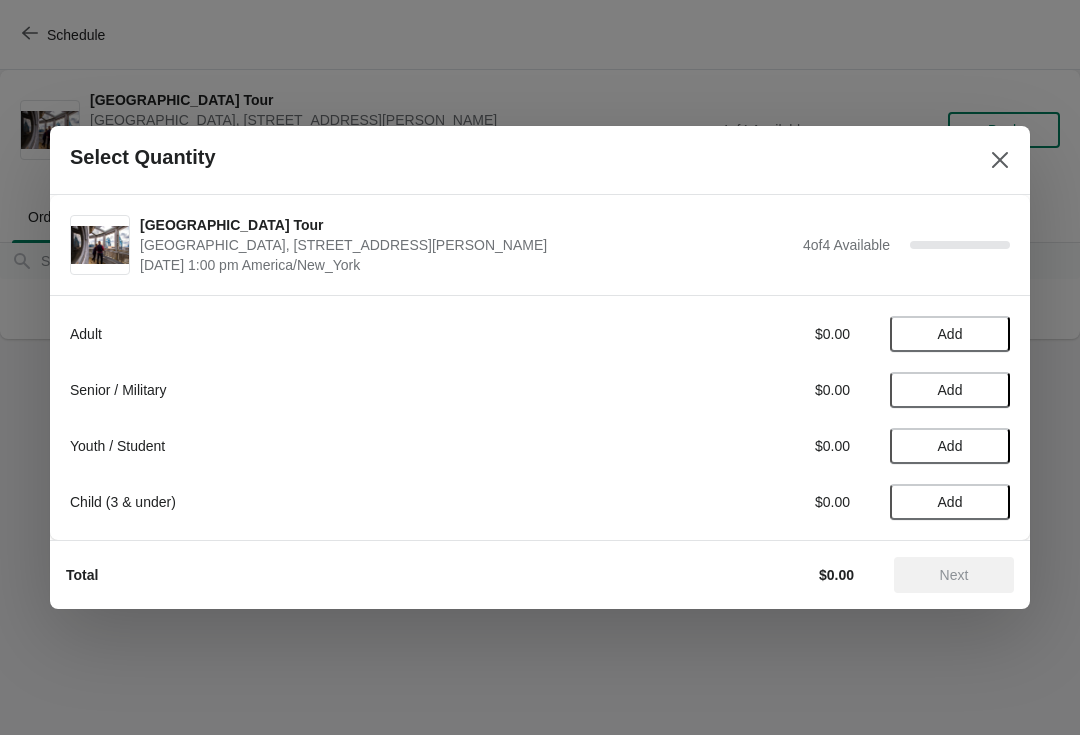 click on "Add" at bounding box center [950, 390] 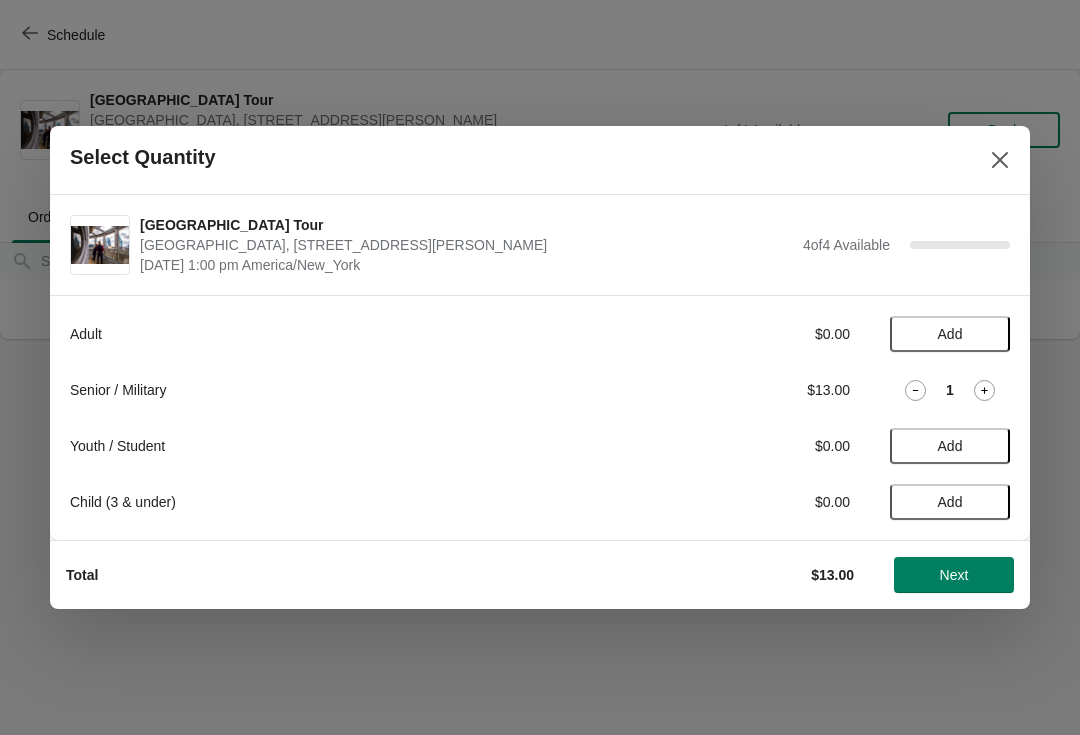 click 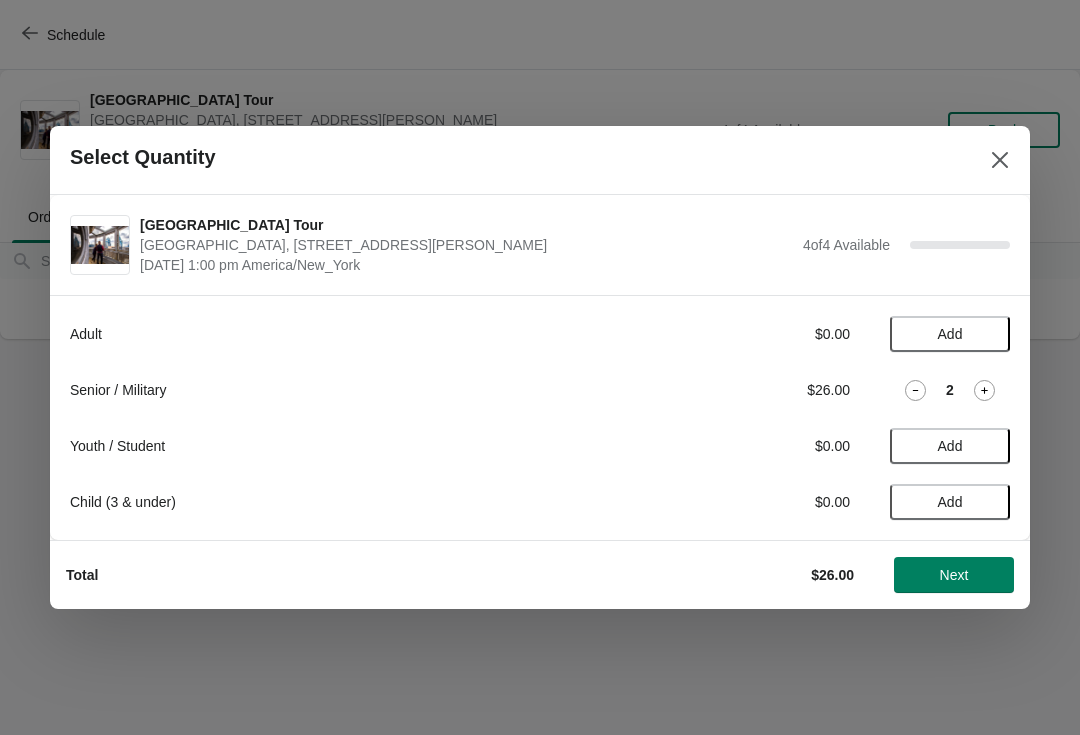 click 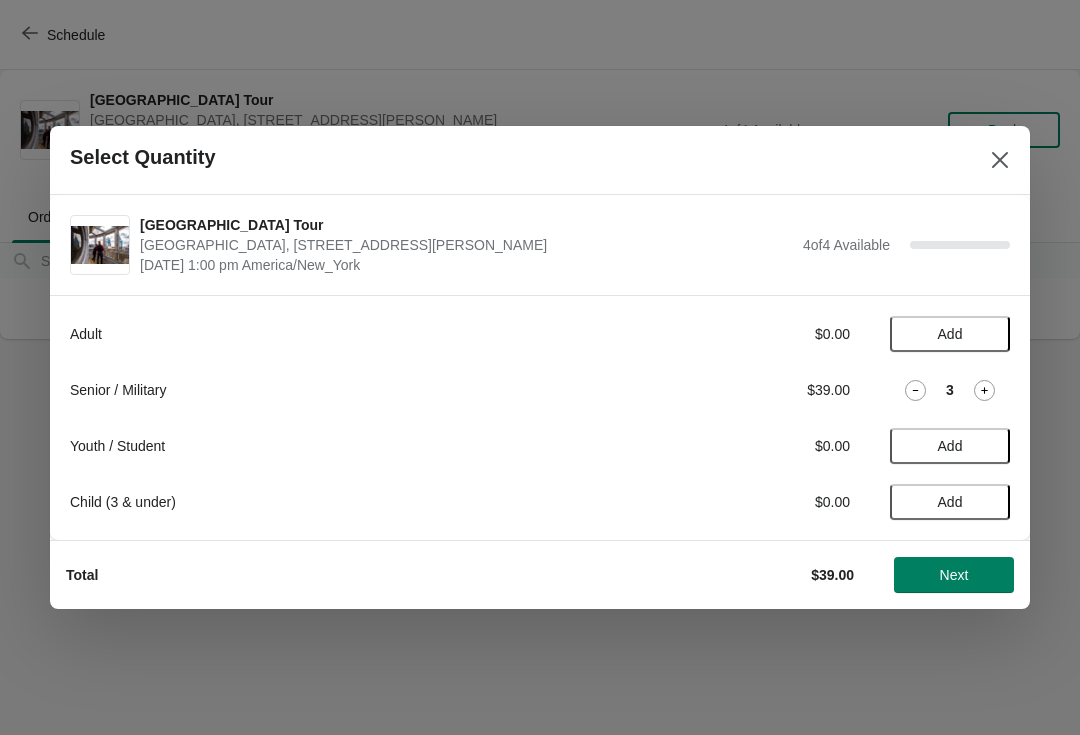 click on "Add" at bounding box center [950, 334] 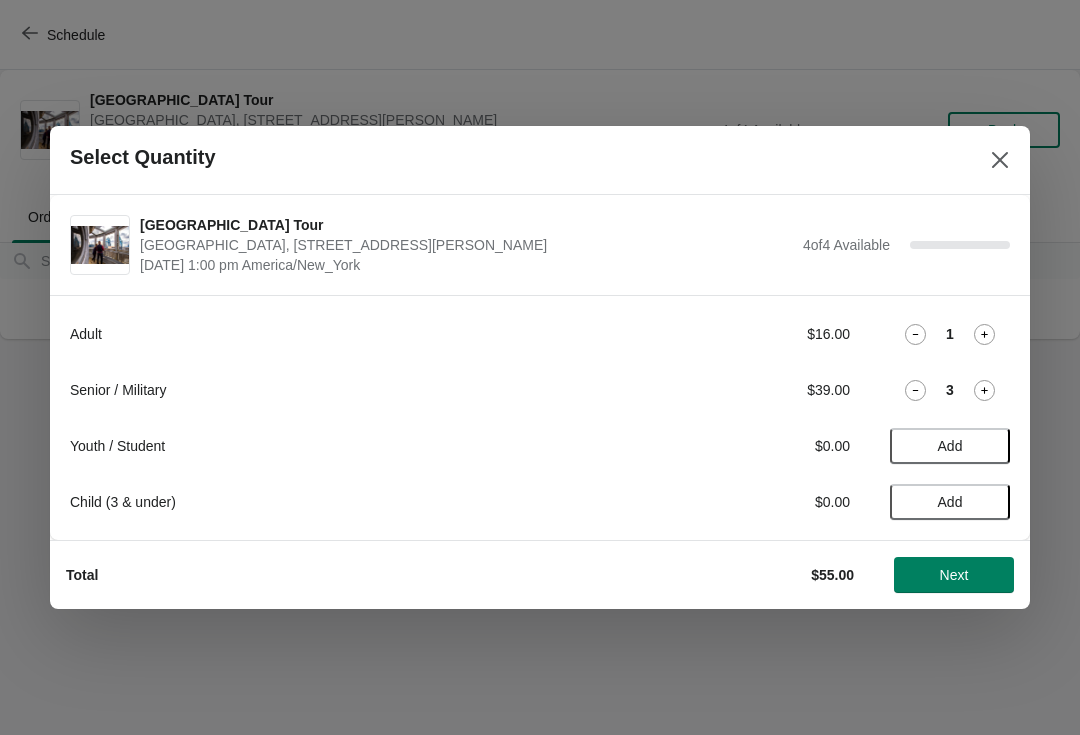 click 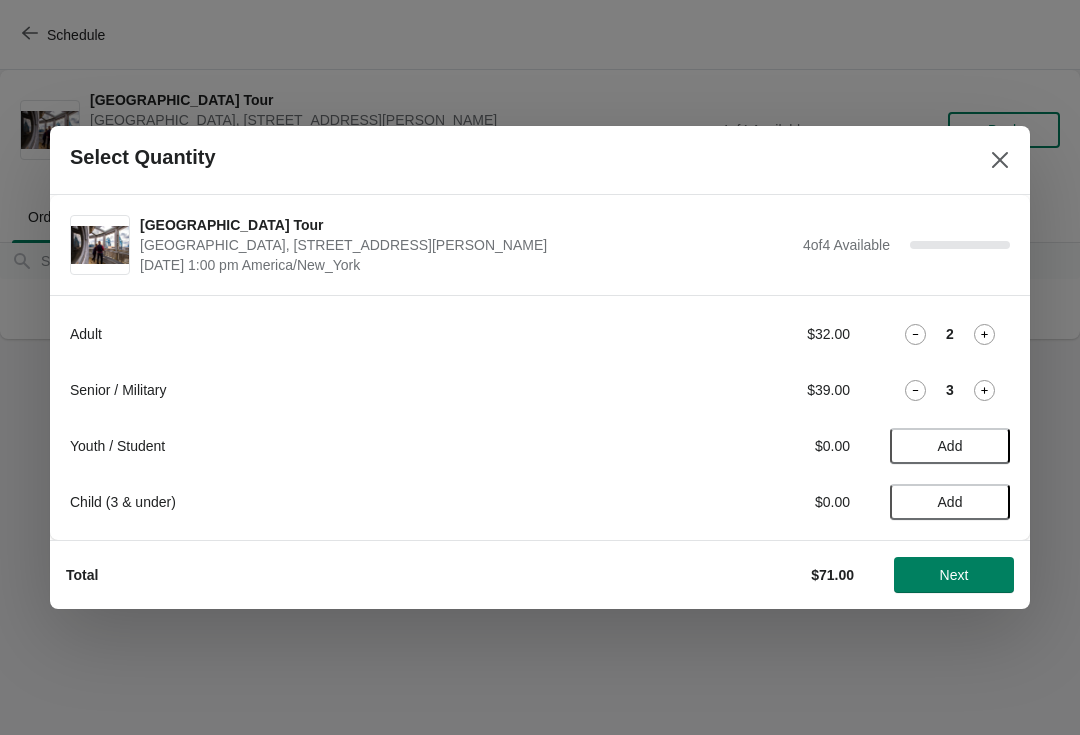 click 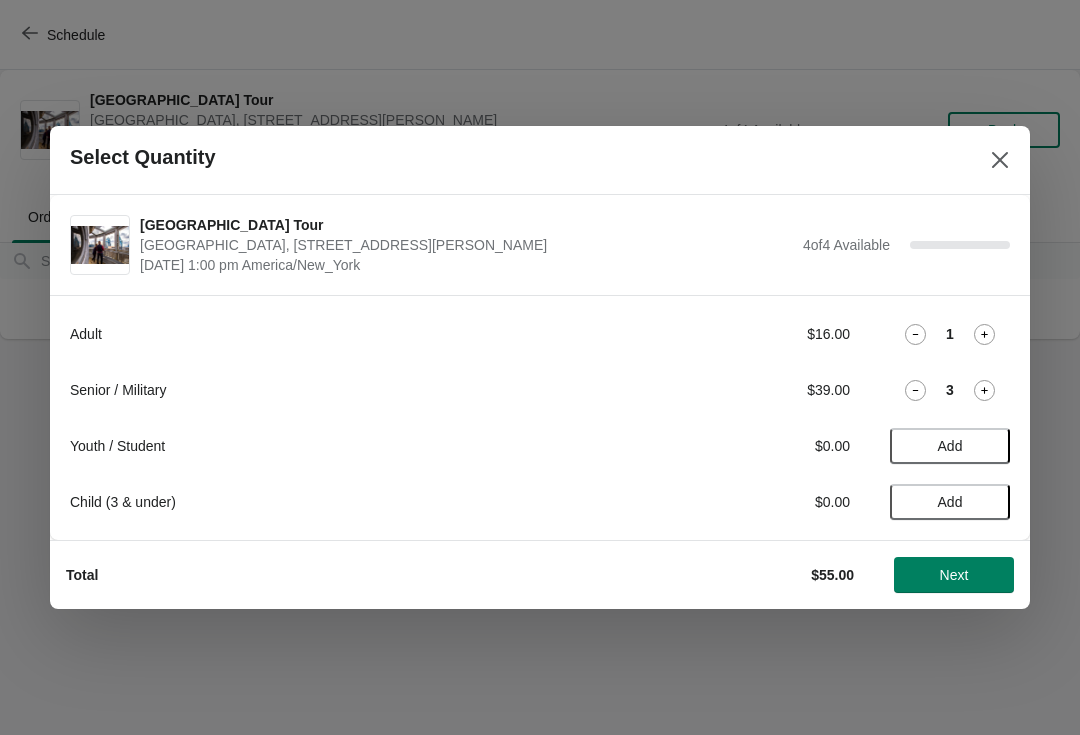 click on "Next" at bounding box center [954, 575] 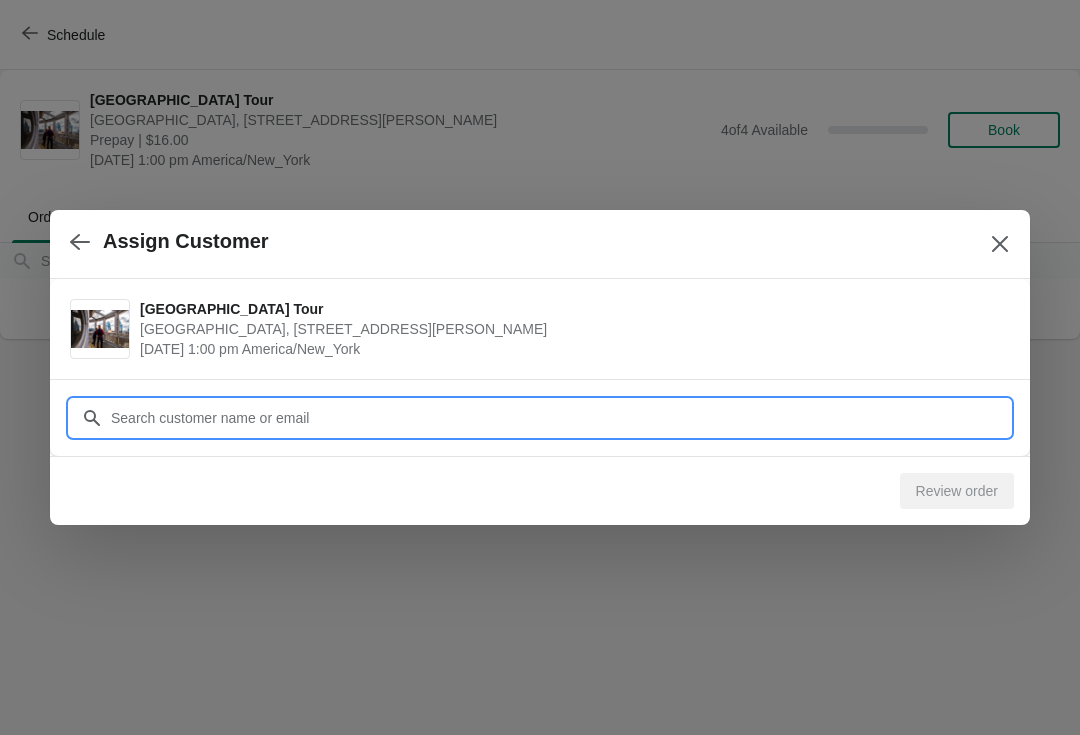 click on "Customer" at bounding box center (560, 418) 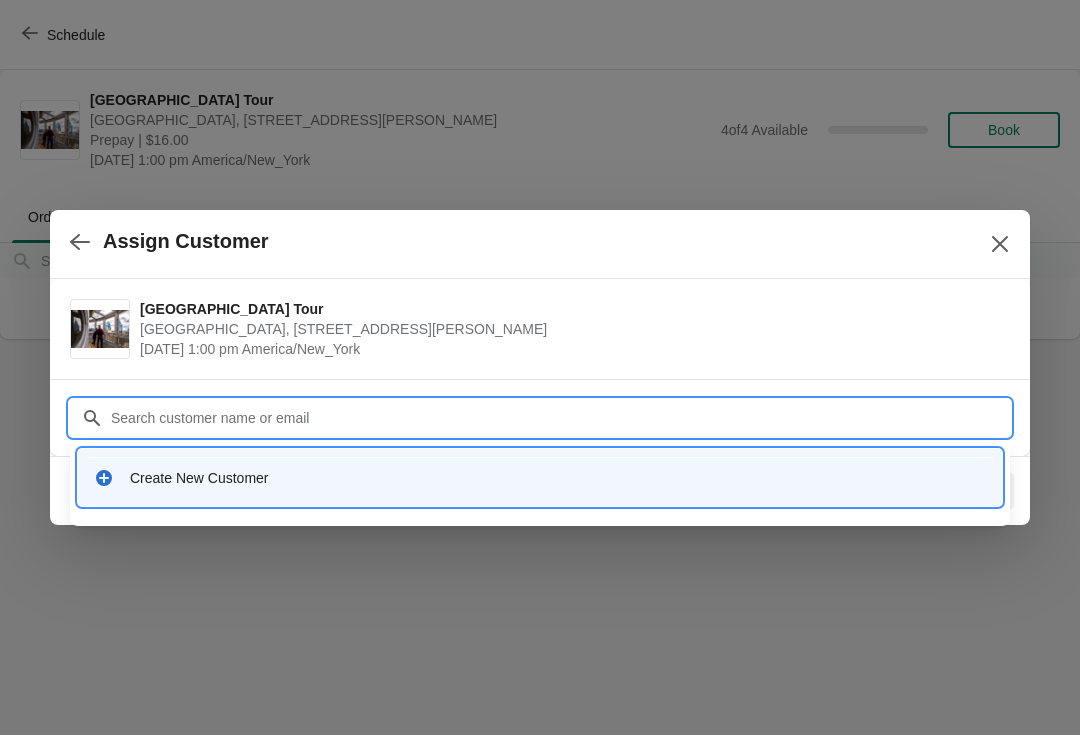 click on "Create New Customer" at bounding box center [540, 477] 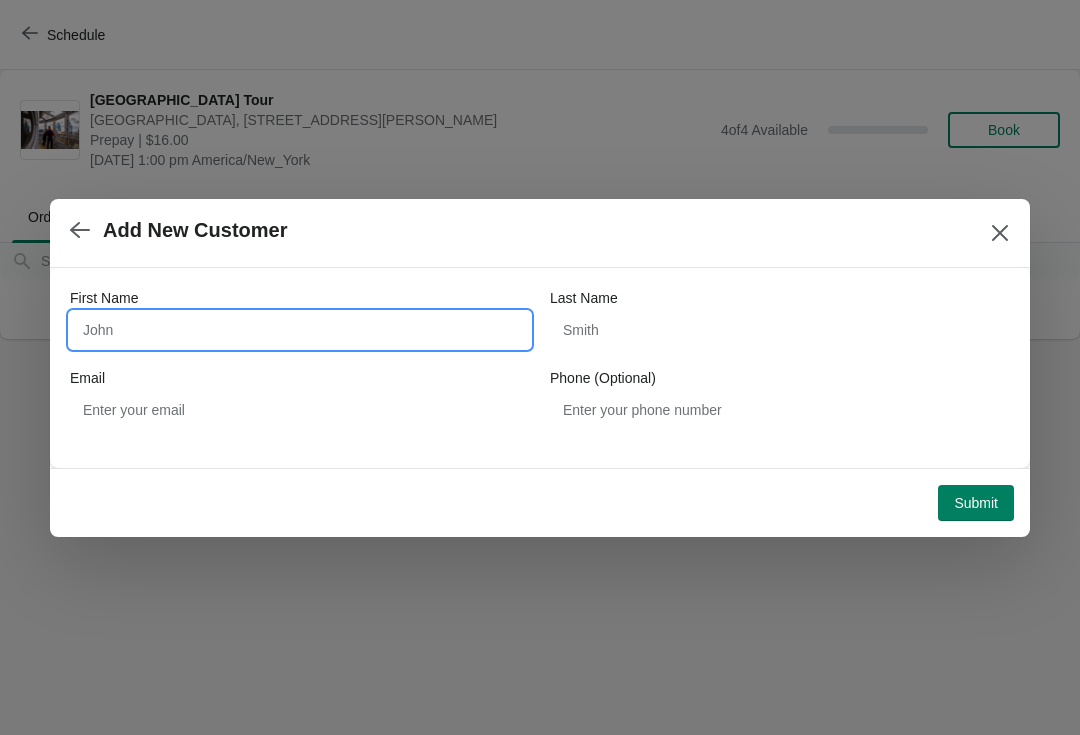 click on "First Name" at bounding box center (300, 330) 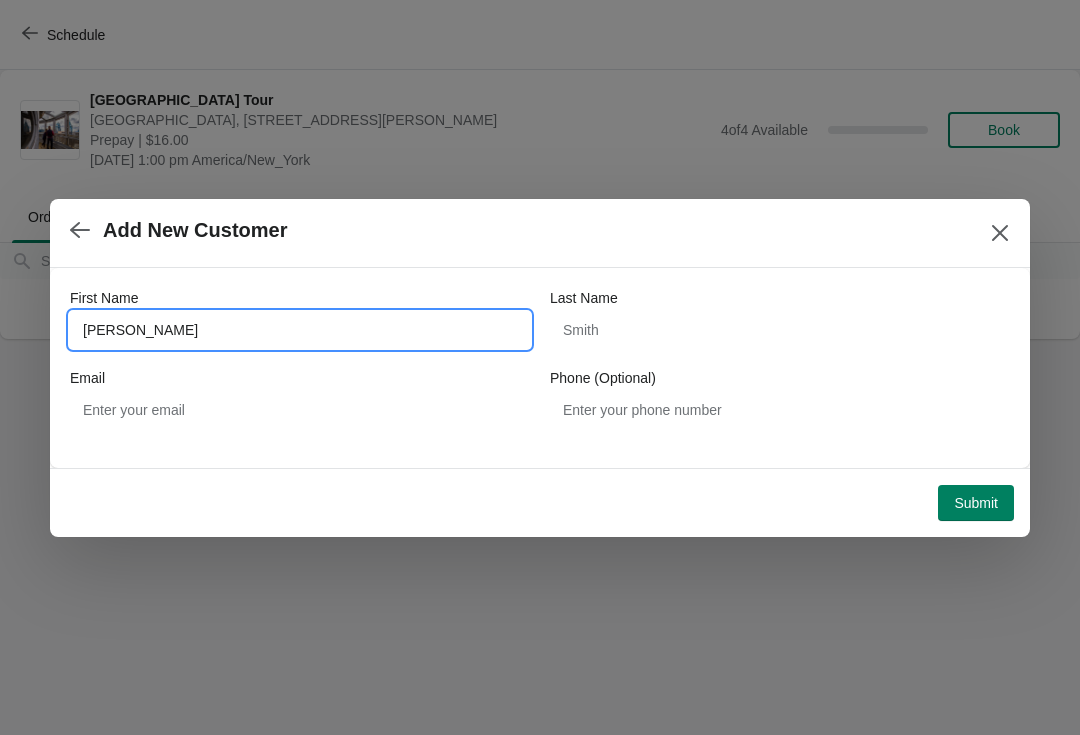 type on "Barbara" 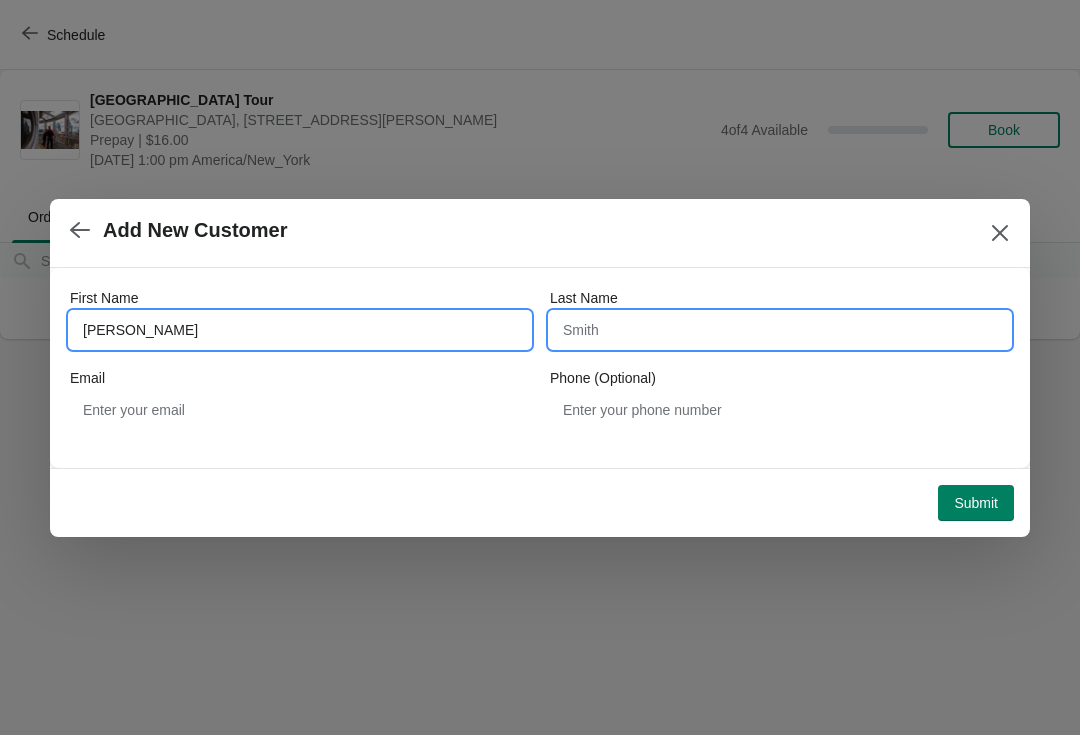 click on "Last Name" at bounding box center (780, 330) 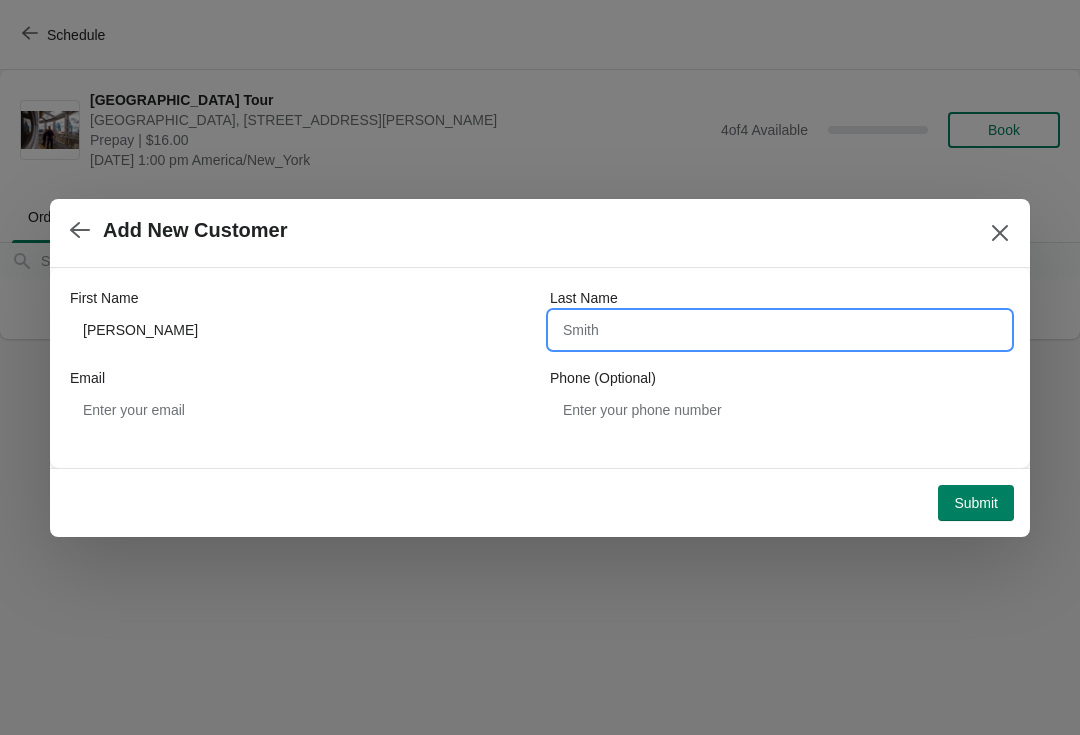 type on "g" 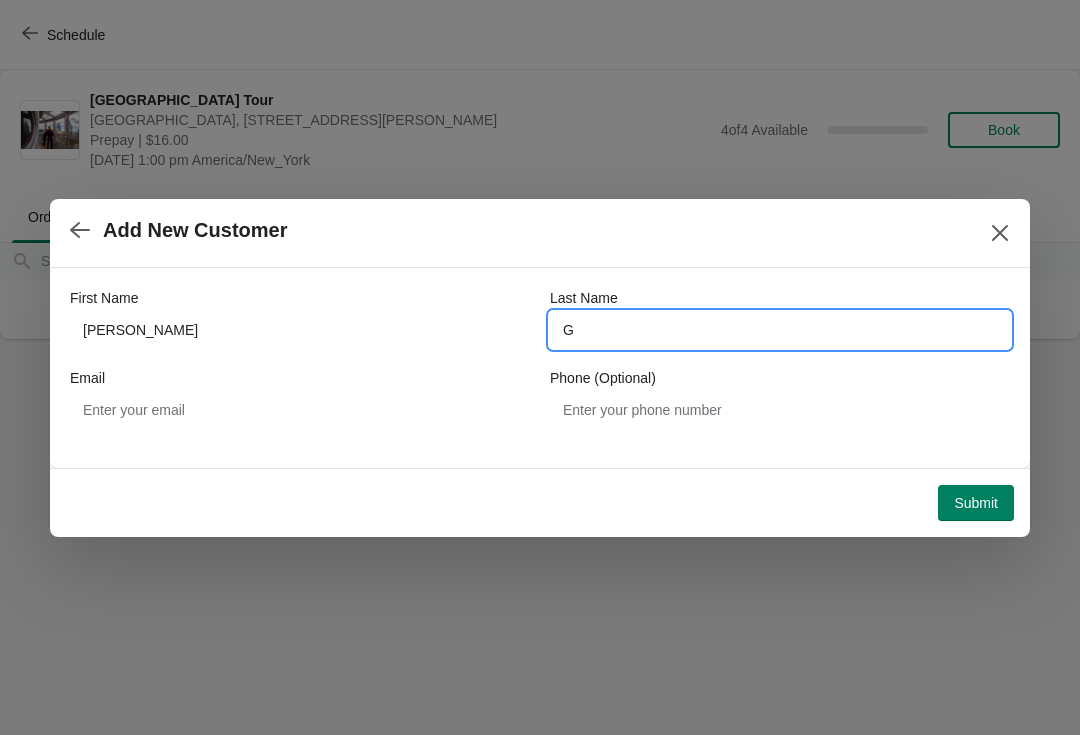 type on "G" 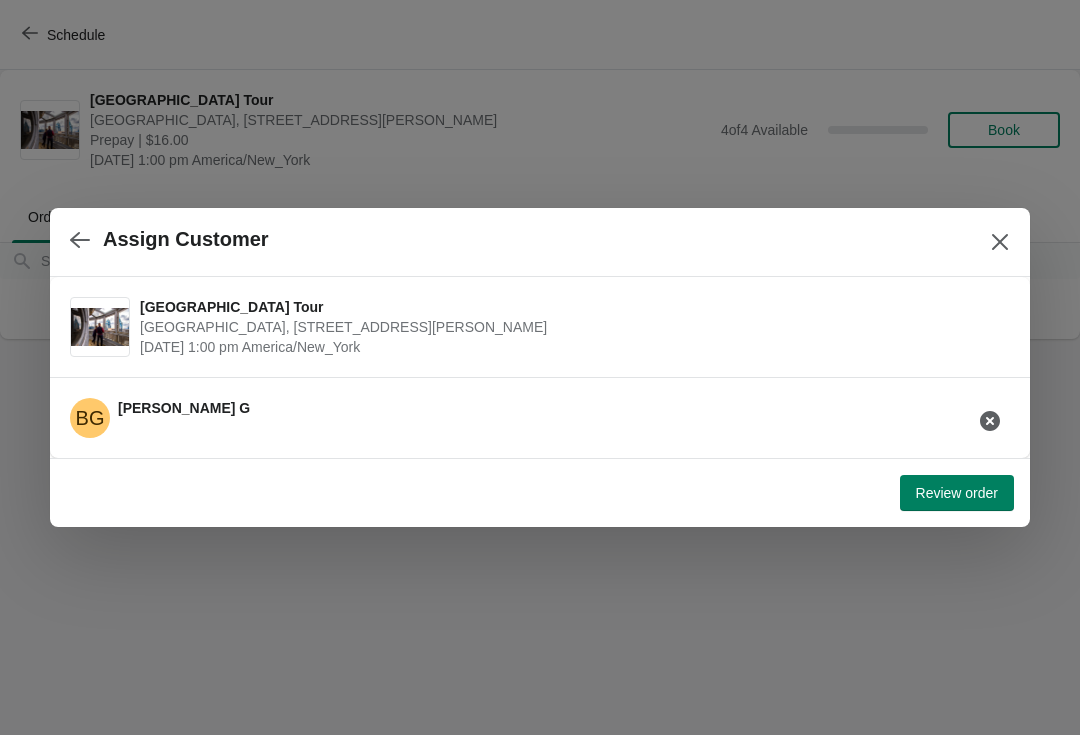click on "Review order" at bounding box center [957, 493] 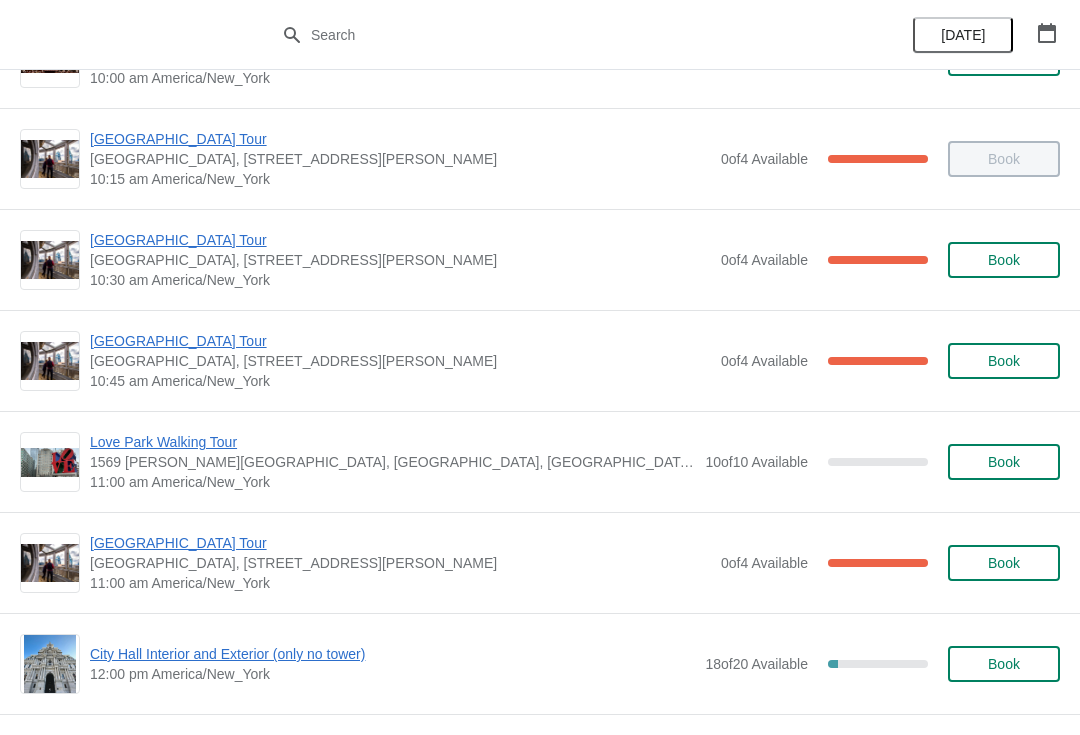 scroll, scrollTop: 378, scrollLeft: 0, axis: vertical 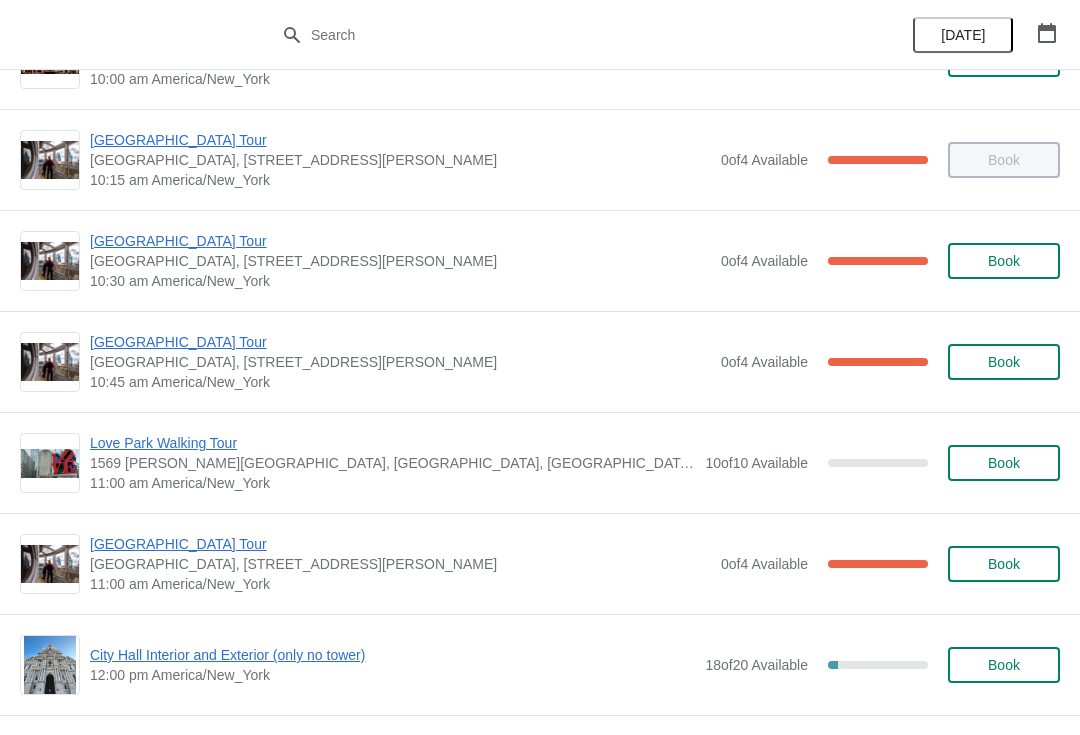 click on "[GEOGRAPHIC_DATA] Tour" at bounding box center (400, 241) 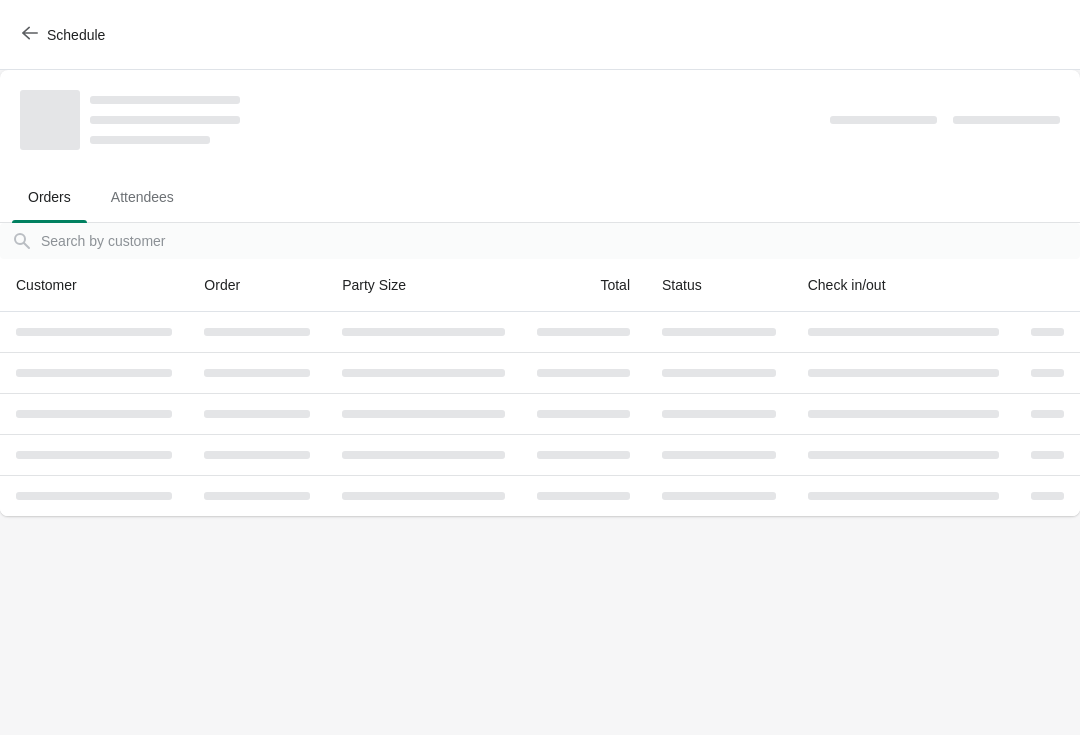 scroll, scrollTop: 0, scrollLeft: 0, axis: both 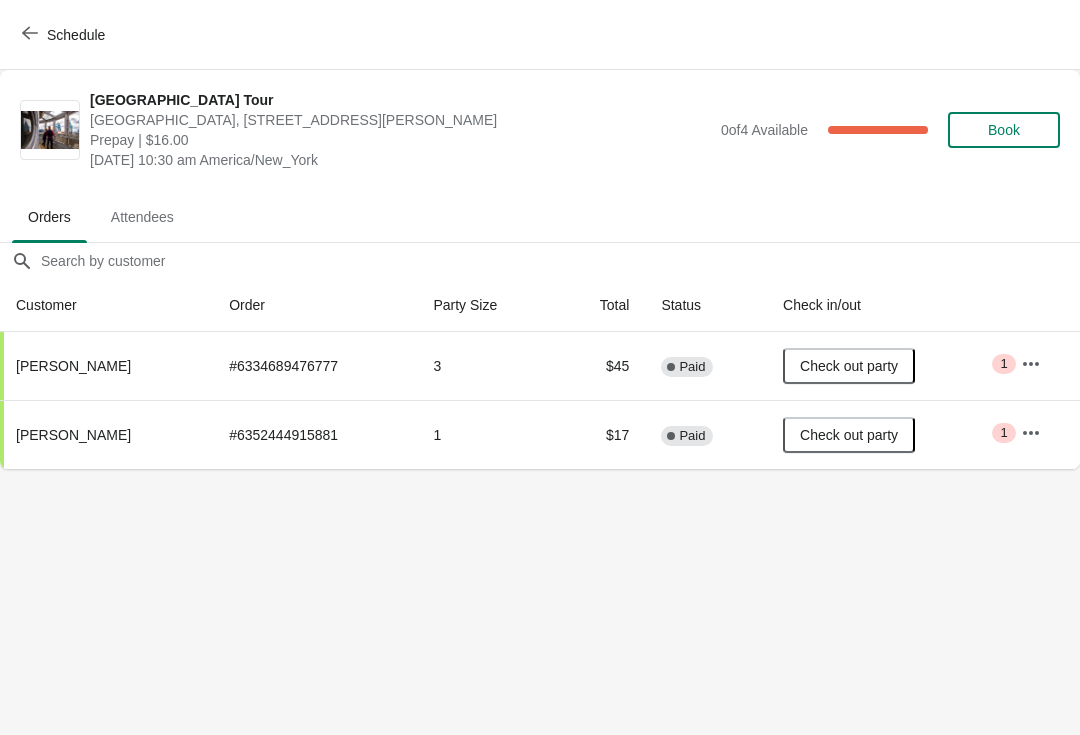 click 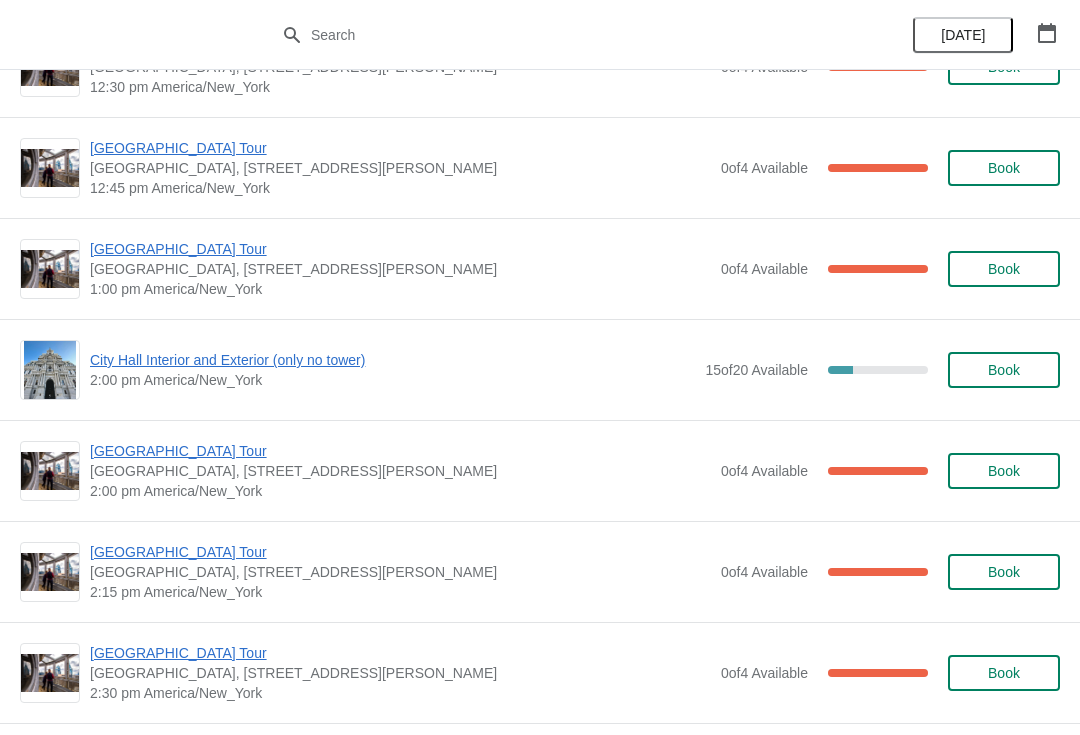 scroll, scrollTop: 1381, scrollLeft: 0, axis: vertical 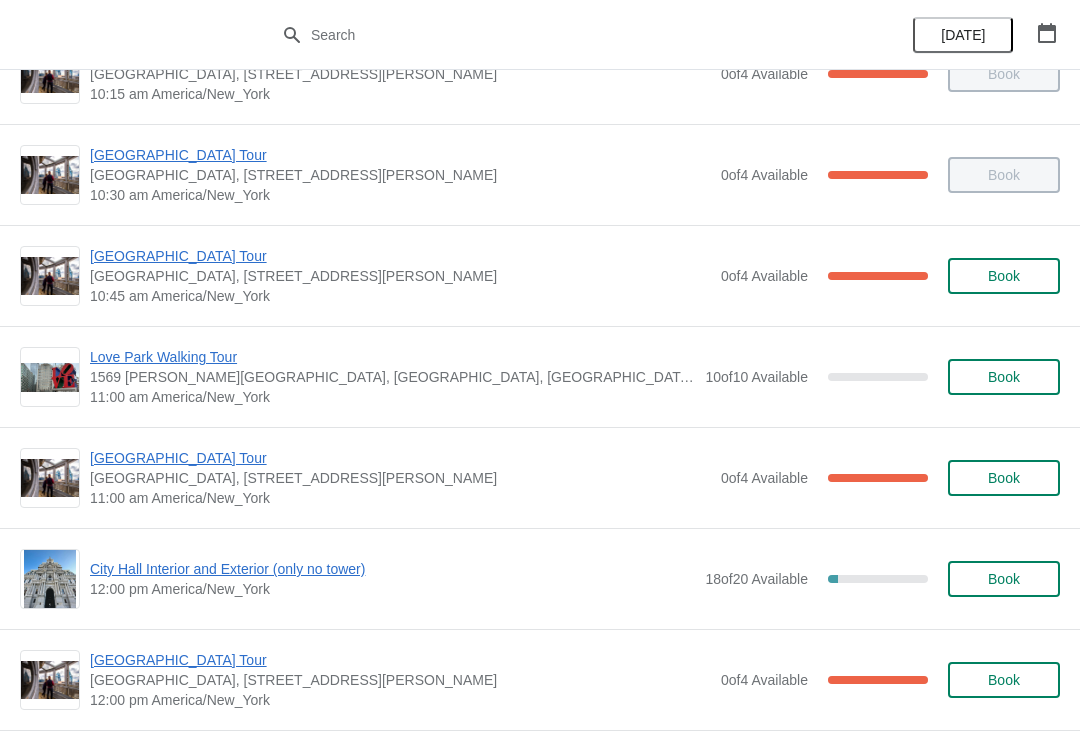 click on "[GEOGRAPHIC_DATA] Tour" at bounding box center [400, 458] 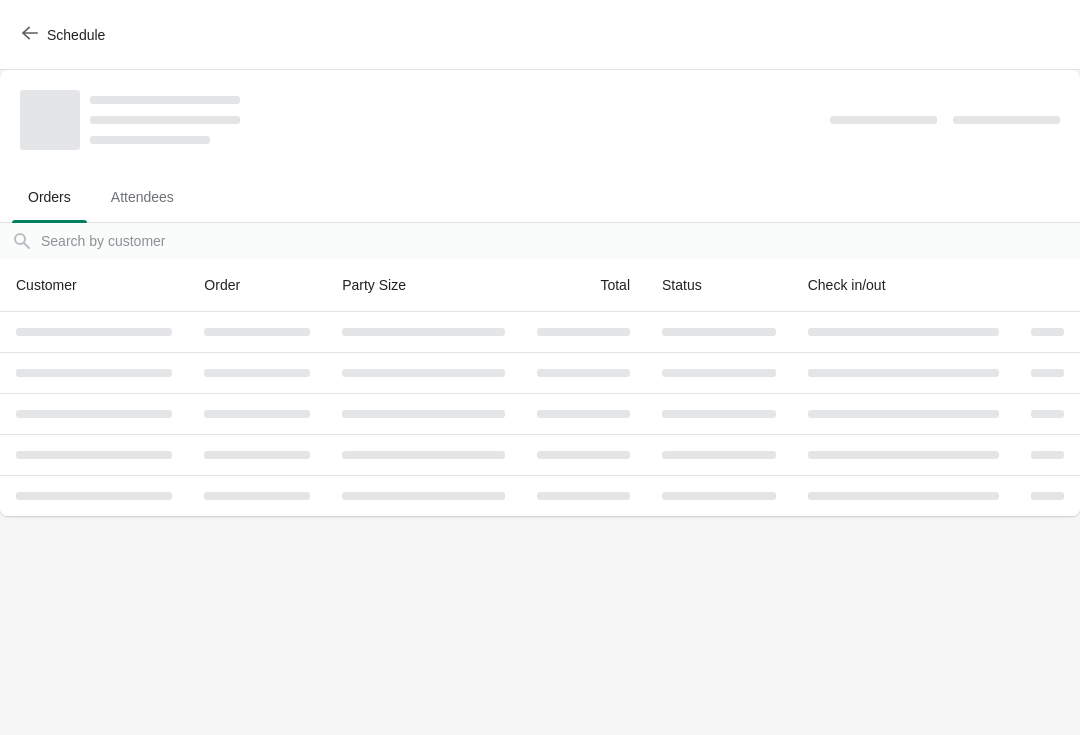 scroll, scrollTop: 0, scrollLeft: 0, axis: both 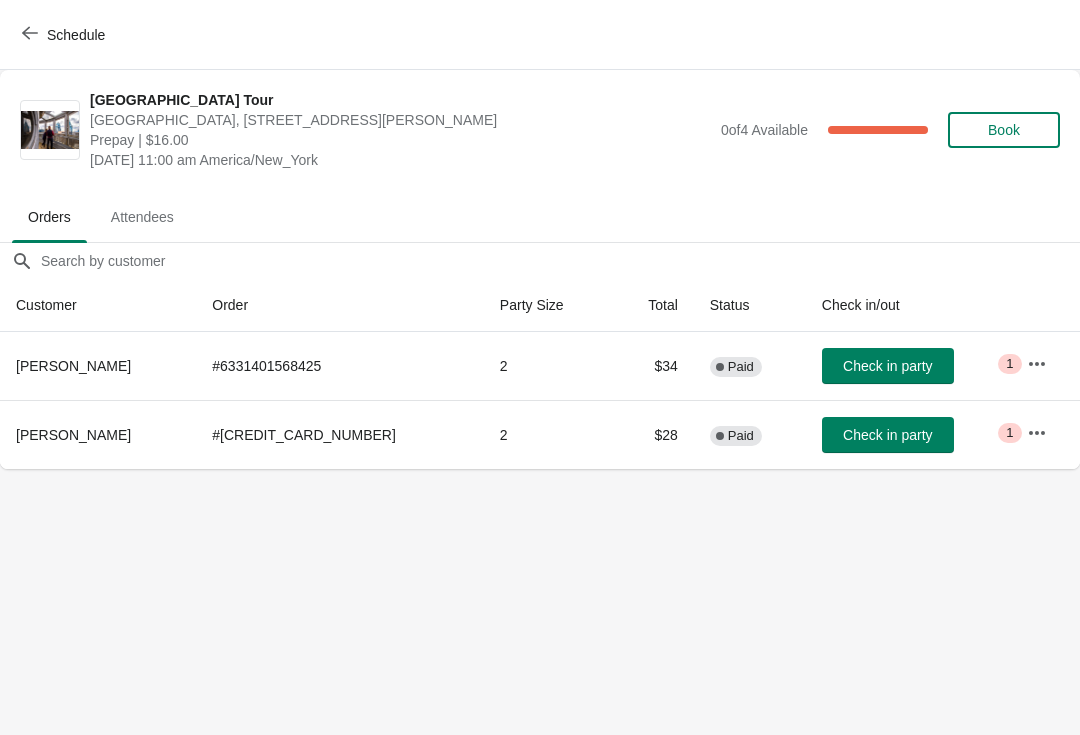 click on "Check in party" at bounding box center (888, 366) 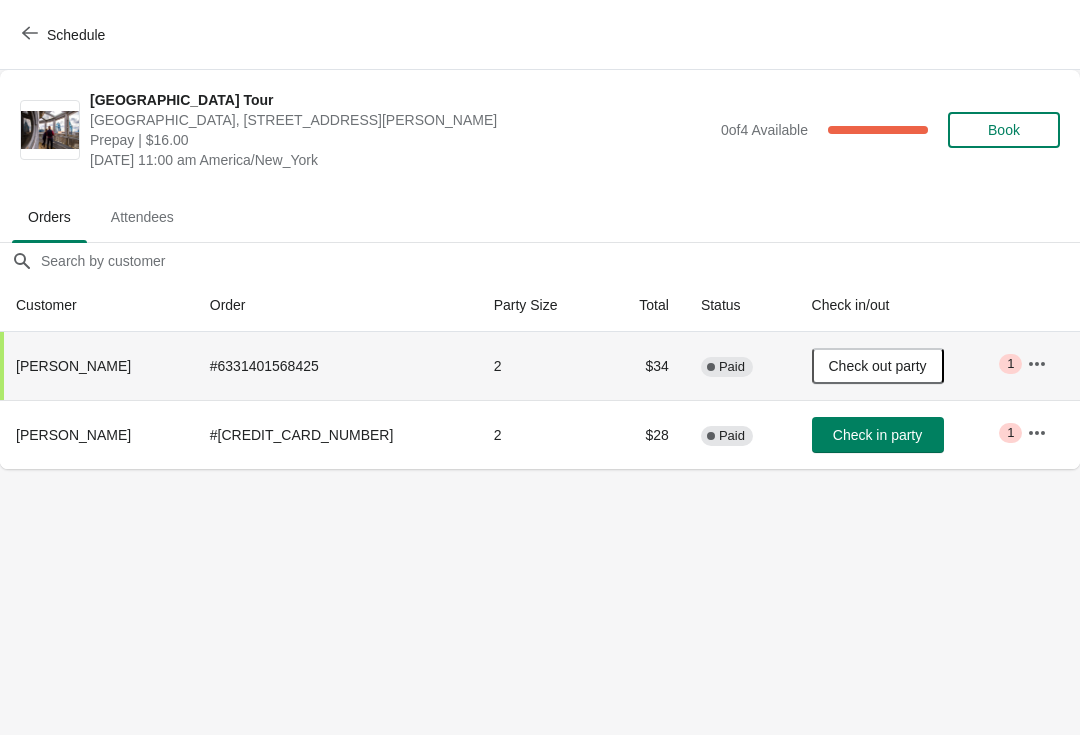 click on "Schedule" at bounding box center (65, 35) 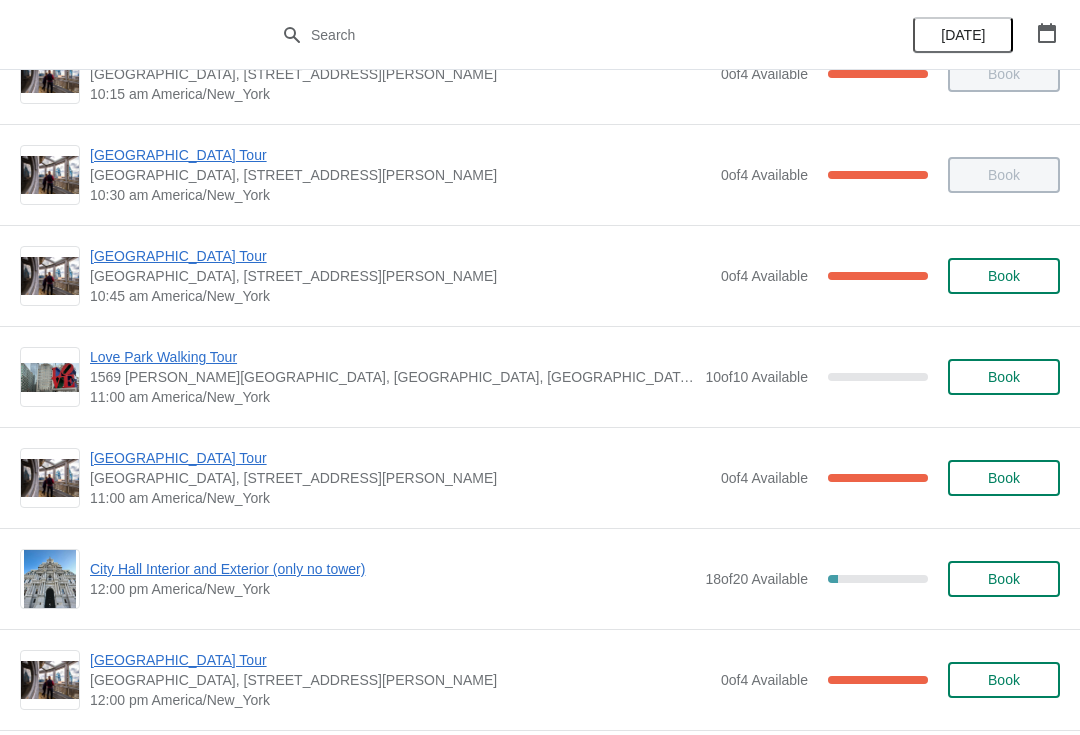 scroll, scrollTop: 462, scrollLeft: 0, axis: vertical 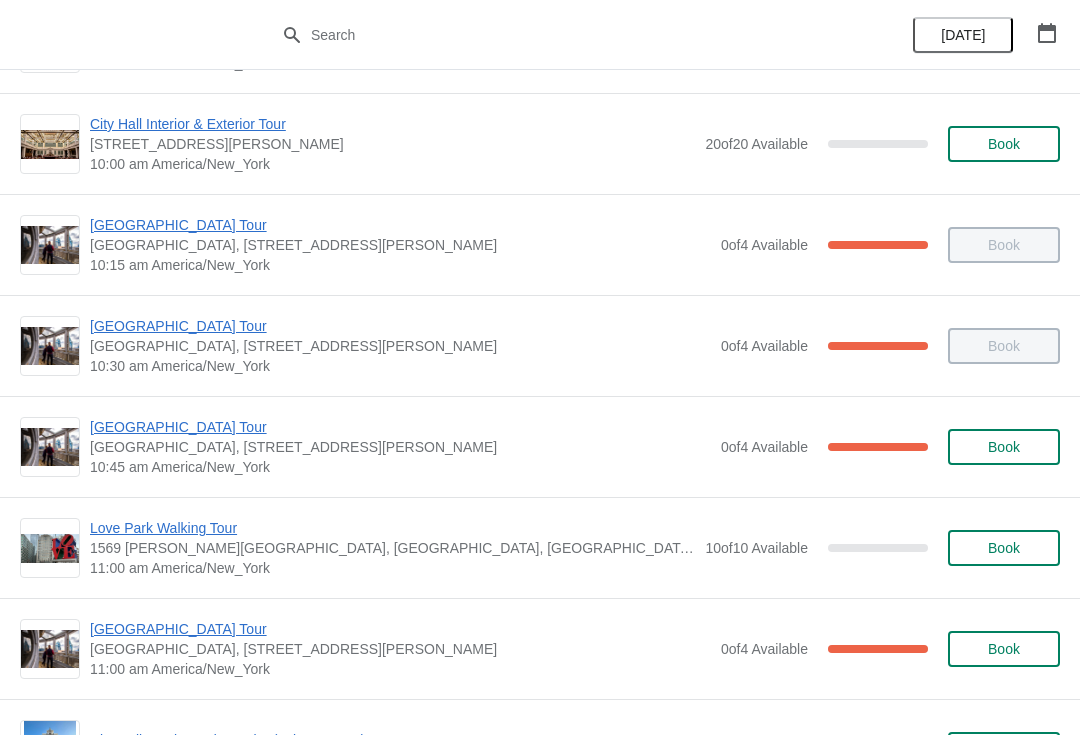 click on "[GEOGRAPHIC_DATA] Tour" at bounding box center [400, 629] 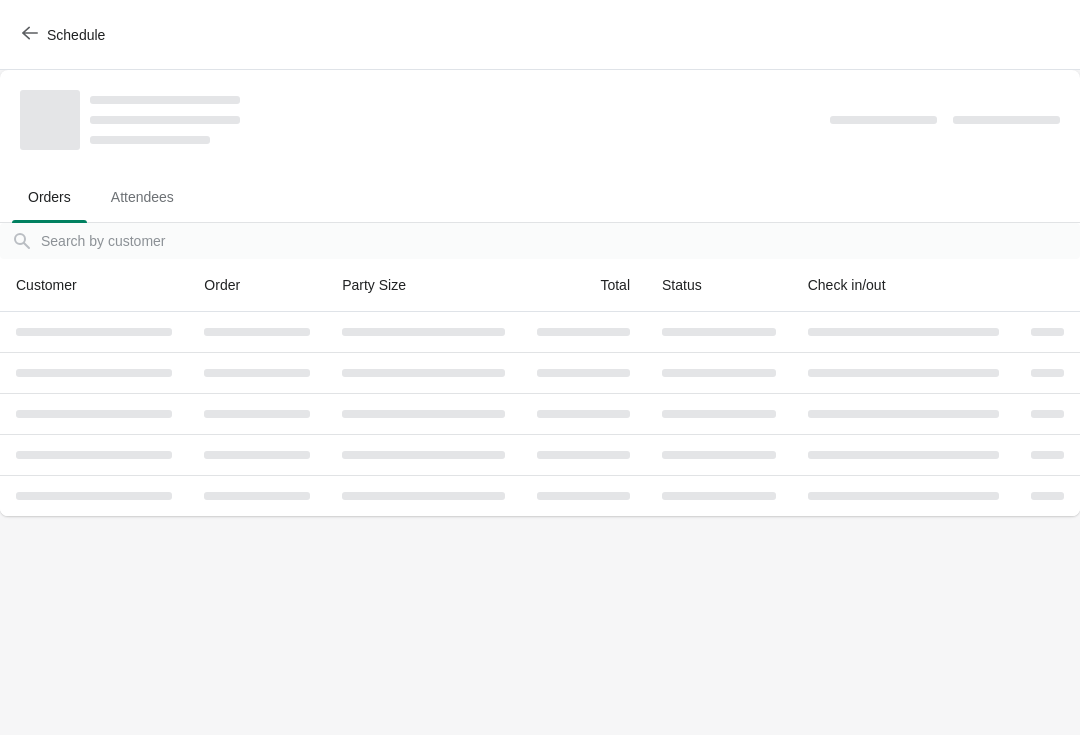 scroll, scrollTop: 0, scrollLeft: 0, axis: both 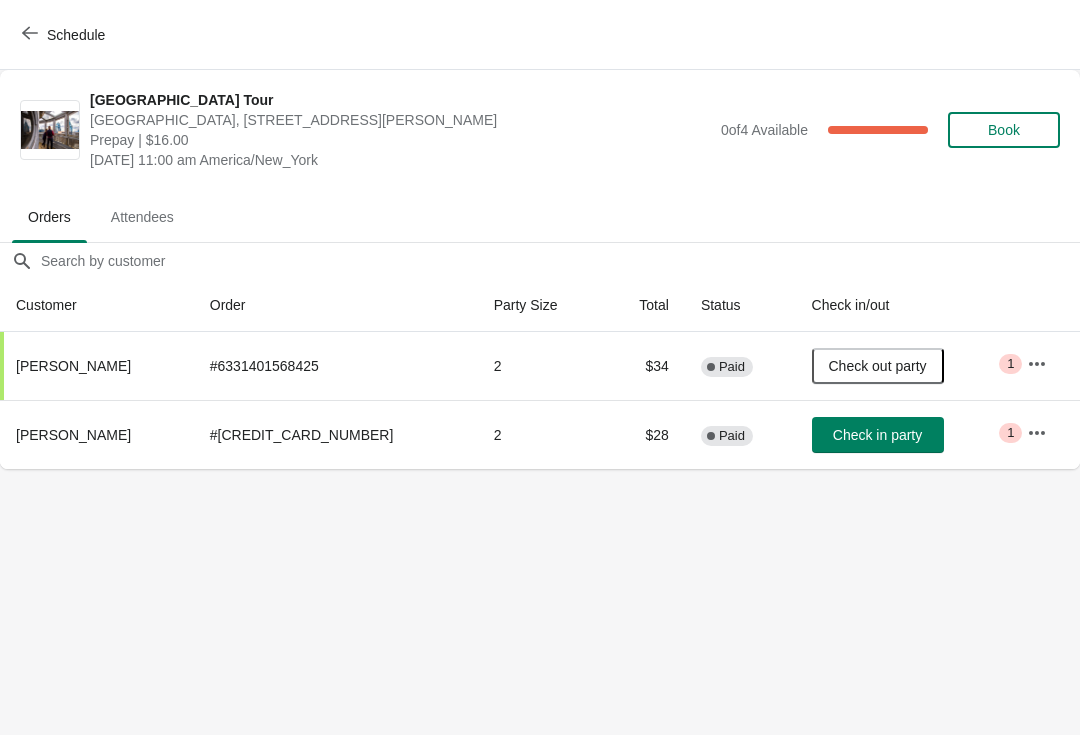 click 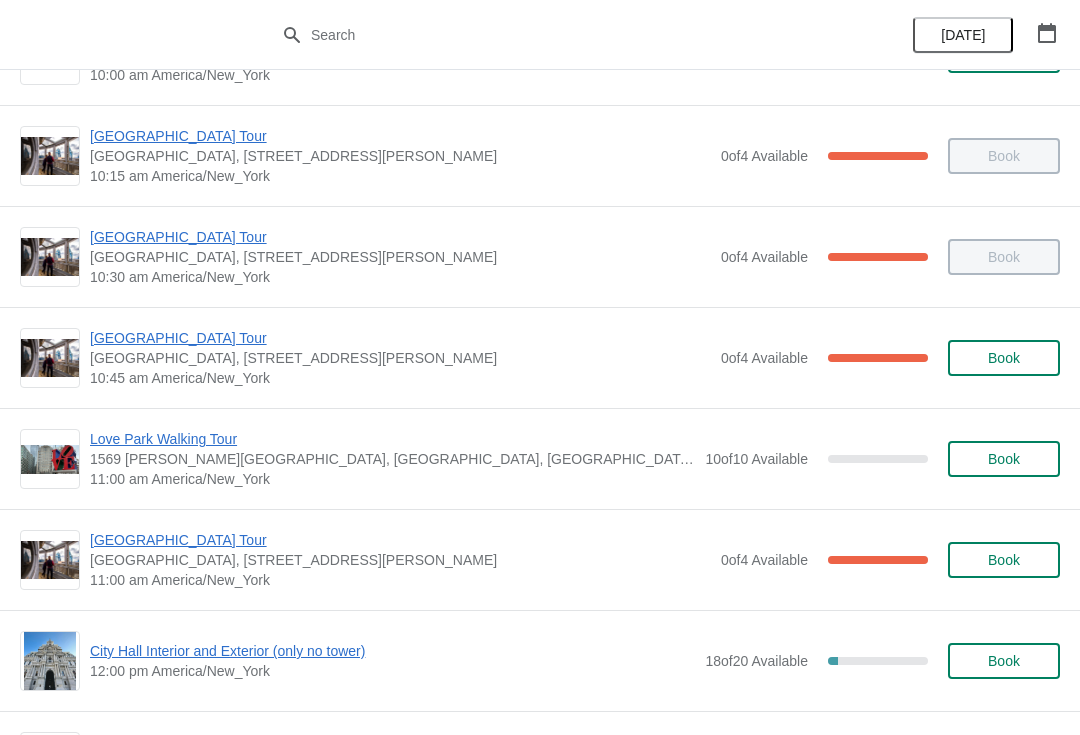 scroll, scrollTop: 383, scrollLeft: 0, axis: vertical 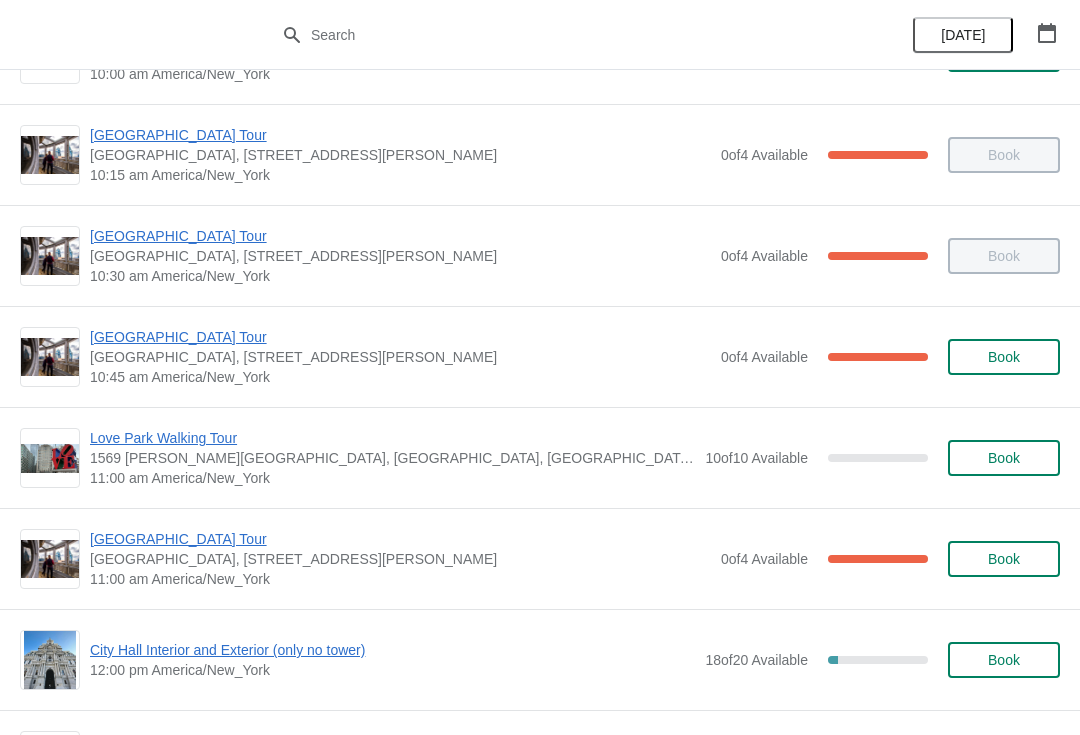 click on "[GEOGRAPHIC_DATA] Tour" at bounding box center [400, 337] 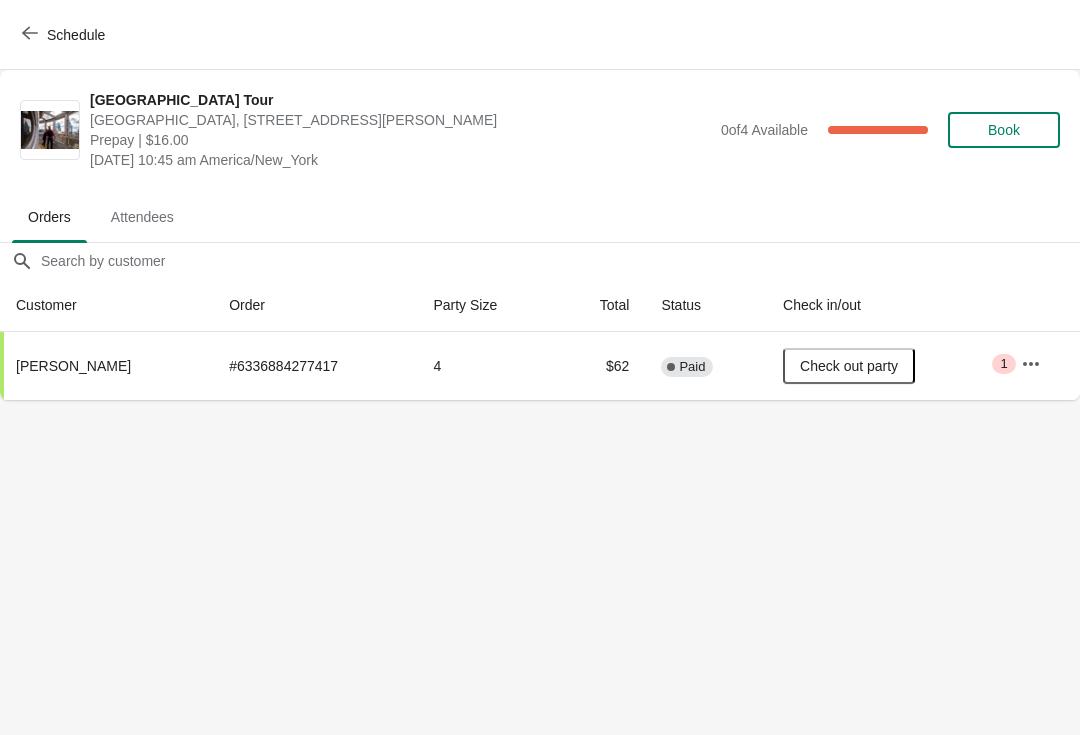 click 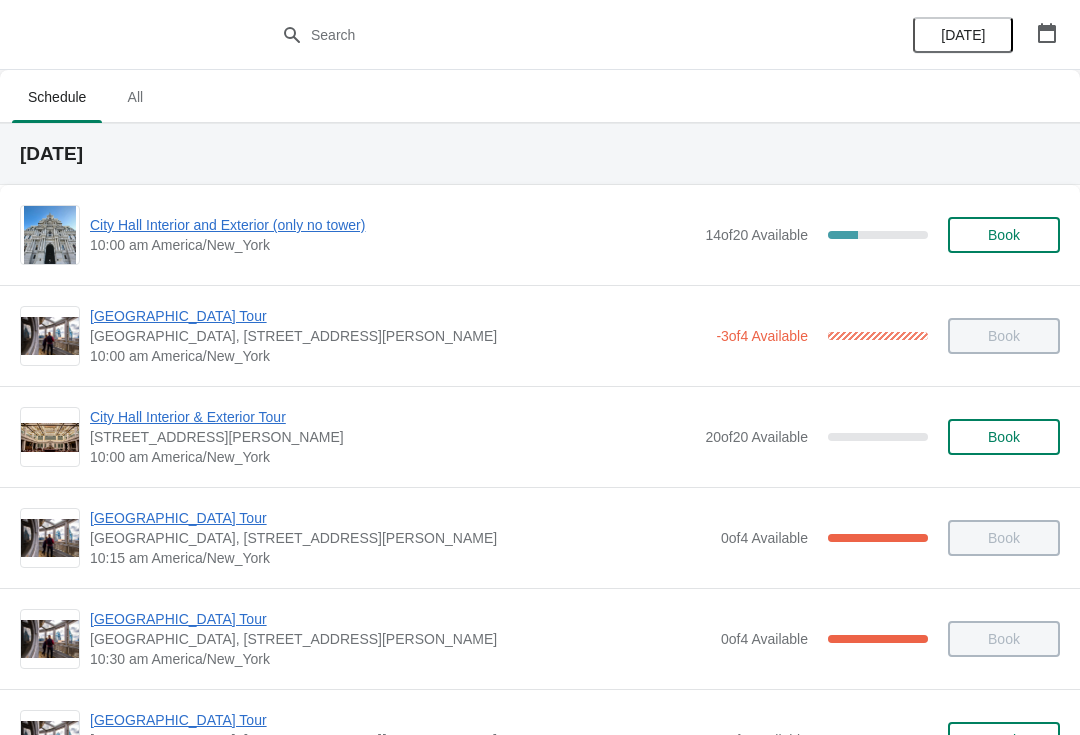 scroll, scrollTop: 0, scrollLeft: 0, axis: both 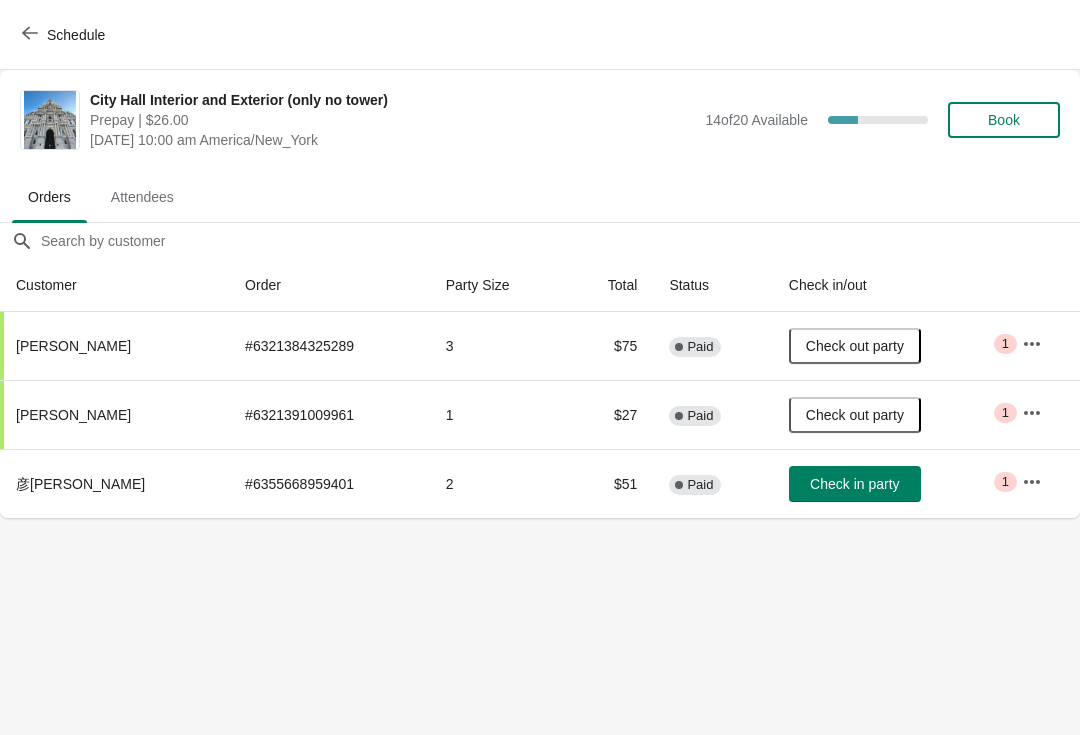 click 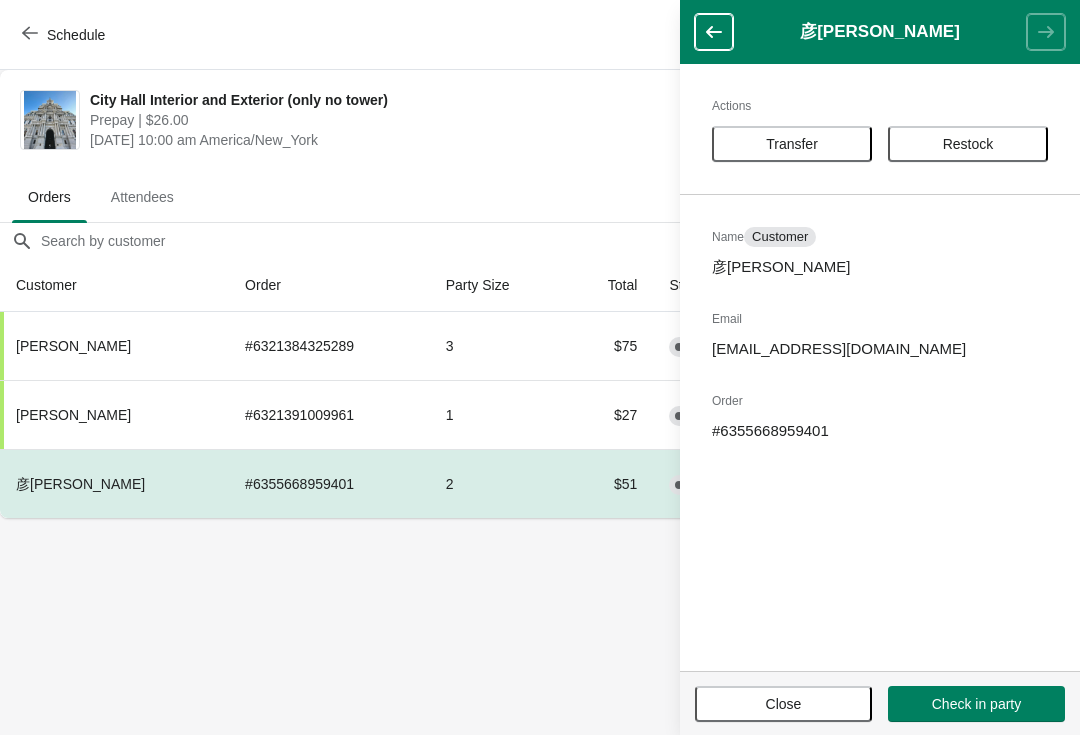 click on "Transfer" at bounding box center [792, 144] 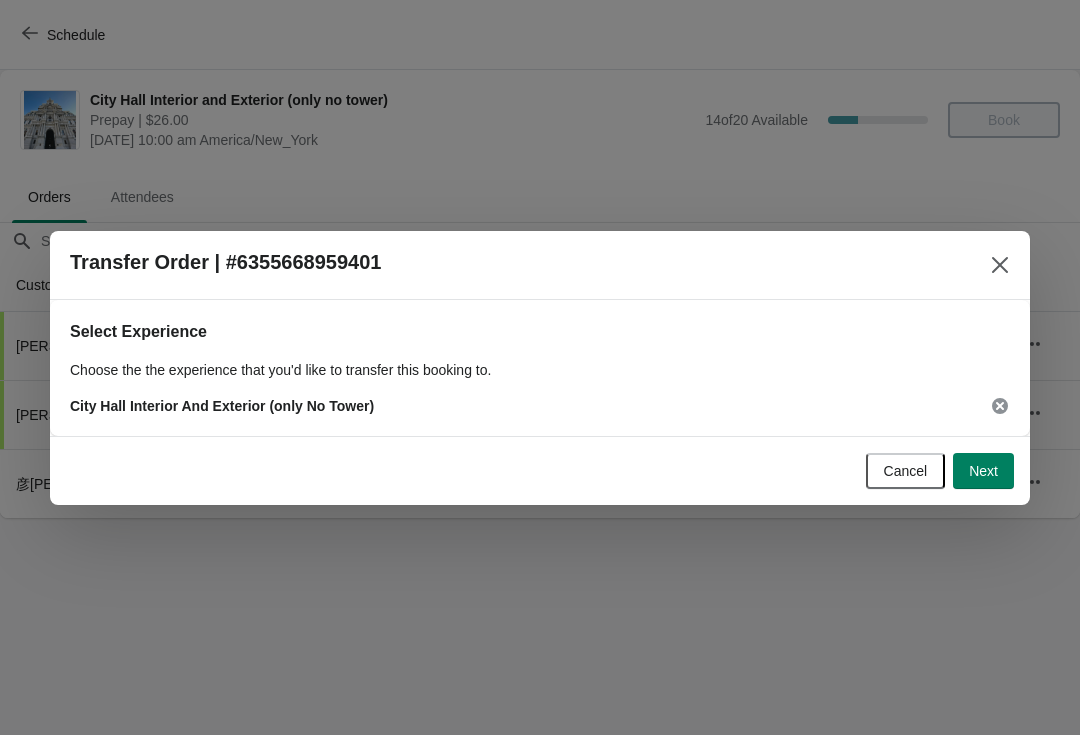 click on "Next" at bounding box center [983, 471] 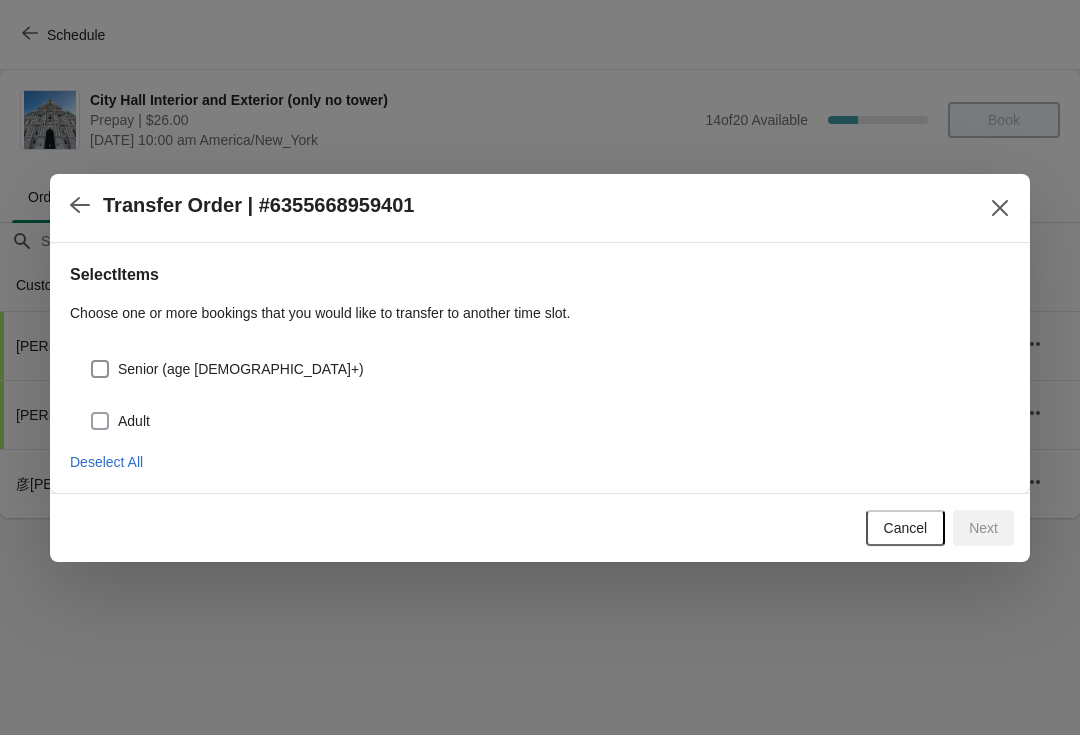click on "Adult" at bounding box center (134, 421) 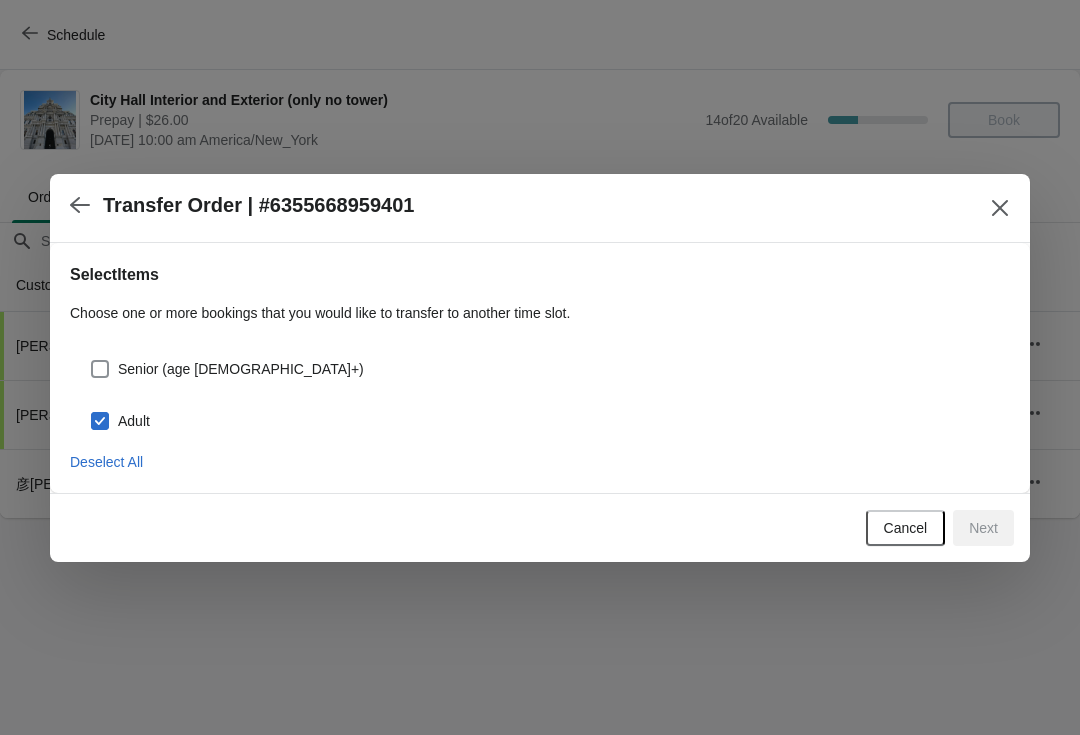 checkbox on "true" 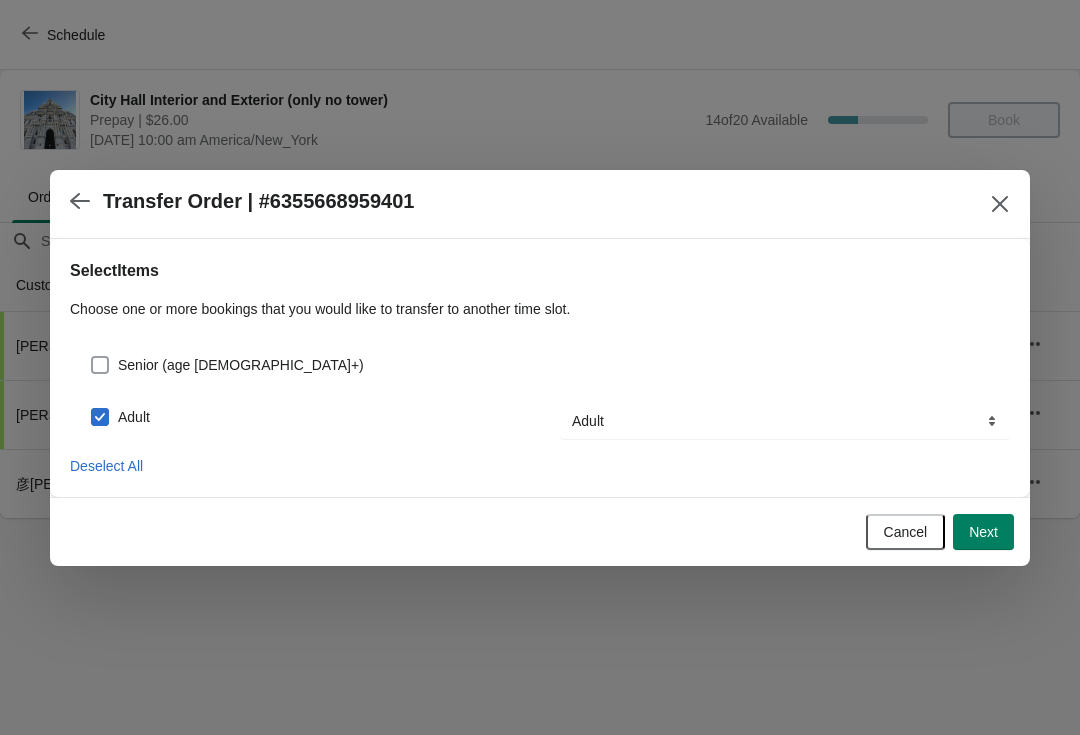 click at bounding box center [100, 365] 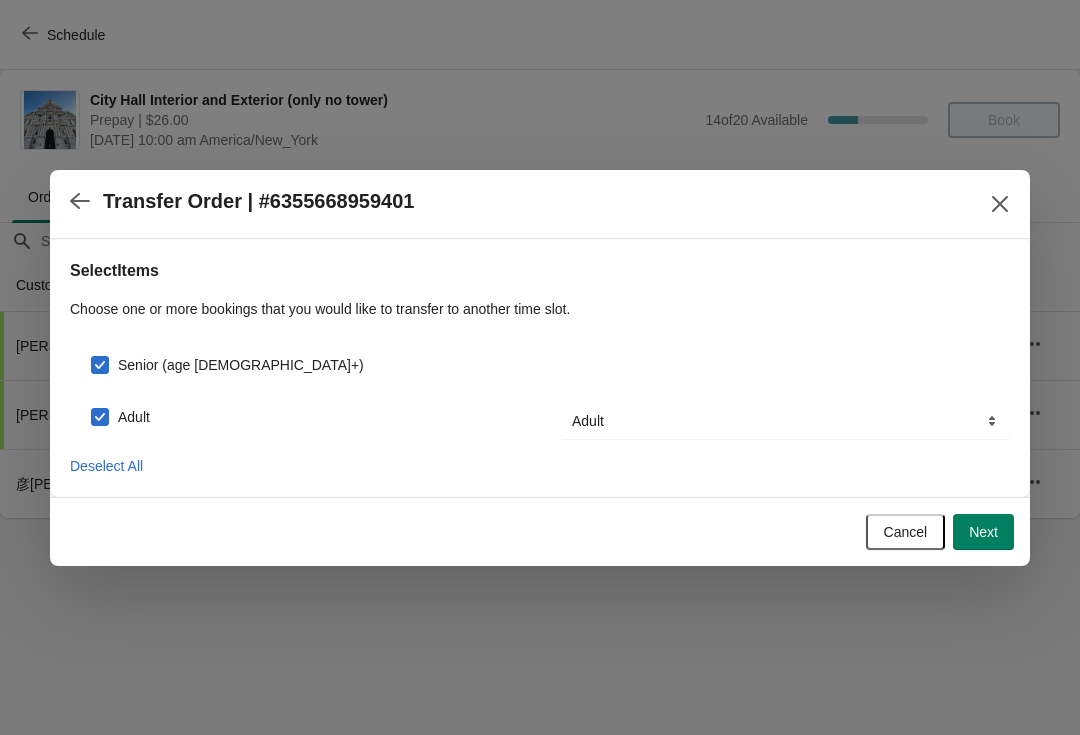 checkbox on "true" 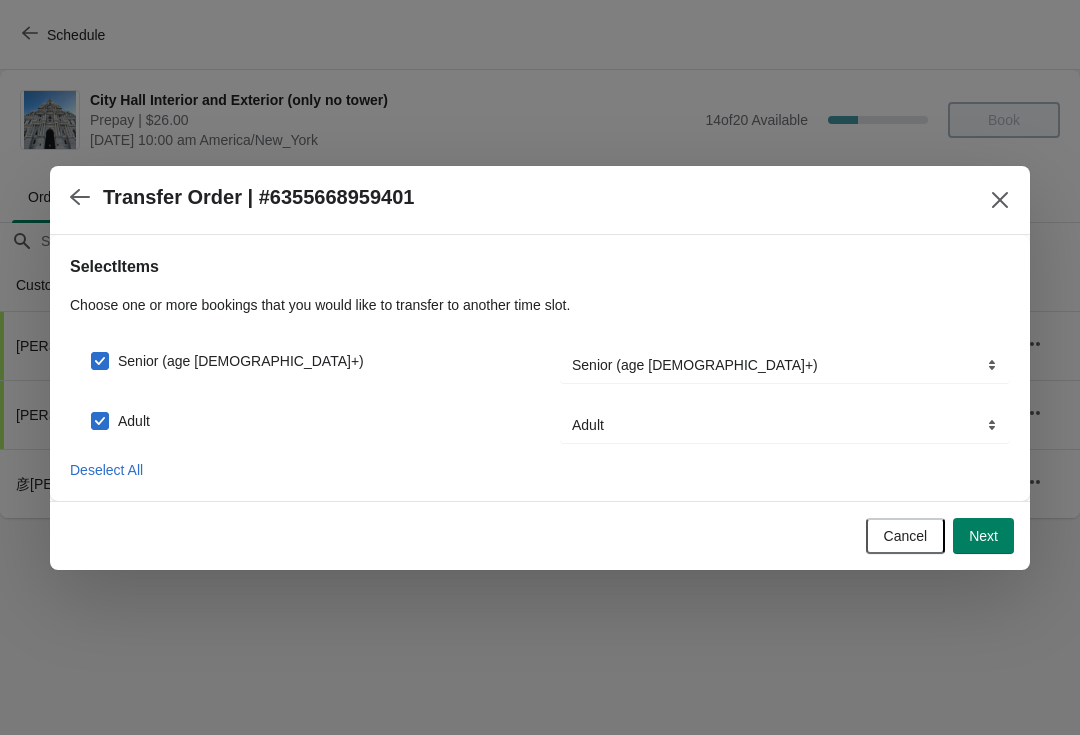 click on "Next" at bounding box center (983, 536) 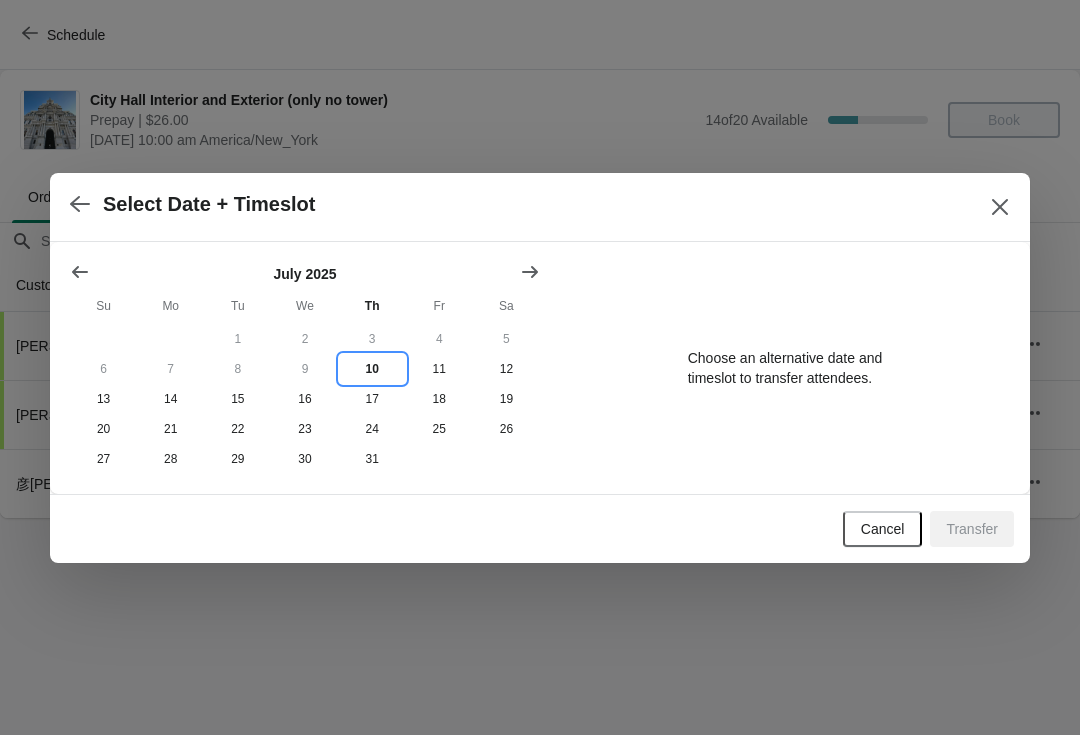 click on "10" at bounding box center (372, 369) 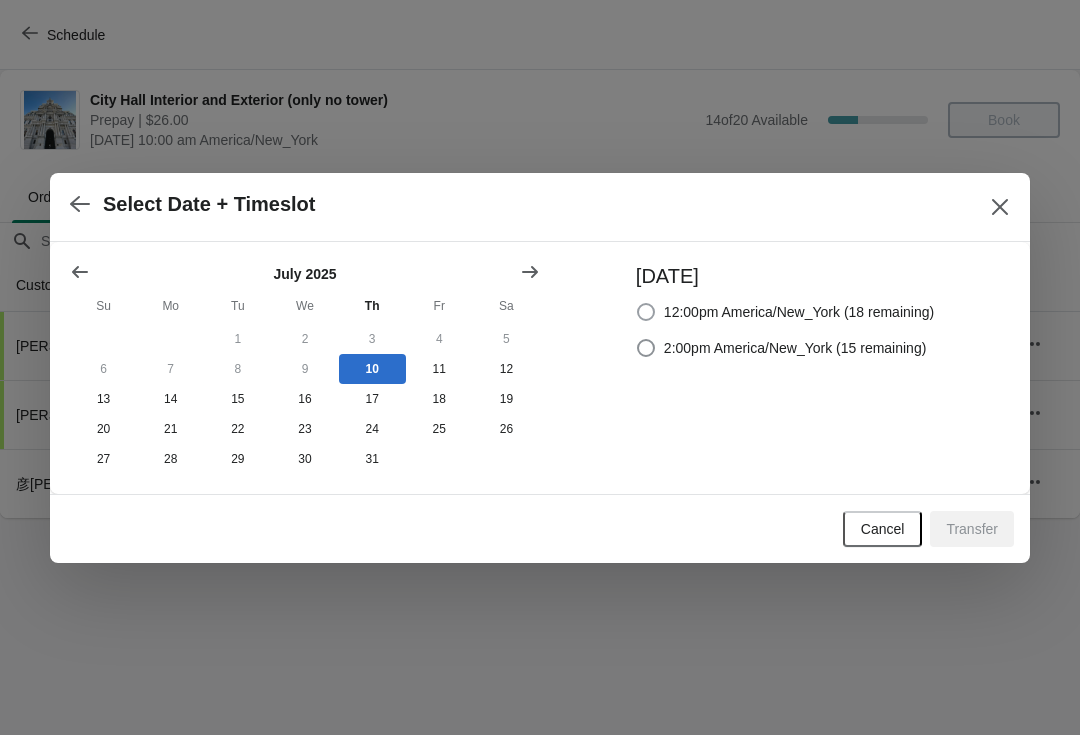 click on "12:00pm America/New_York (18 remaining)" at bounding box center [785, 312] 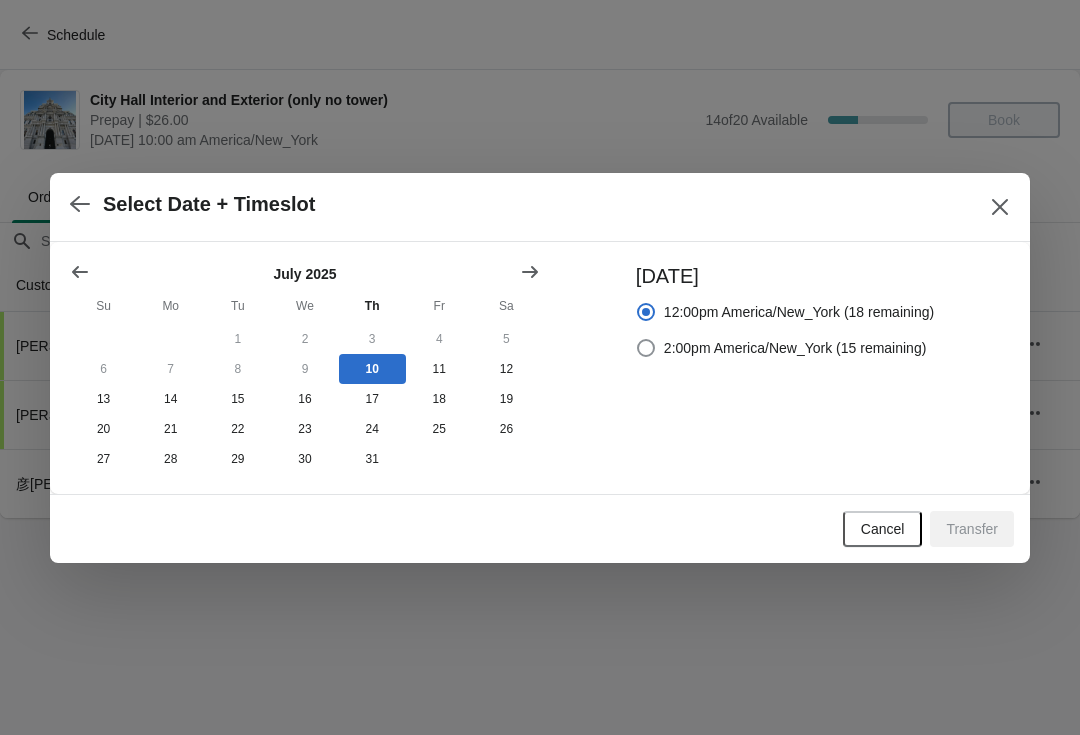 radio on "true" 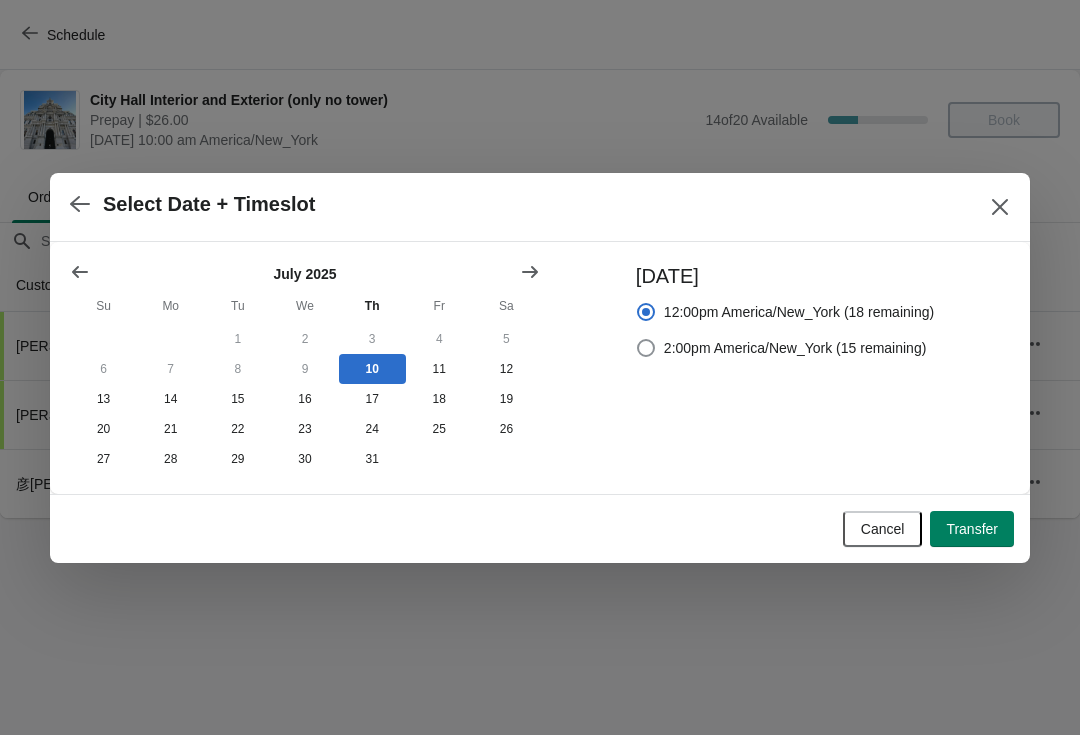 click on "Transfer" at bounding box center (972, 529) 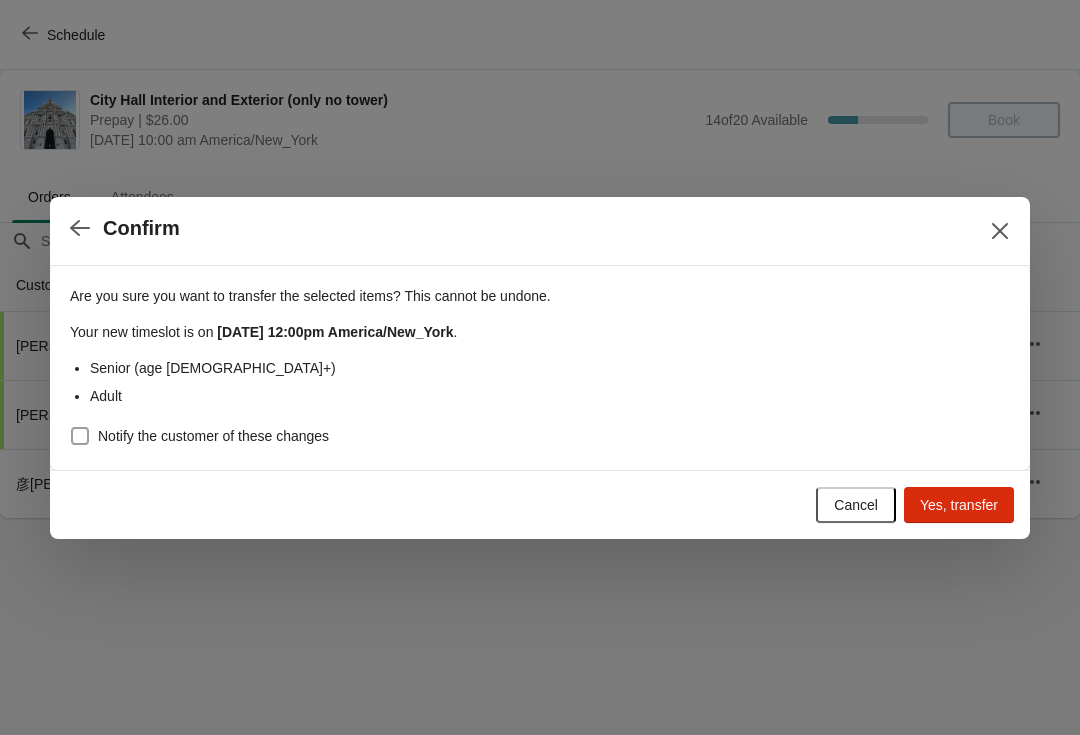 click on "Notify the customer of these changes" at bounding box center (199, 436) 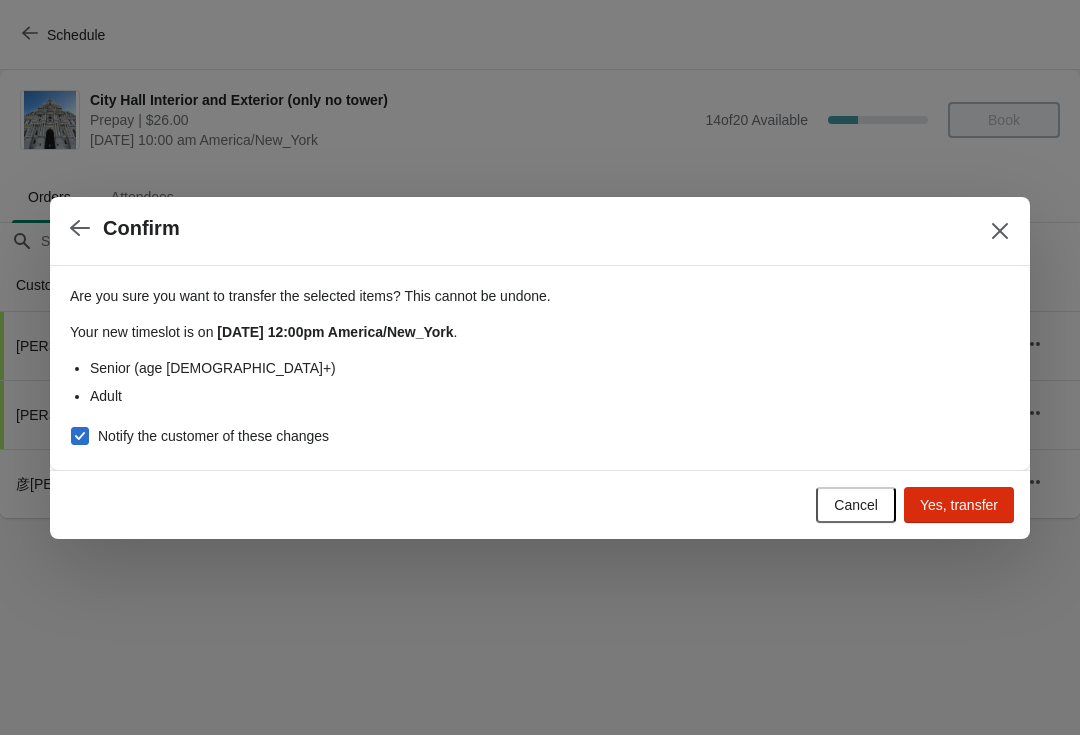 click on "Yes, transfer" at bounding box center [959, 505] 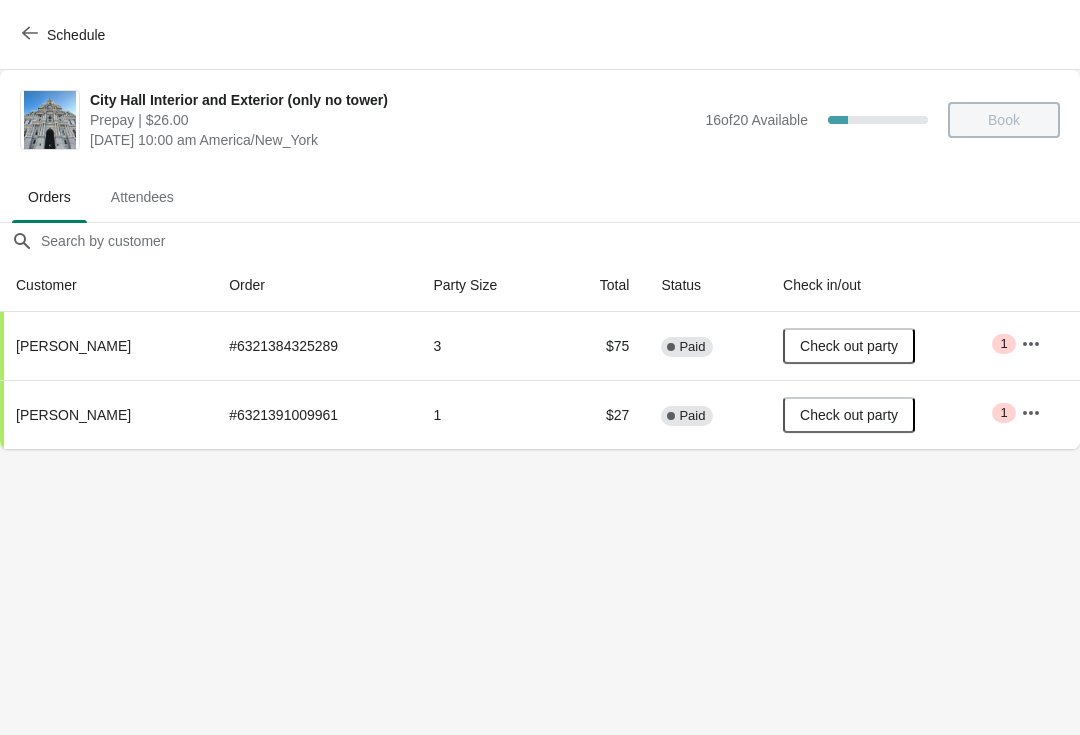click 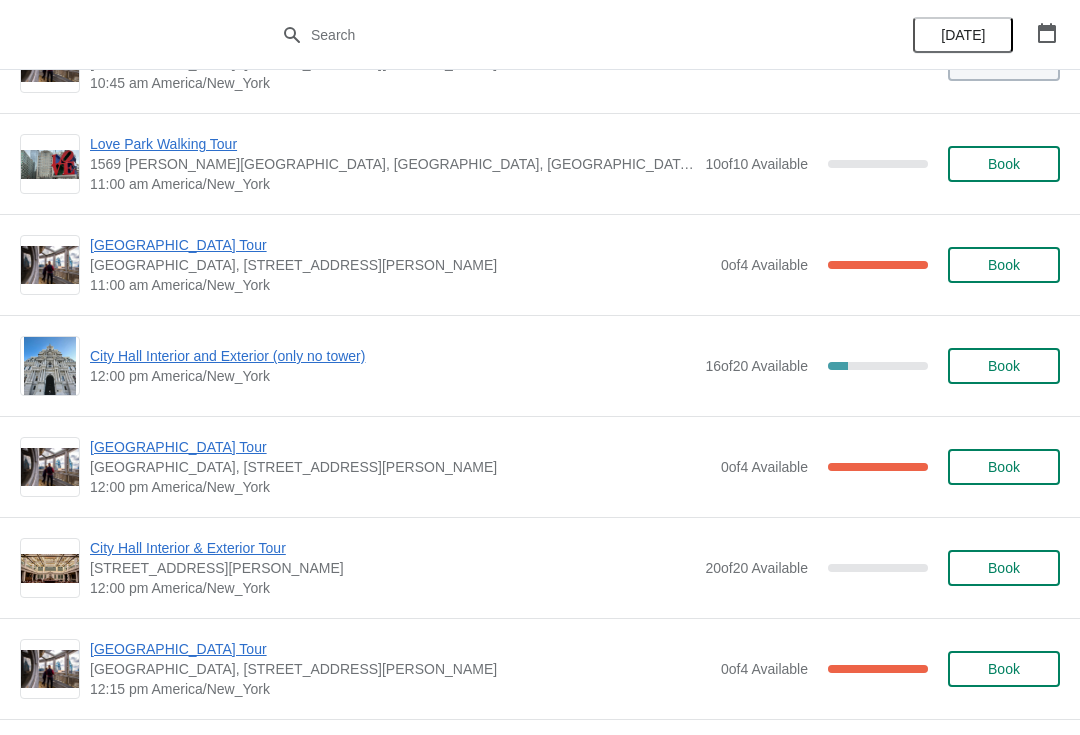 scroll, scrollTop: 680, scrollLeft: 0, axis: vertical 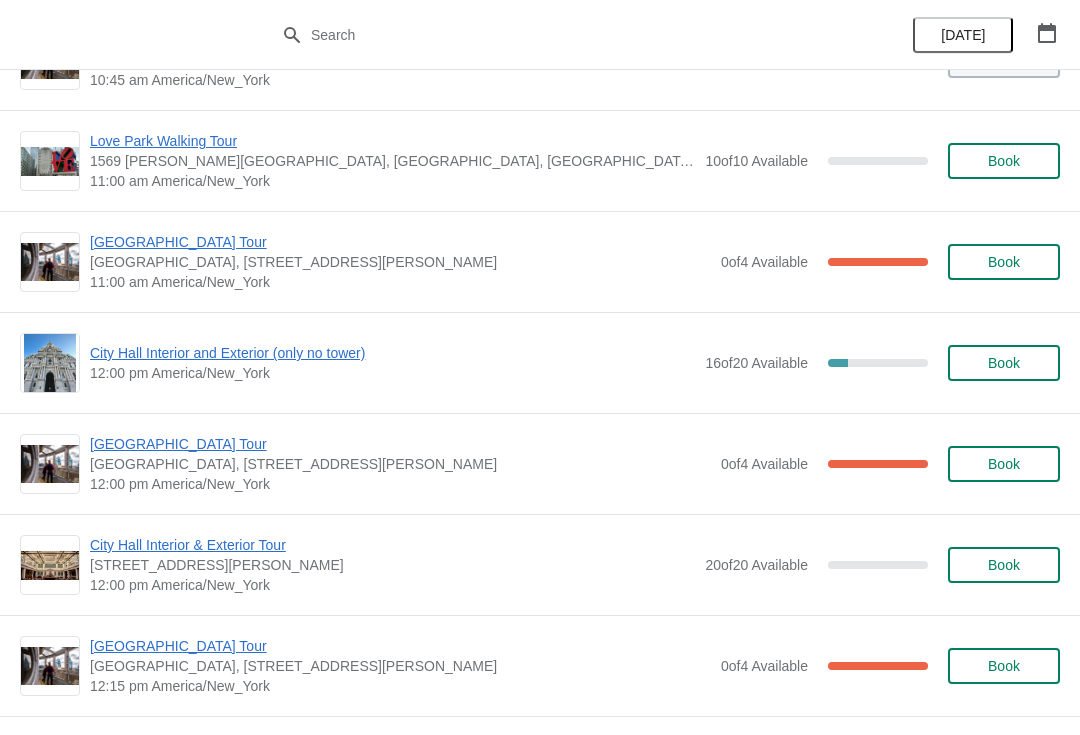 click on "[GEOGRAPHIC_DATA] Tour" at bounding box center [400, 444] 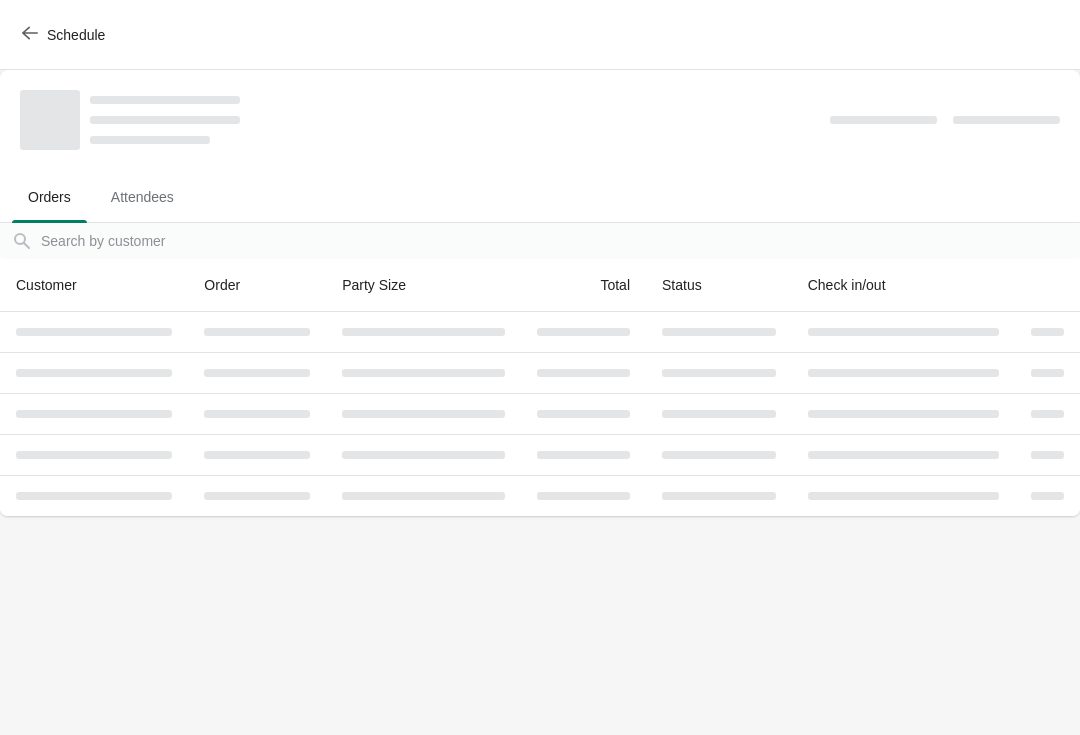 scroll, scrollTop: 0, scrollLeft: 0, axis: both 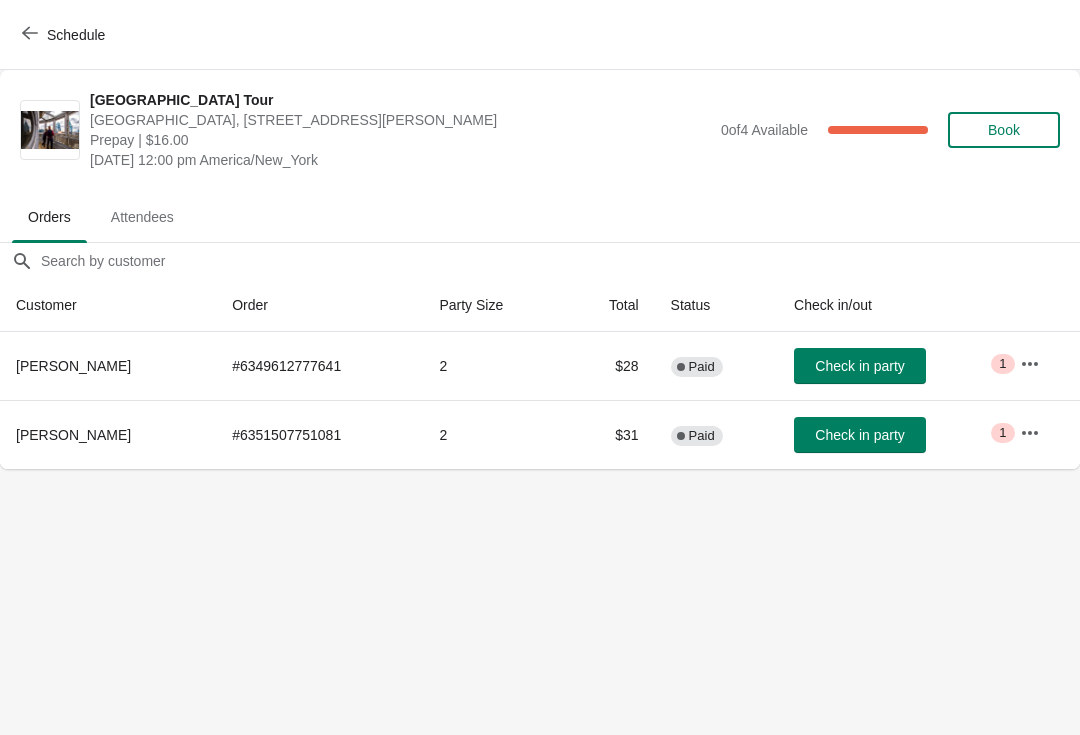 click on "Schedule" at bounding box center (65, 35) 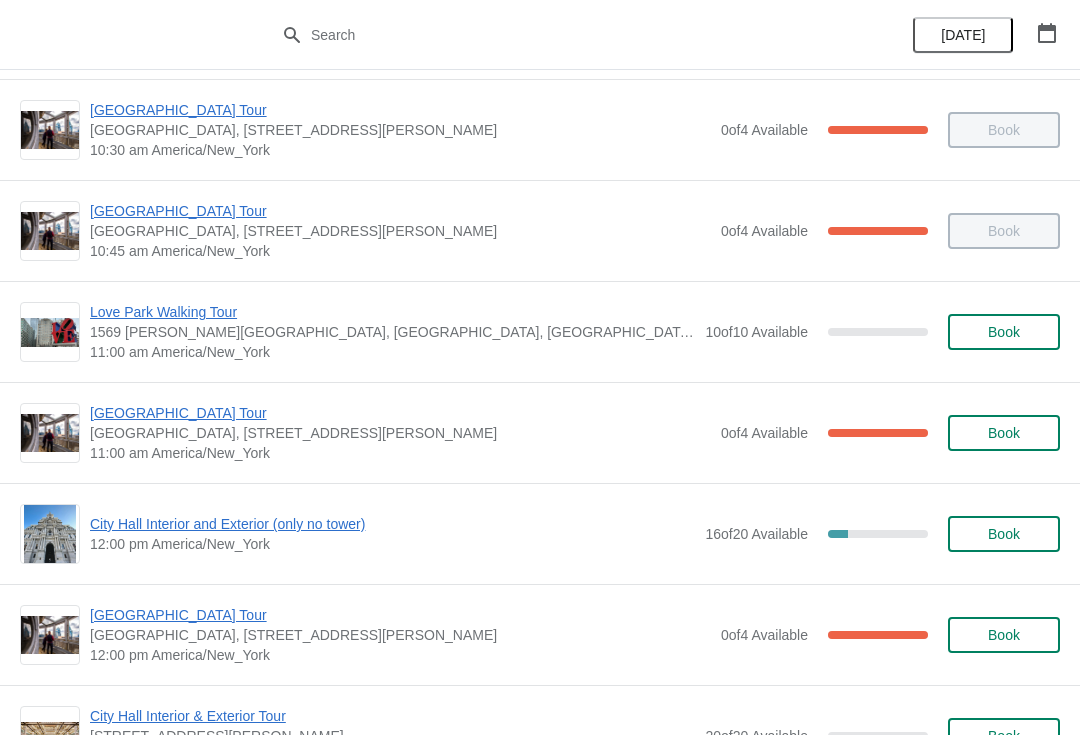 scroll, scrollTop: 511, scrollLeft: 0, axis: vertical 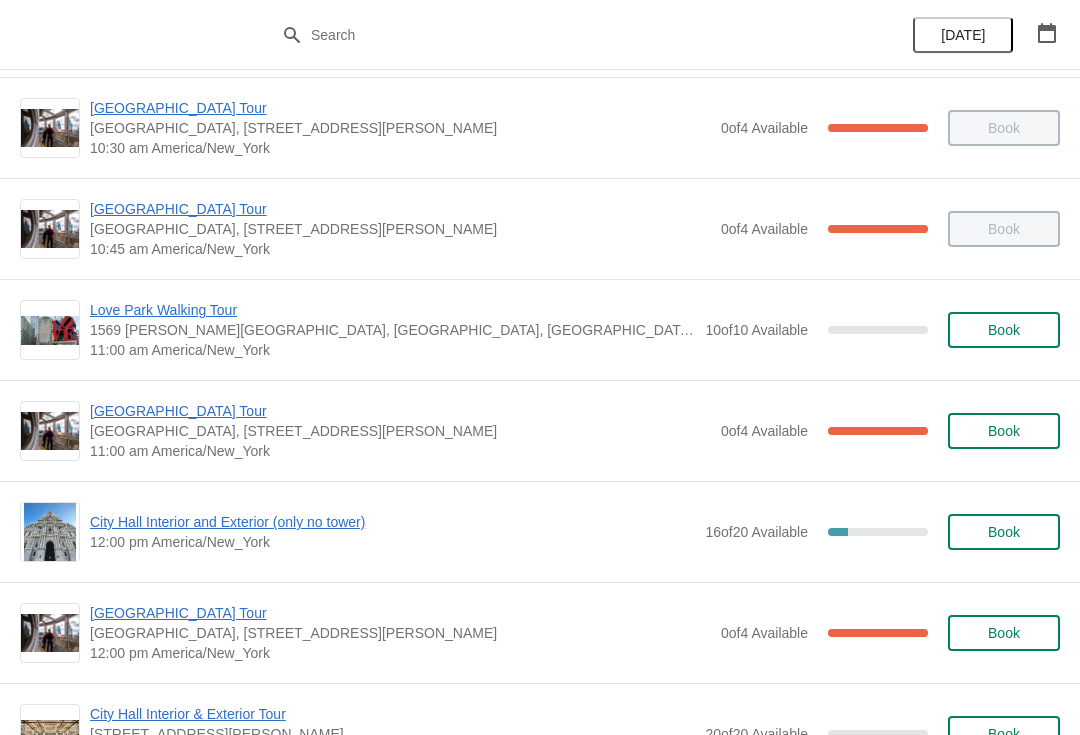 click on "[GEOGRAPHIC_DATA] Tour" at bounding box center (400, 411) 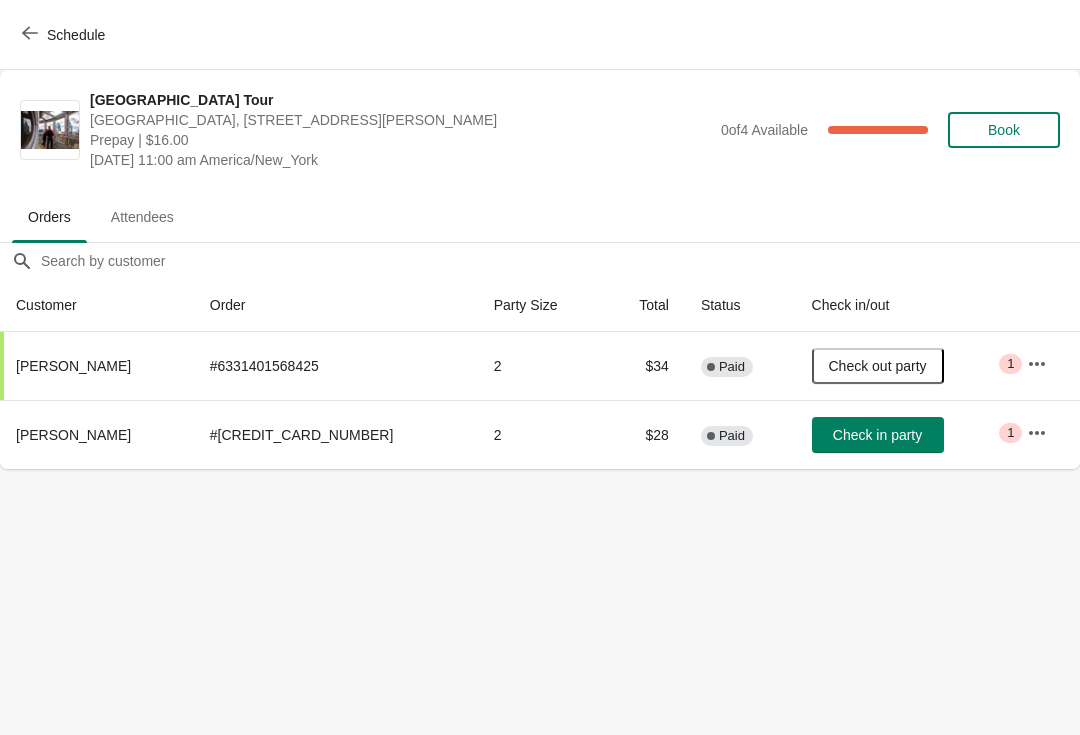 scroll, scrollTop: 0, scrollLeft: 0, axis: both 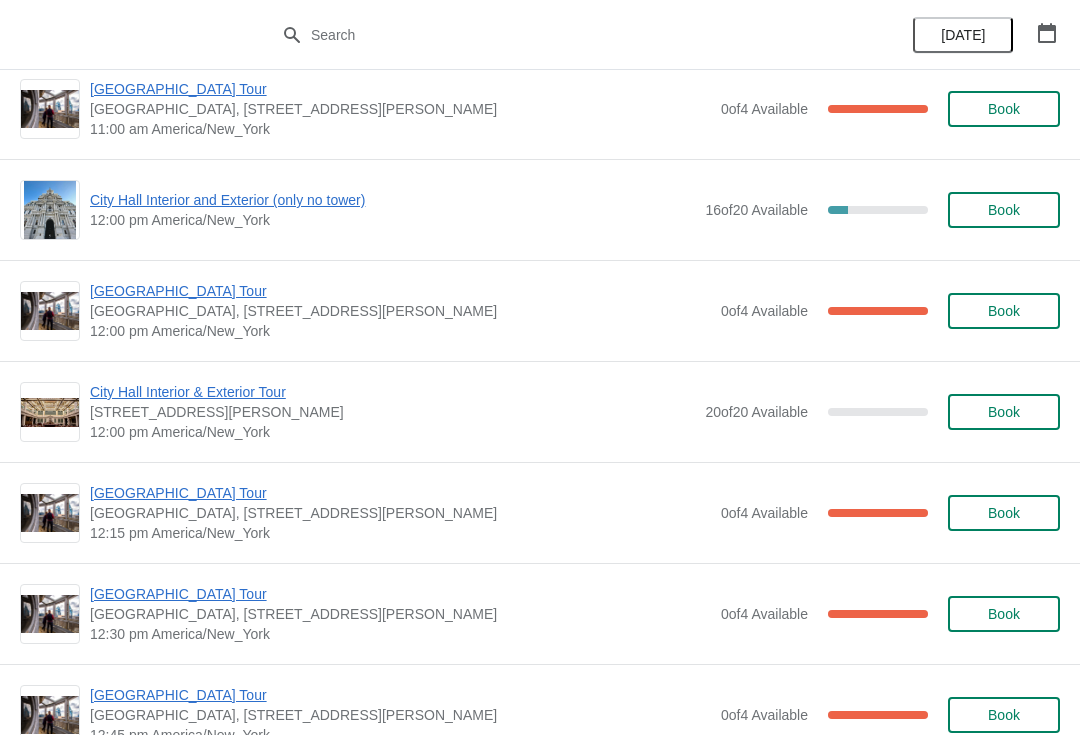 click on "[GEOGRAPHIC_DATA] Tour" at bounding box center (400, 291) 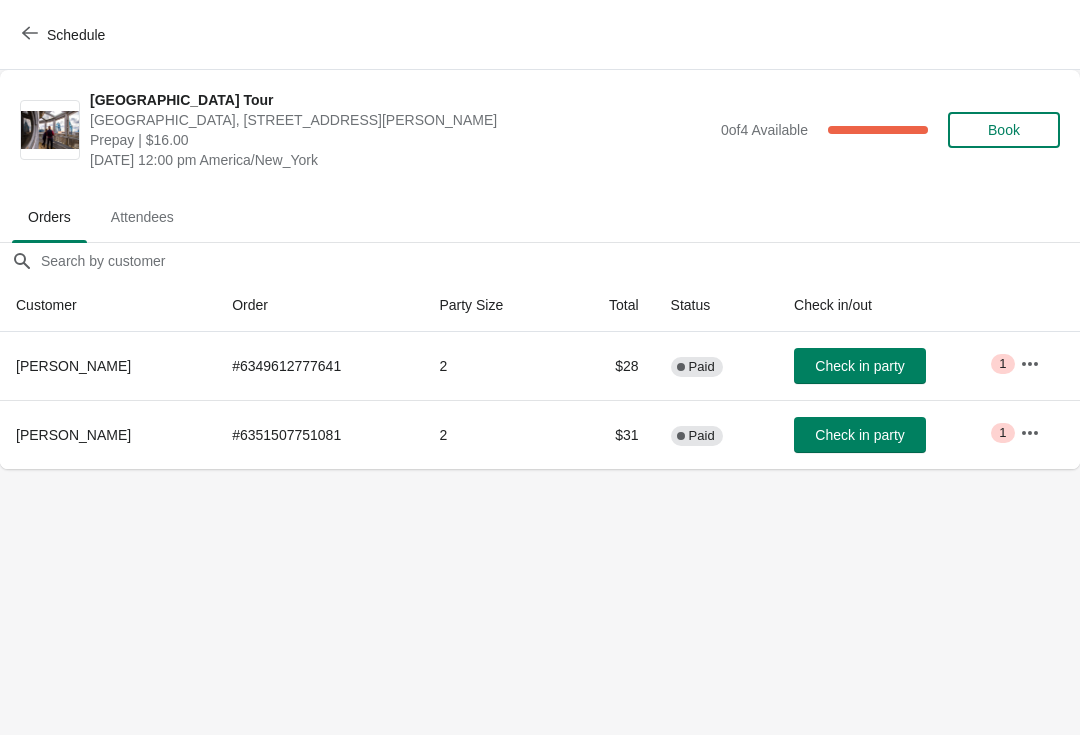 click on "Schedule" at bounding box center (65, 35) 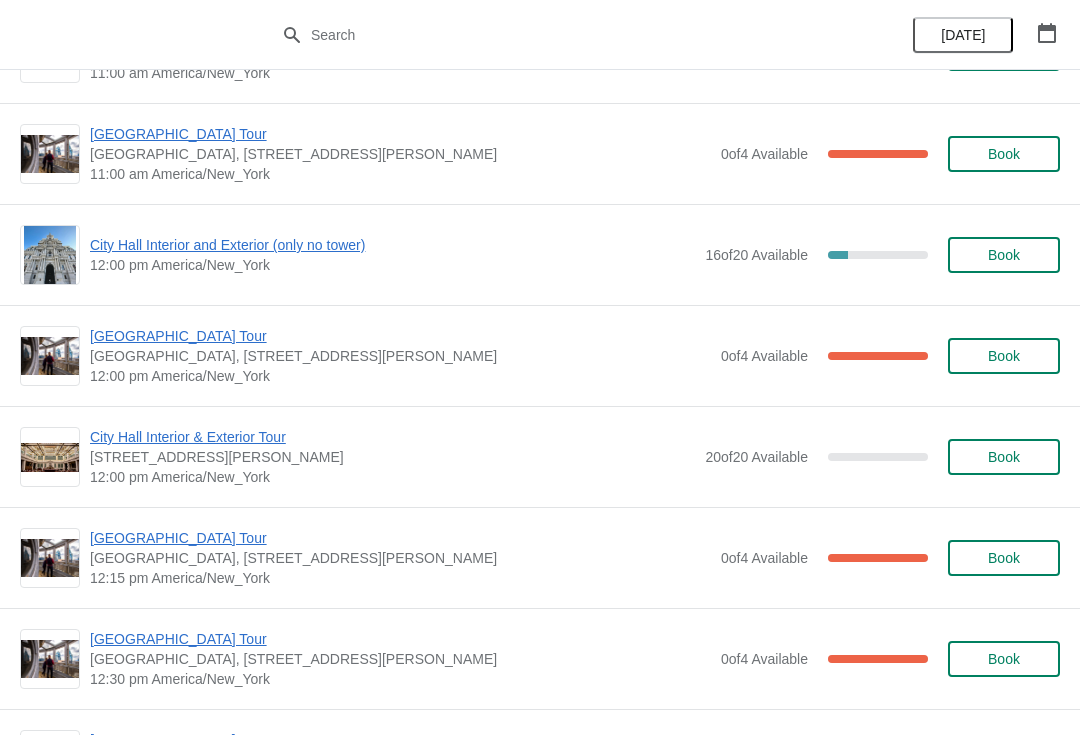 scroll, scrollTop: 821, scrollLeft: 0, axis: vertical 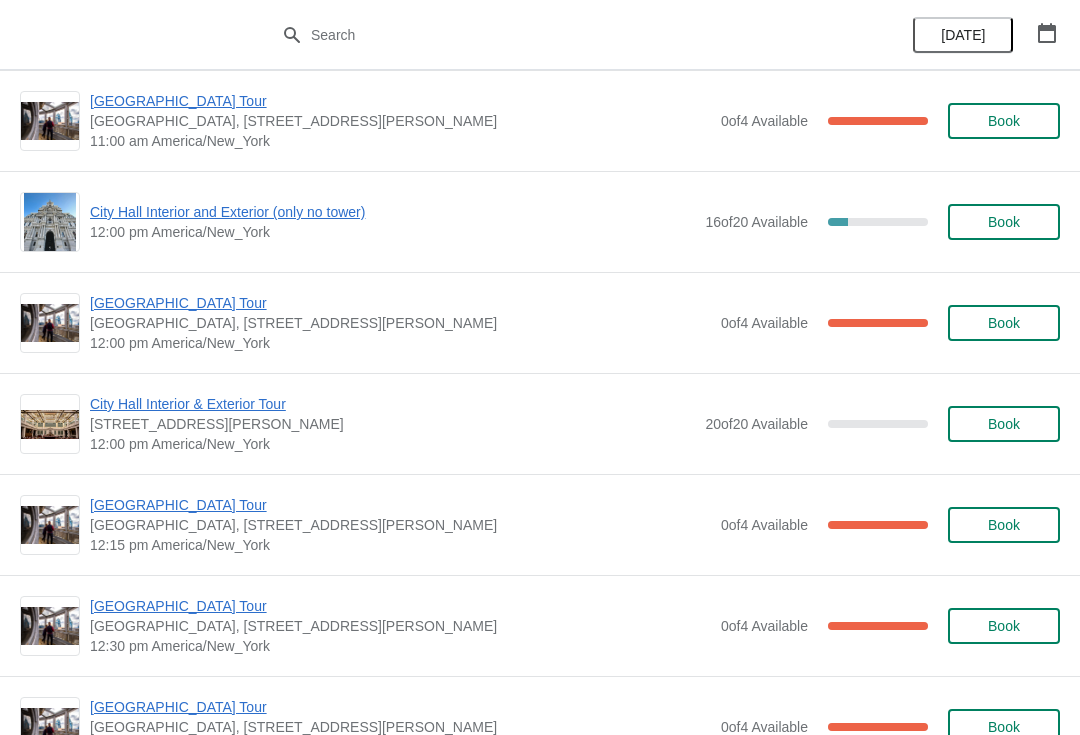 click on "[GEOGRAPHIC_DATA] Tour" at bounding box center [400, 303] 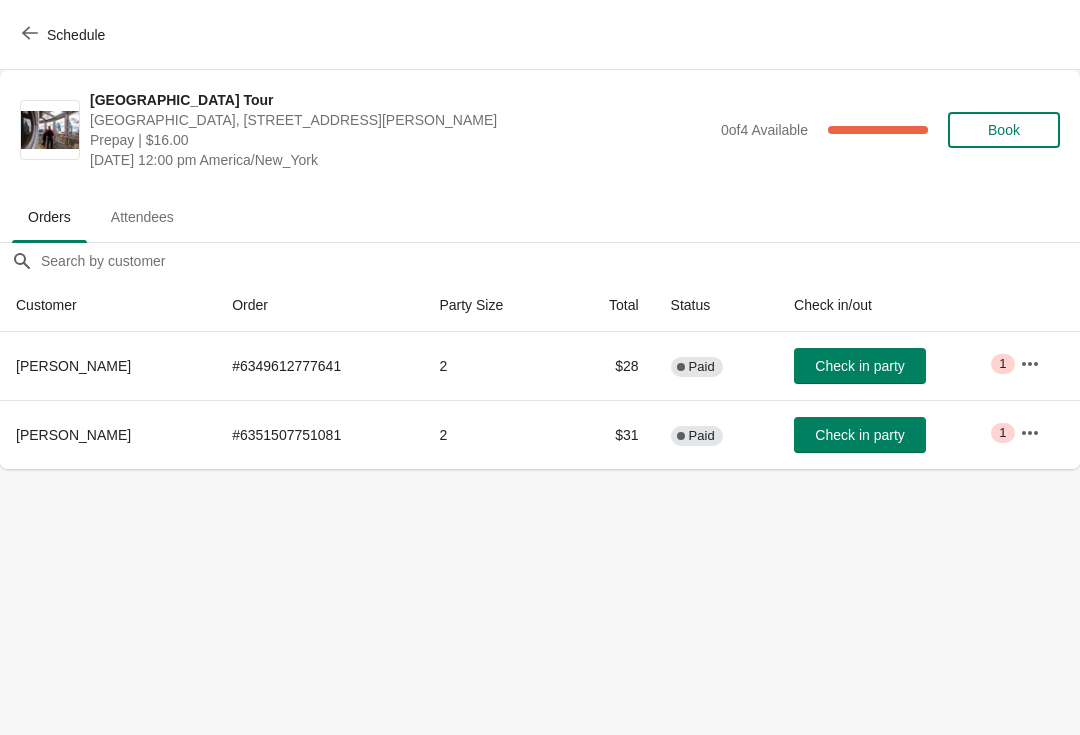 click on "Check in party" at bounding box center (859, 366) 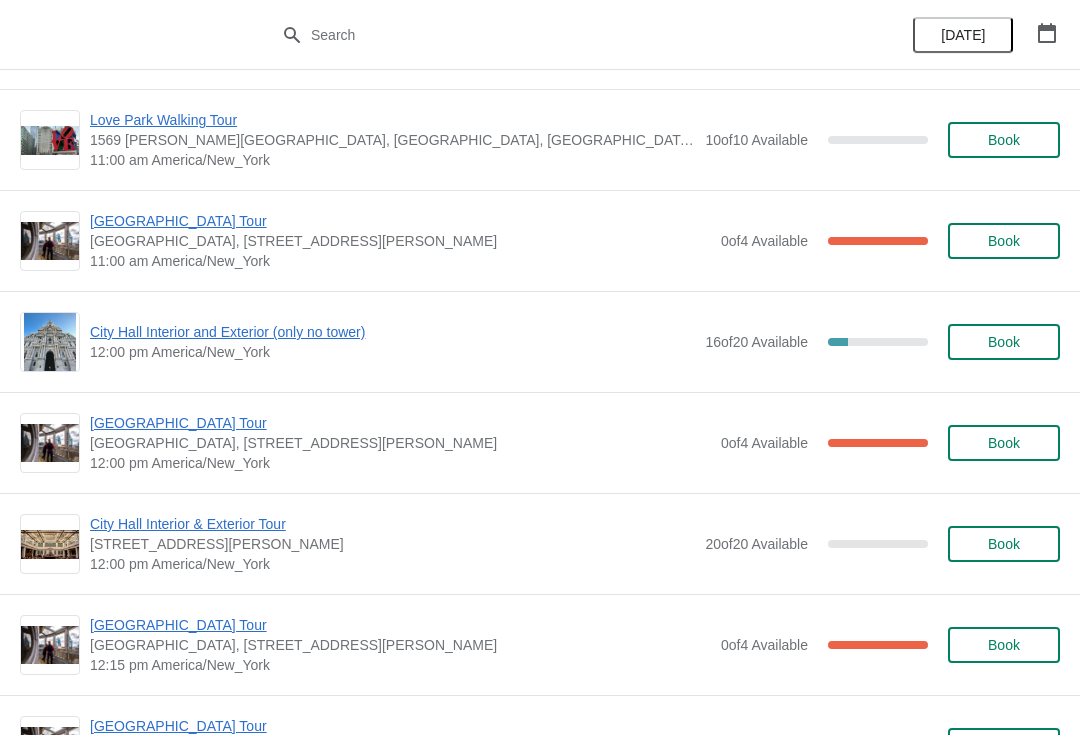 scroll, scrollTop: 700, scrollLeft: 0, axis: vertical 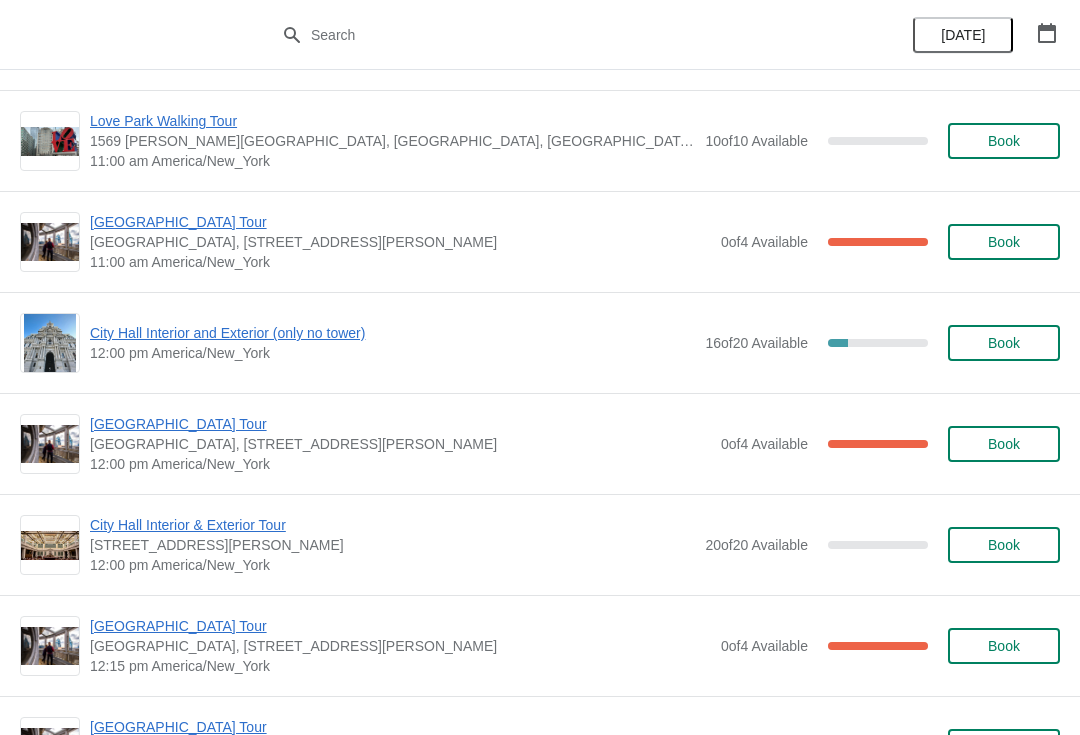 click on "Book" at bounding box center (1004, 343) 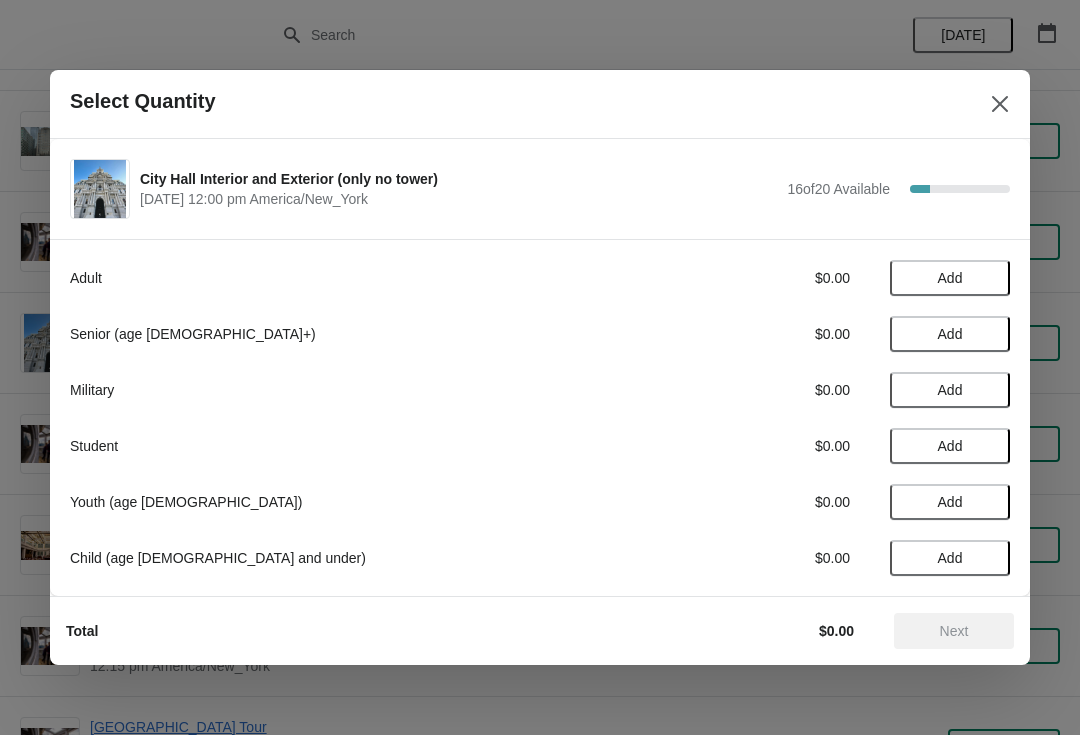click on "Add" at bounding box center [950, 278] 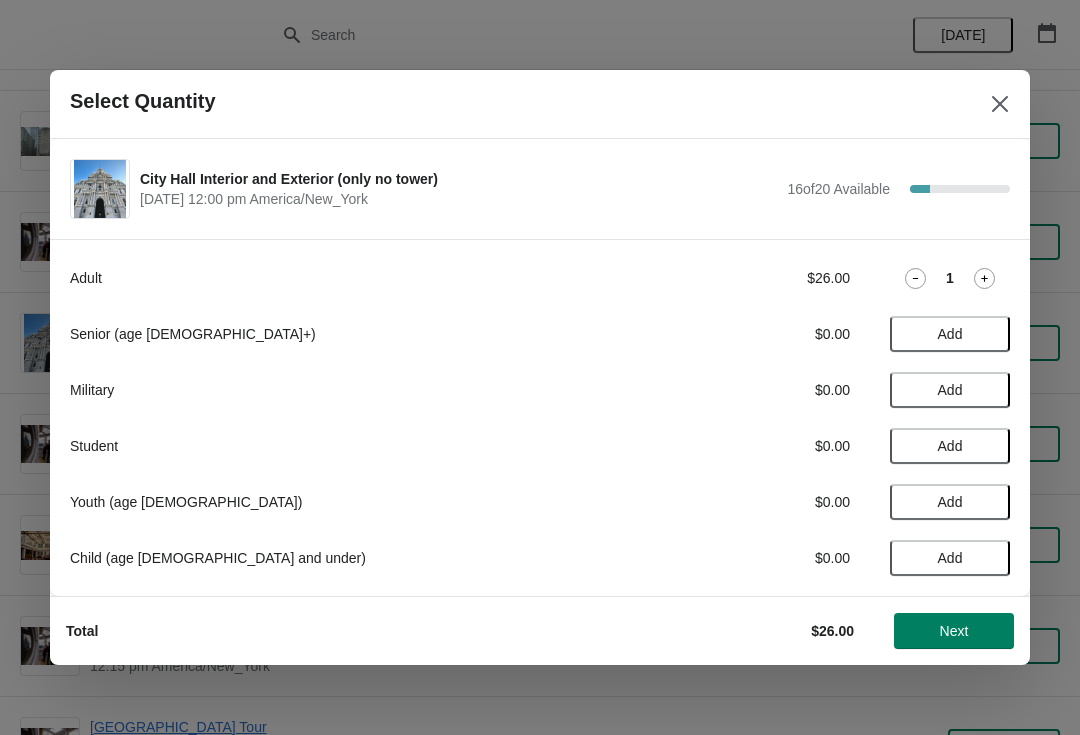 click 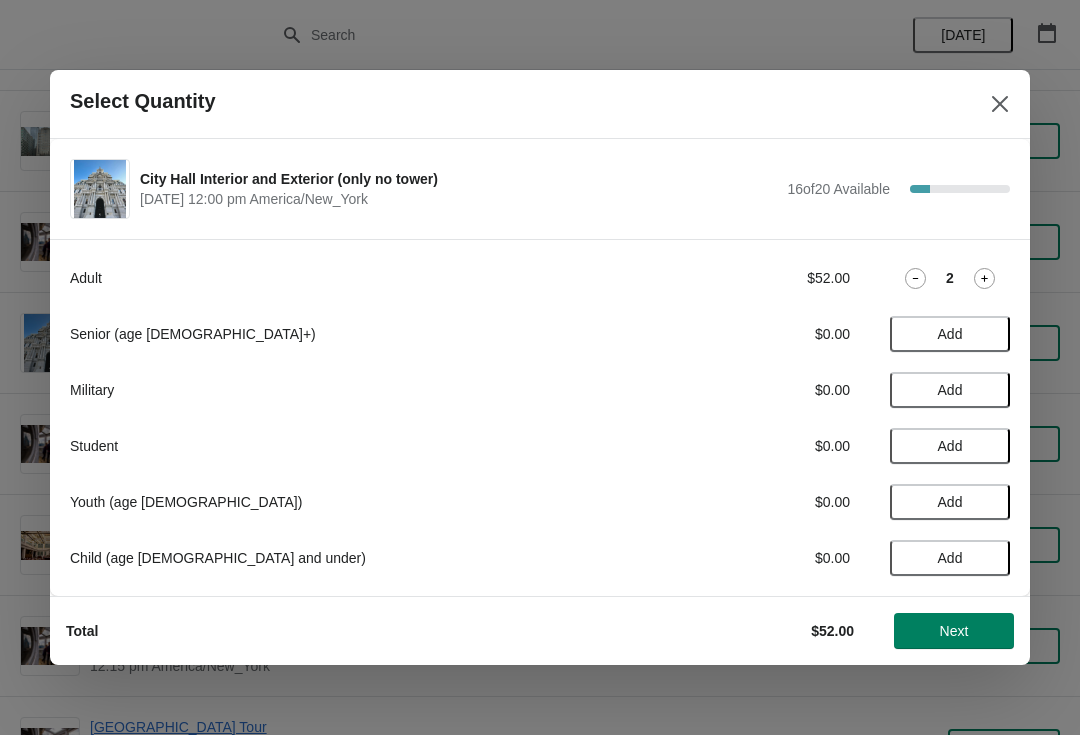 click on "Add" at bounding box center [950, 446] 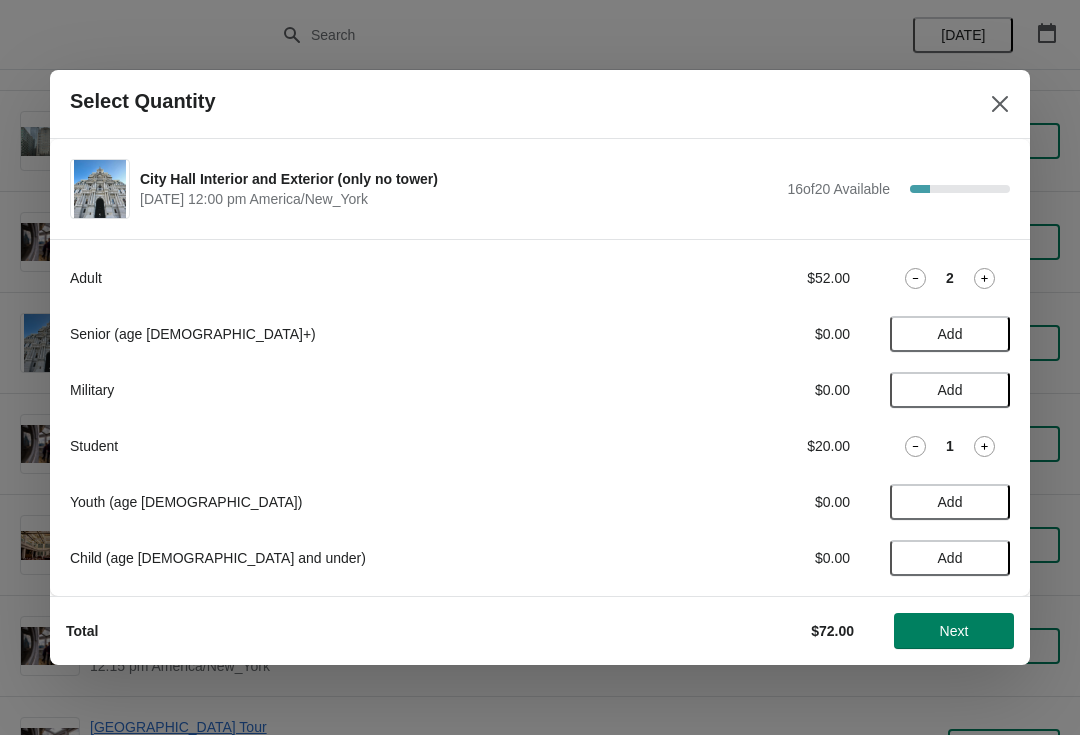 click on "Next" at bounding box center [954, 631] 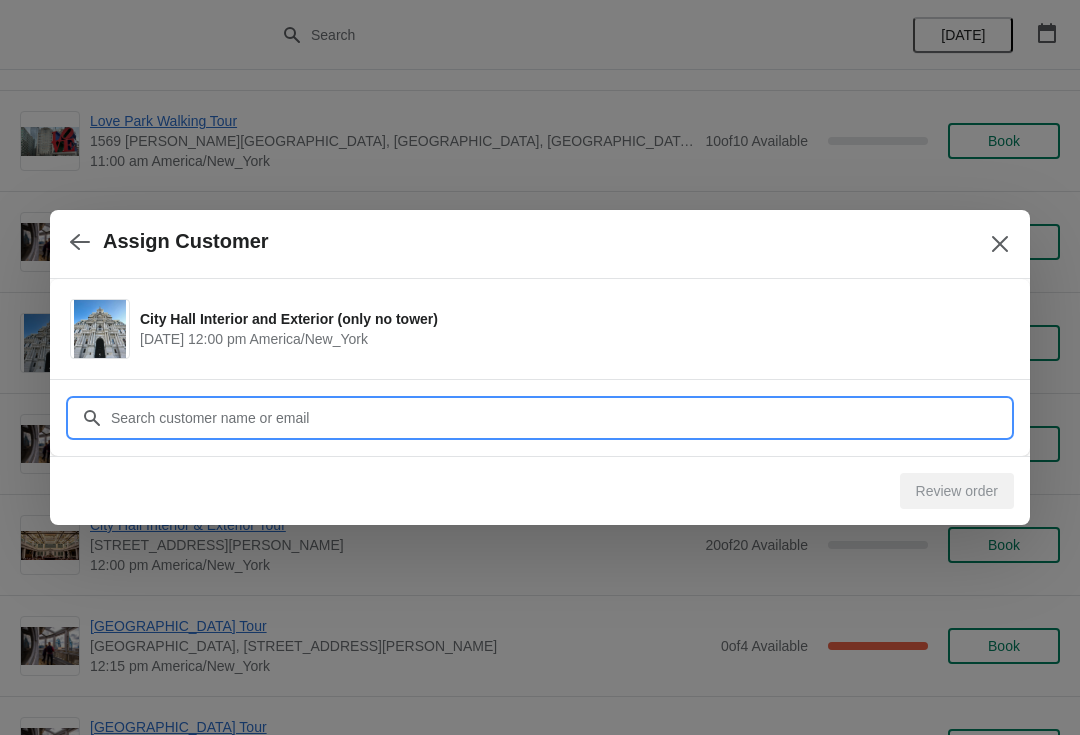 click on "Customer" at bounding box center [560, 418] 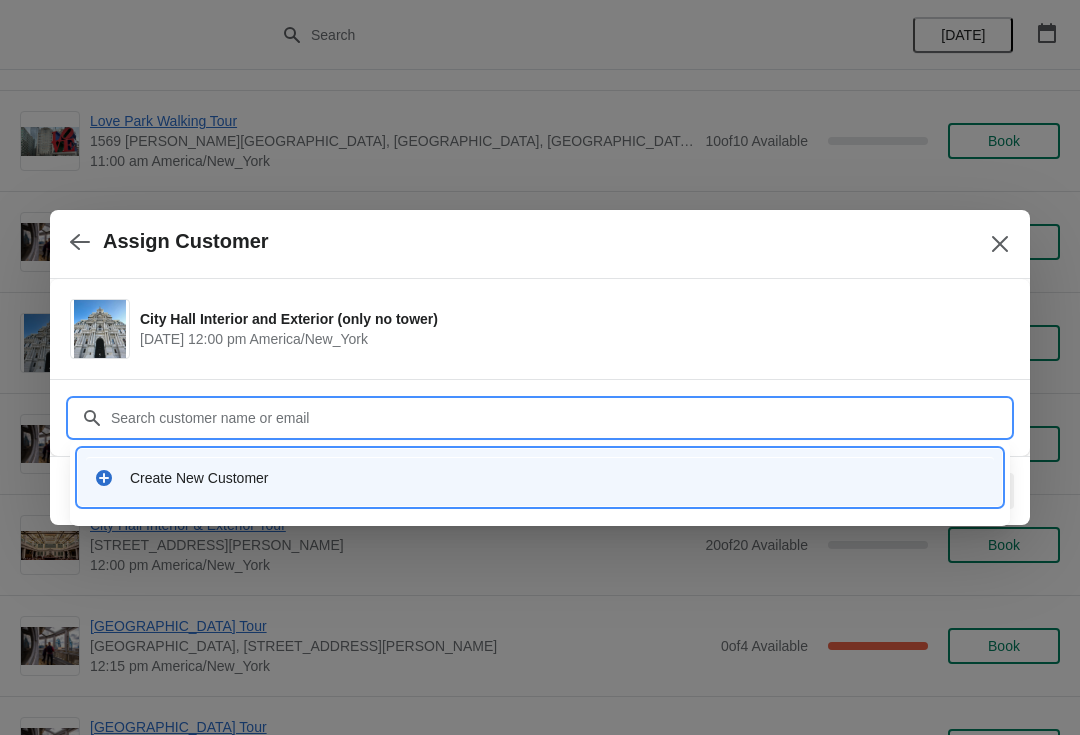 click on "Create New Customer" at bounding box center (540, 477) 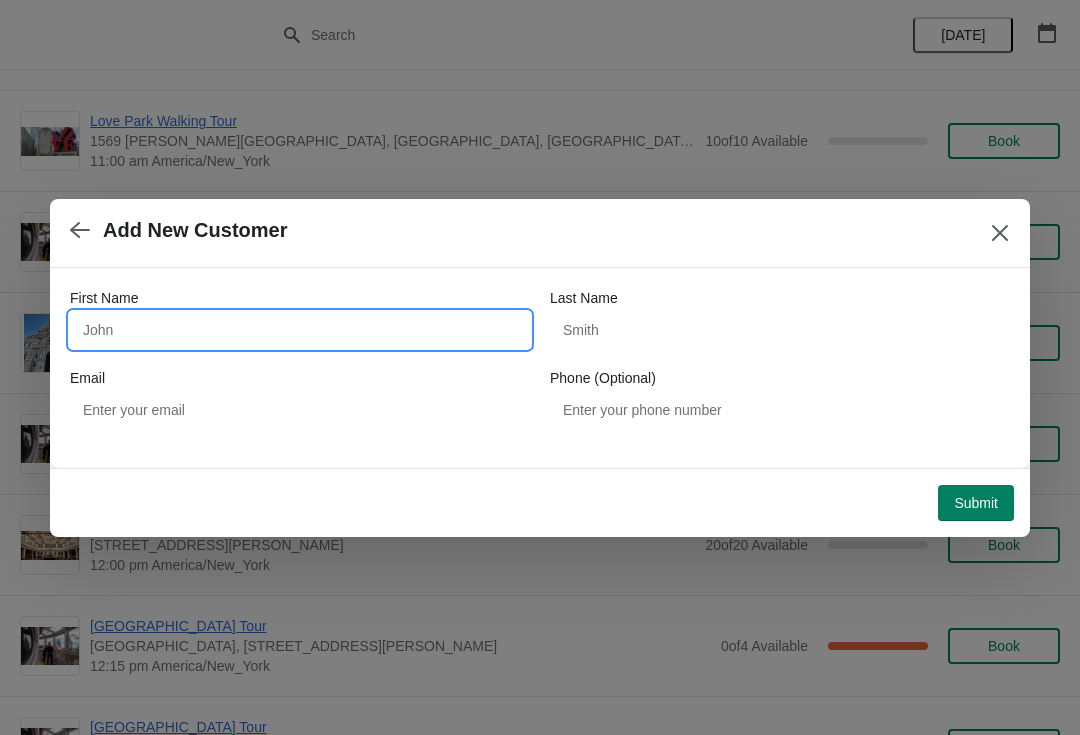 click on "First Name" at bounding box center (300, 330) 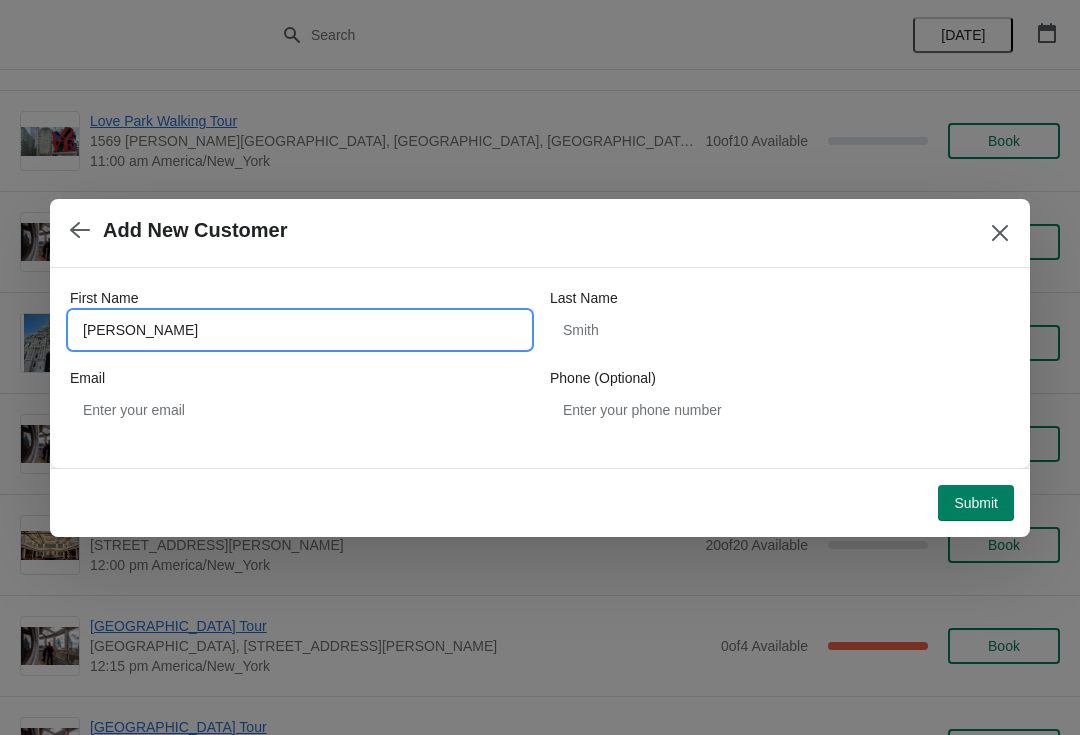 type on "Ruben" 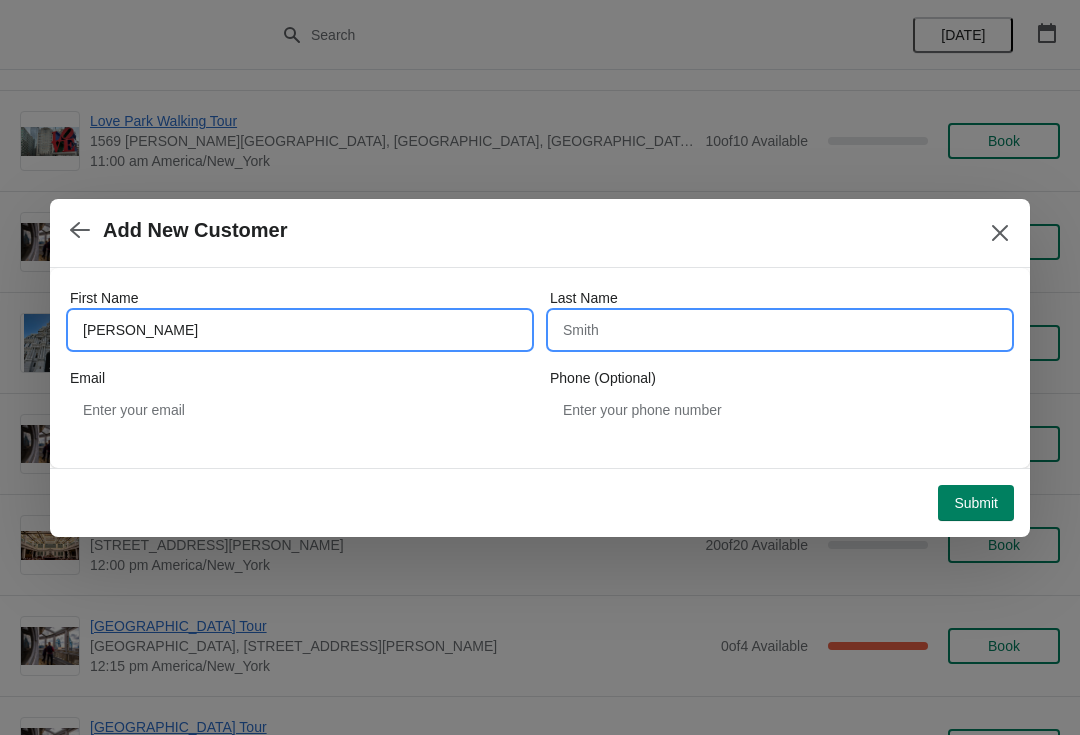 click on "Last Name" at bounding box center [780, 330] 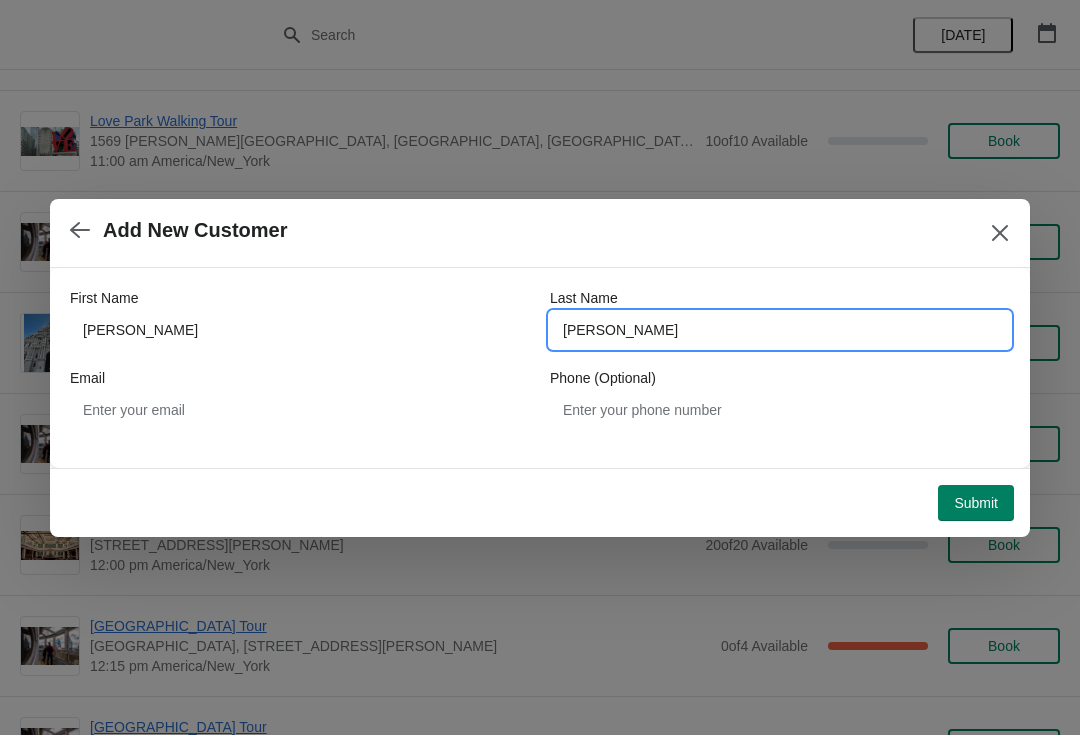 type on "Cuevas" 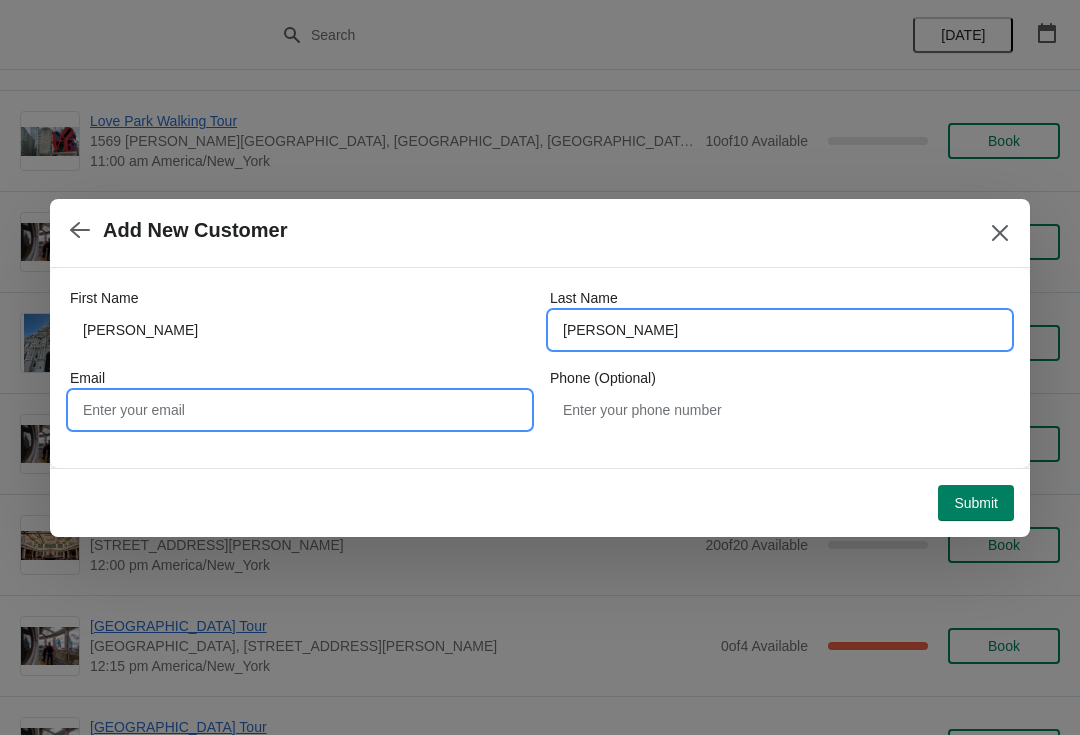 click on "Email" at bounding box center [300, 410] 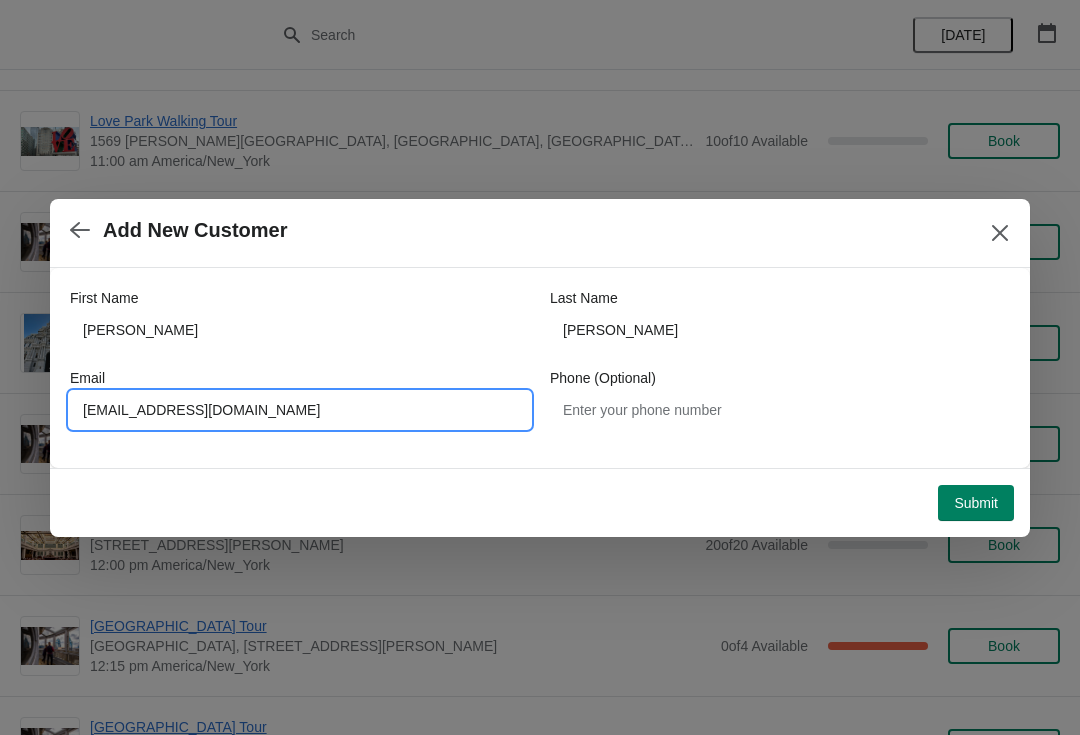 type on "reubencuevas@aol.com" 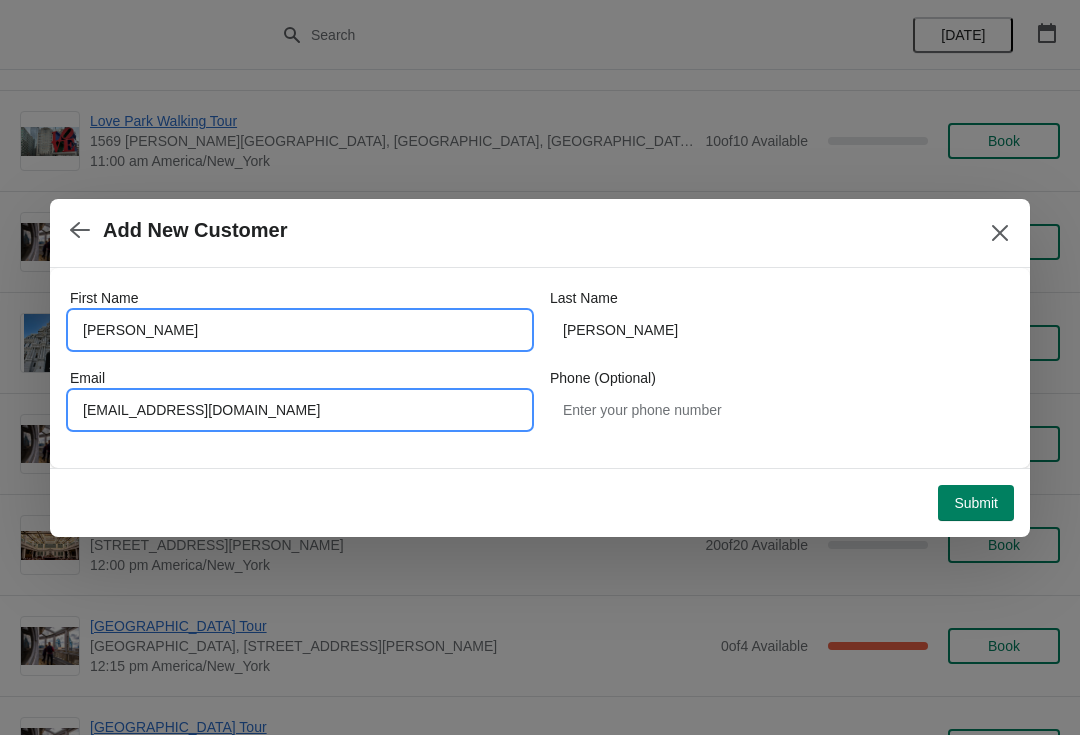 click on "Ruben" at bounding box center (300, 330) 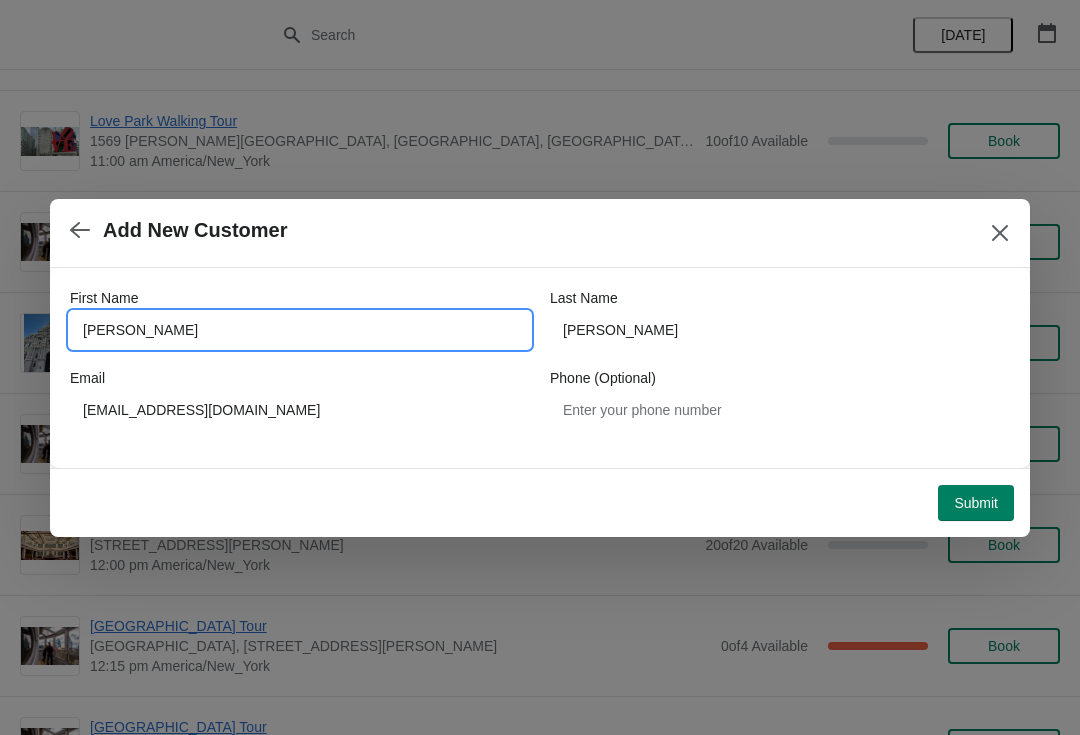 type on "Reuben" 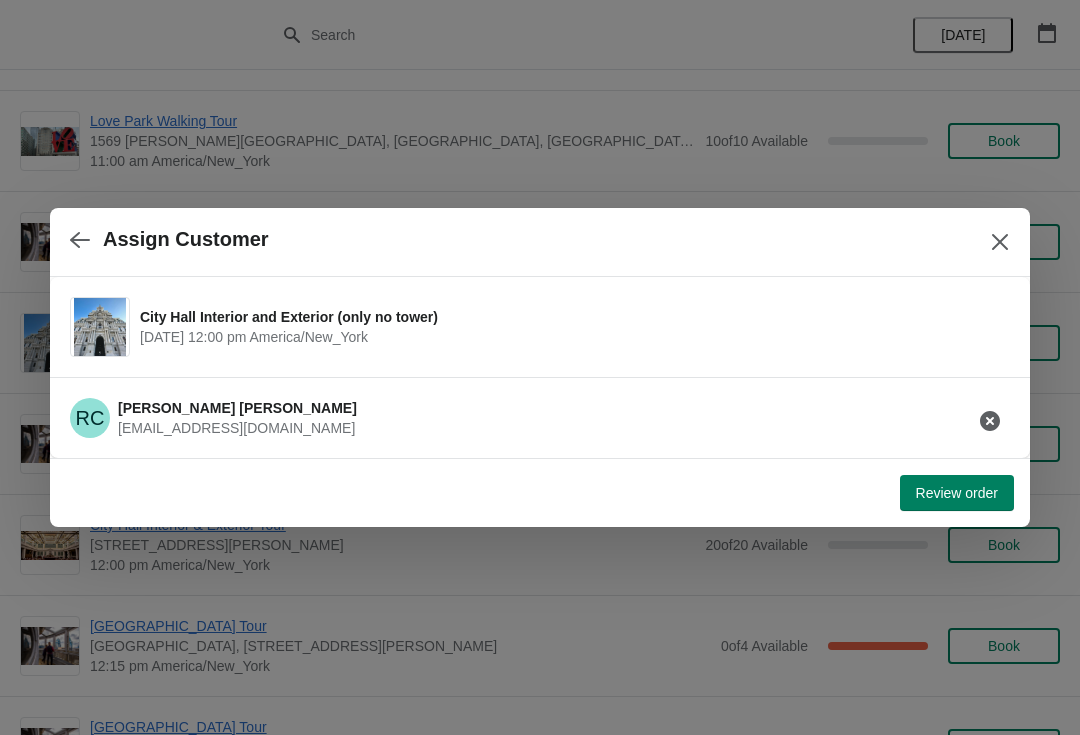 click on "Review order" at bounding box center (957, 493) 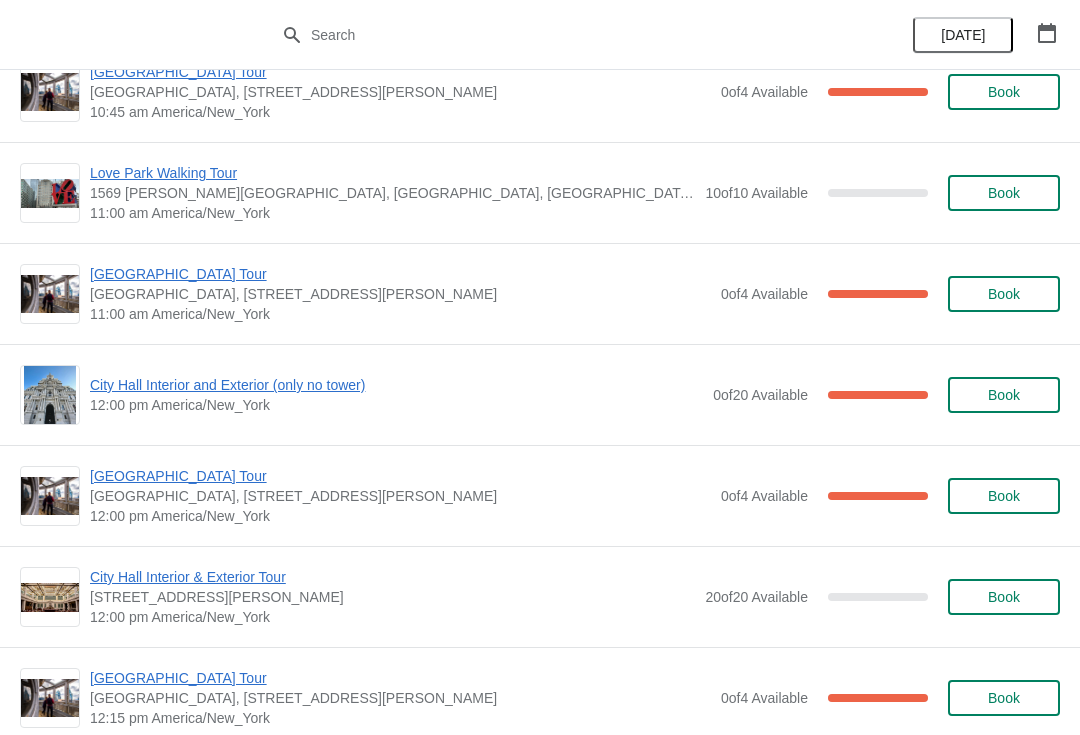 scroll, scrollTop: 2725, scrollLeft: 0, axis: vertical 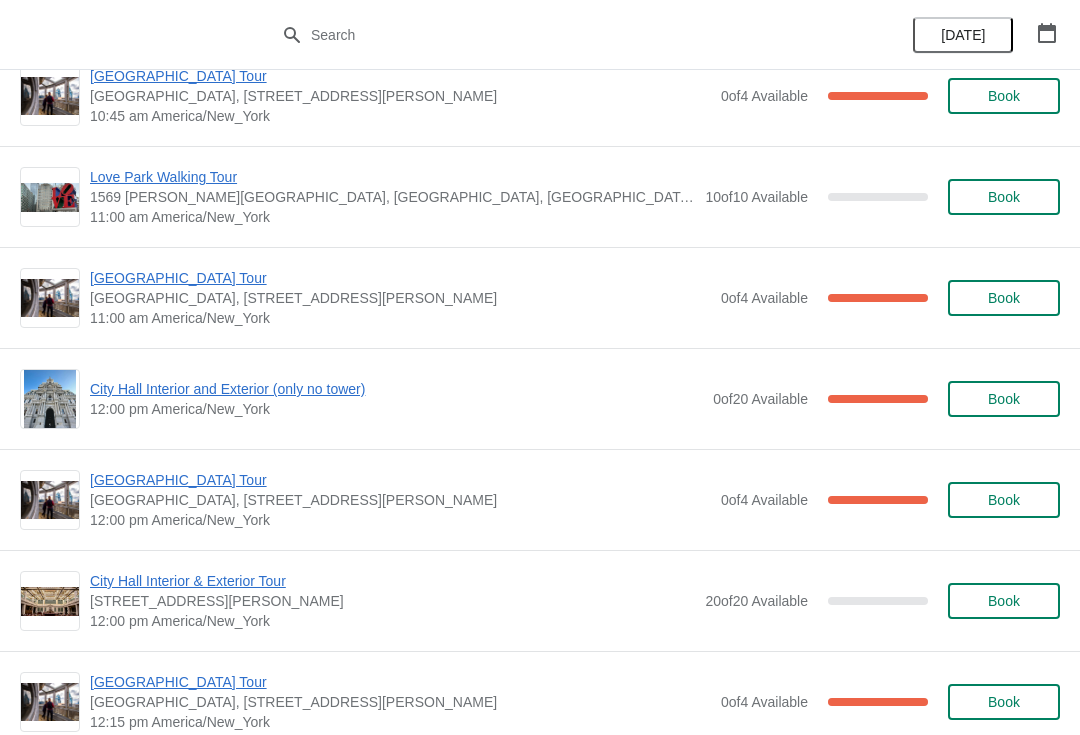 click on "[GEOGRAPHIC_DATA] Tour" at bounding box center [400, 278] 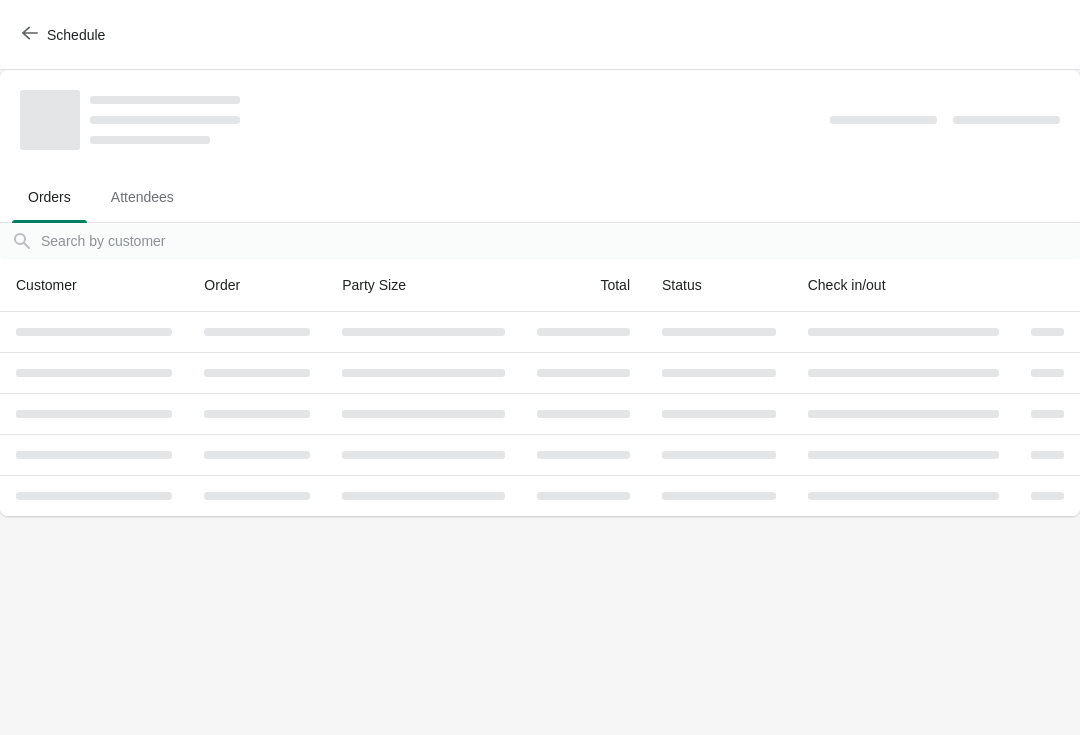 scroll, scrollTop: 0, scrollLeft: 0, axis: both 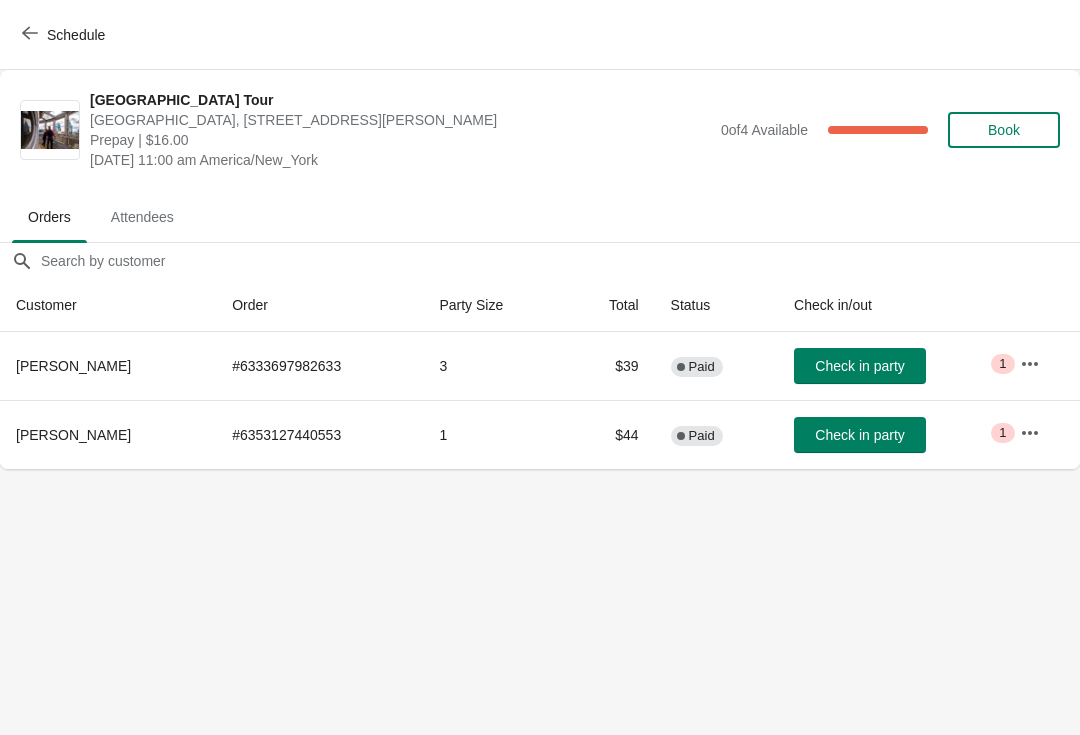 click on "Schedule" at bounding box center (65, 34) 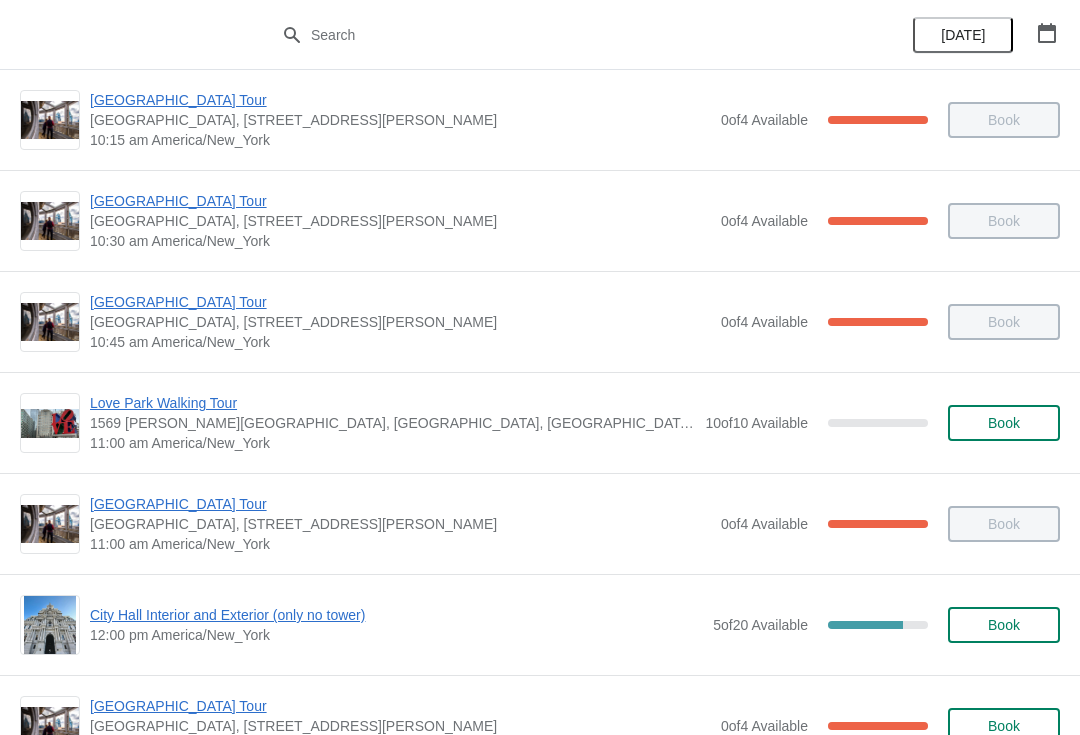 scroll, scrollTop: 428, scrollLeft: 0, axis: vertical 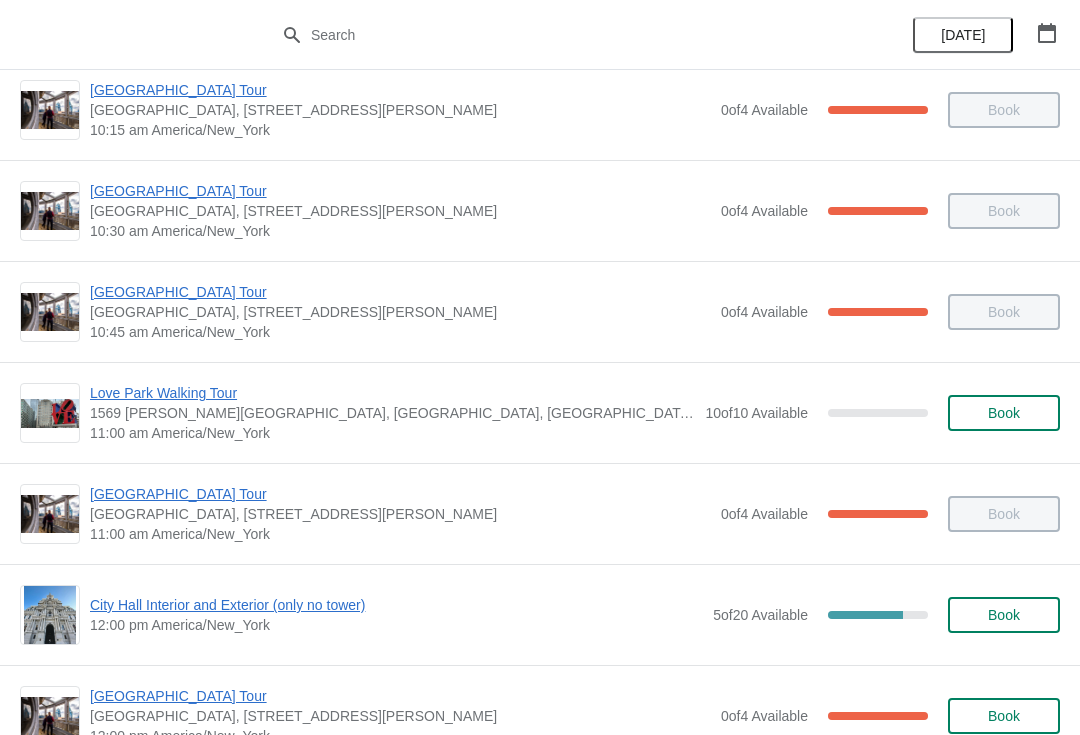 click on "[GEOGRAPHIC_DATA] Tour" at bounding box center [400, 494] 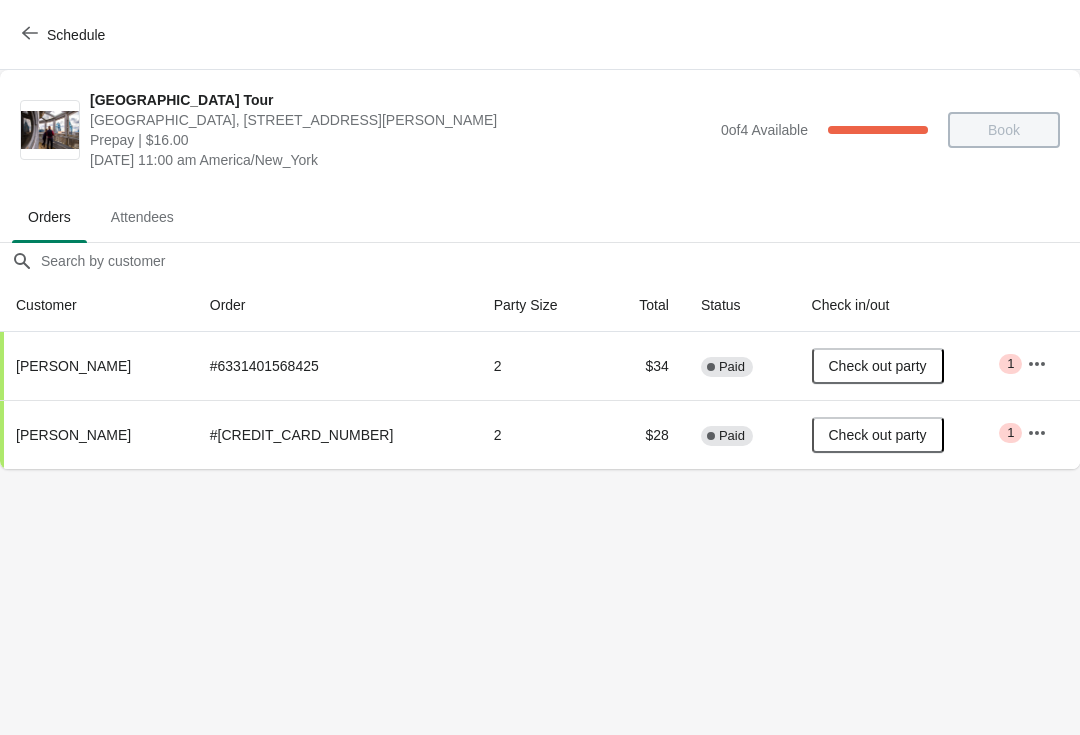 click on "Schedule" at bounding box center (65, 35) 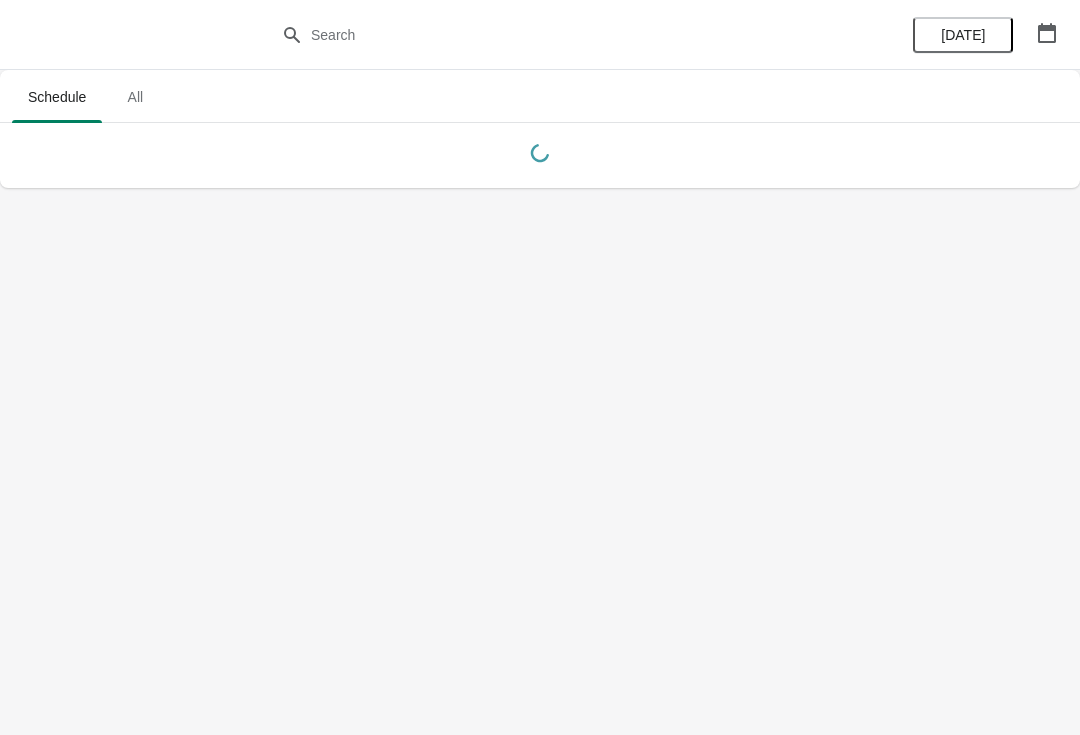 click on "Schedule All Schedule All [DATE]" at bounding box center (540, 367) 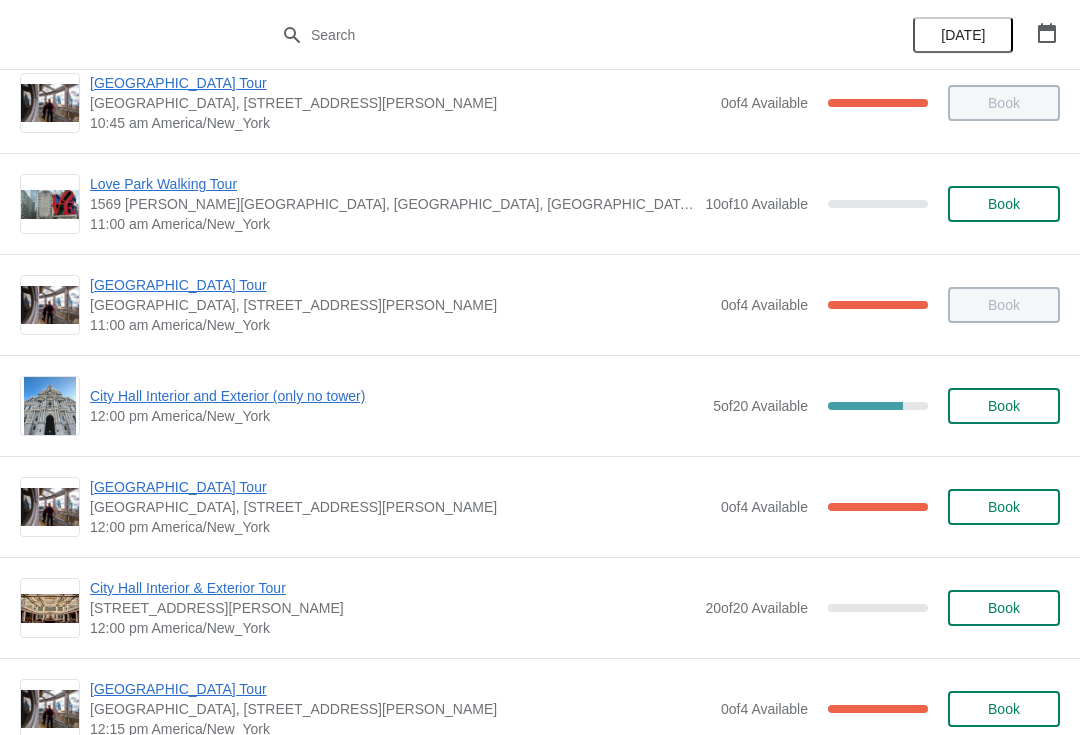 scroll, scrollTop: 645, scrollLeft: 0, axis: vertical 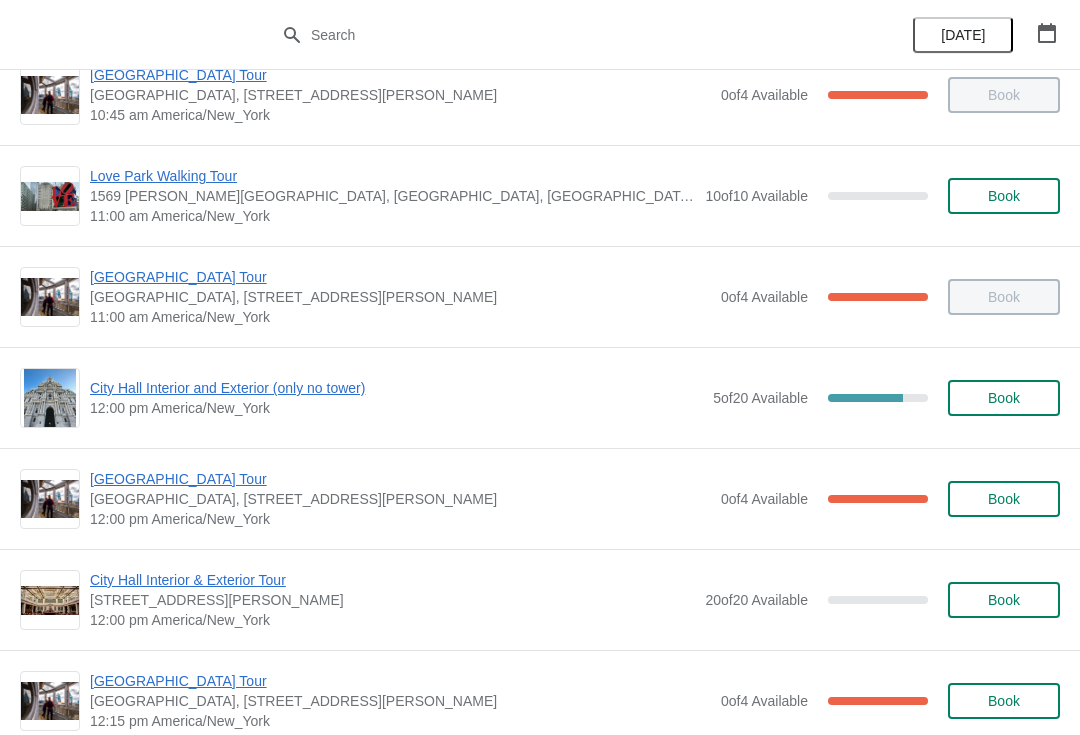 click on "[GEOGRAPHIC_DATA] Tour" at bounding box center (400, 479) 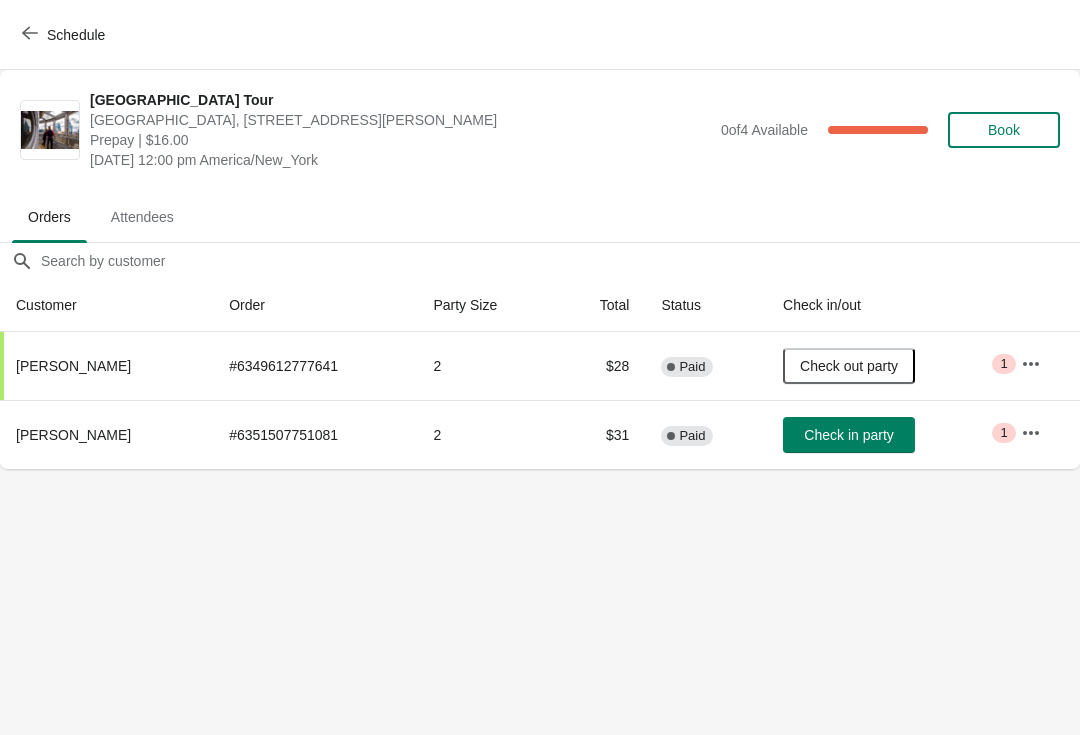 click on "Schedule" at bounding box center (65, 35) 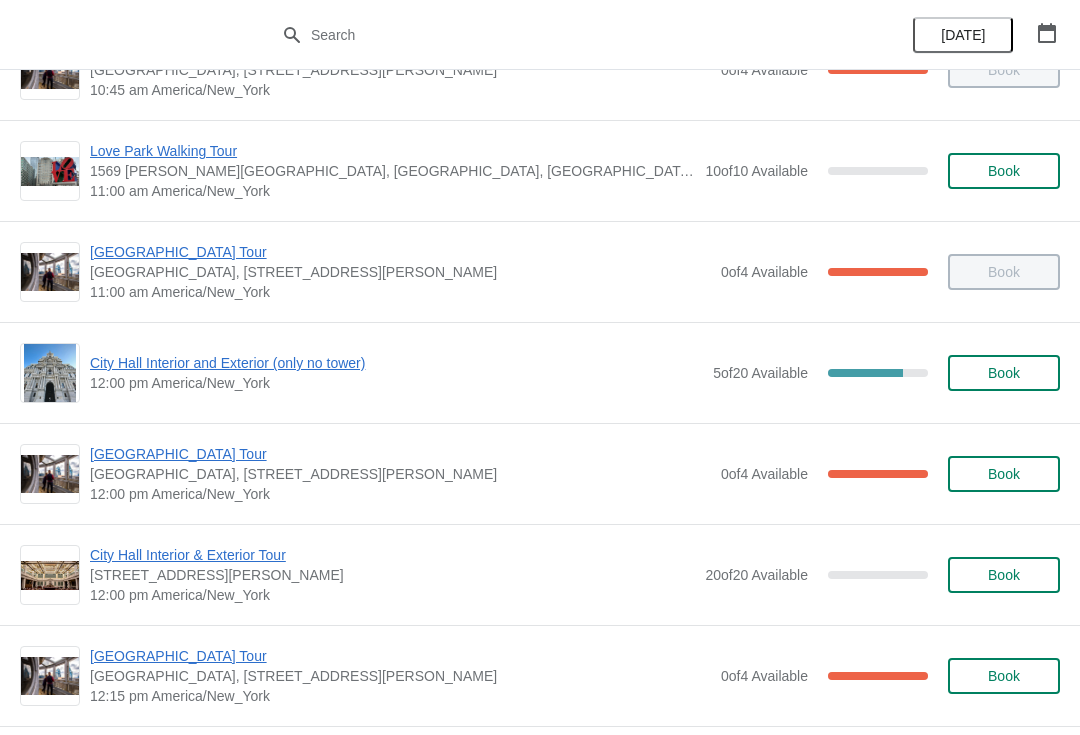 scroll, scrollTop: 672, scrollLeft: 0, axis: vertical 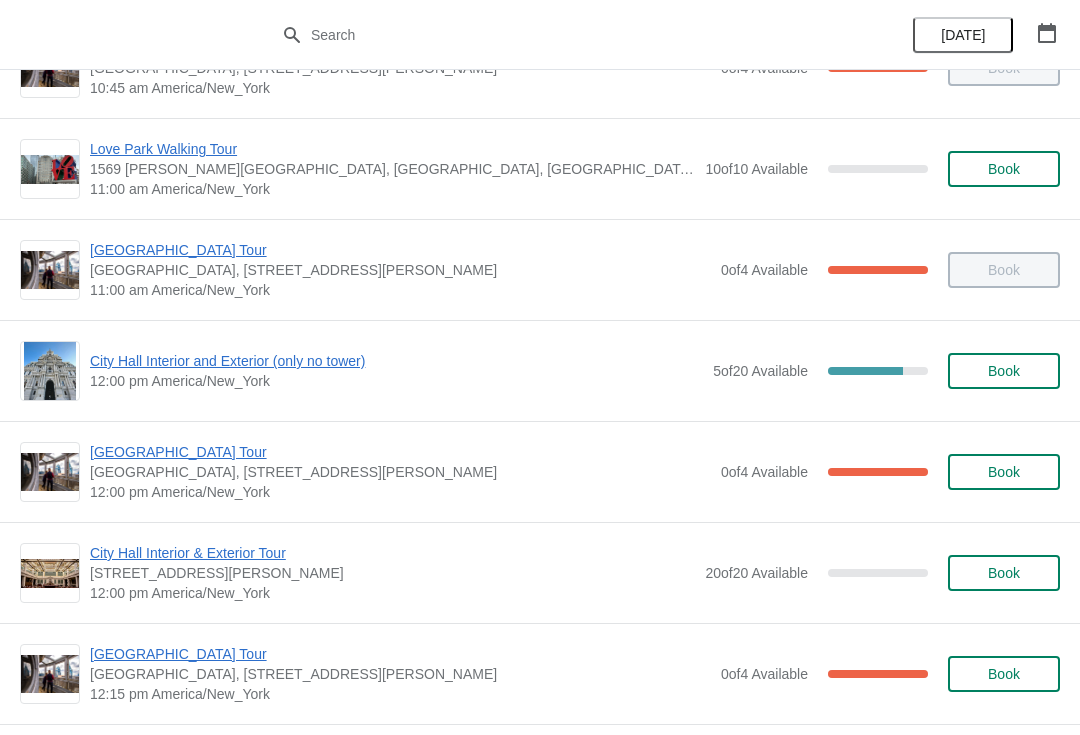 click on "[GEOGRAPHIC_DATA], [STREET_ADDRESS][PERSON_NAME]" at bounding box center (400, 472) 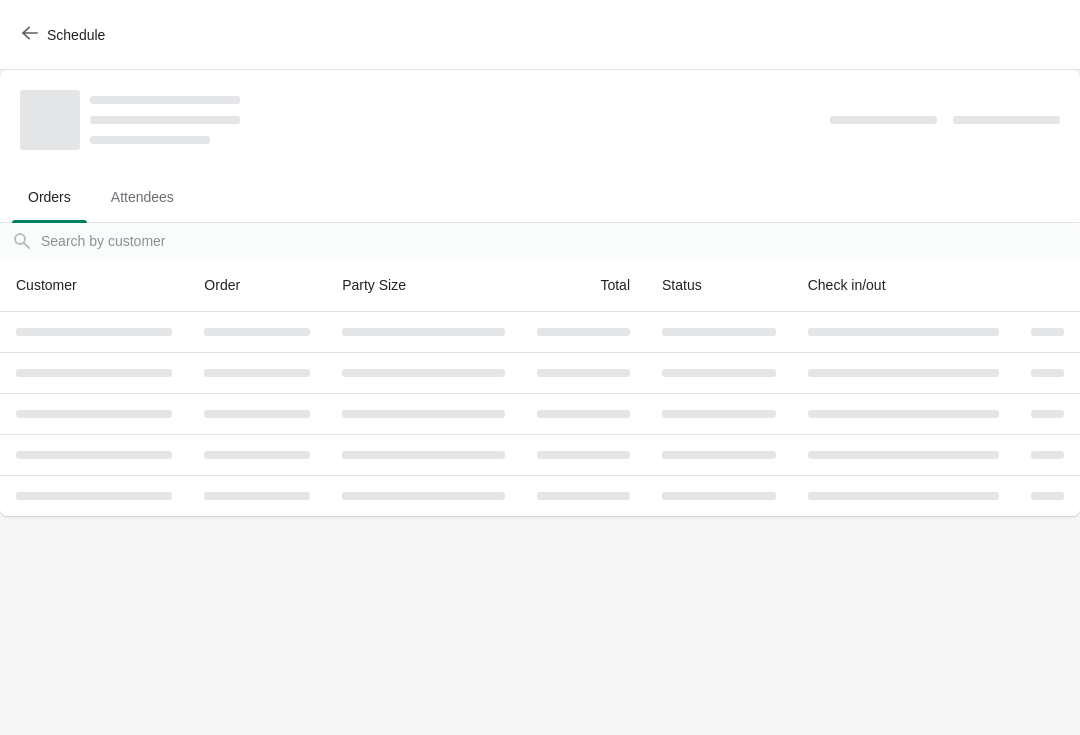 scroll, scrollTop: 0, scrollLeft: 0, axis: both 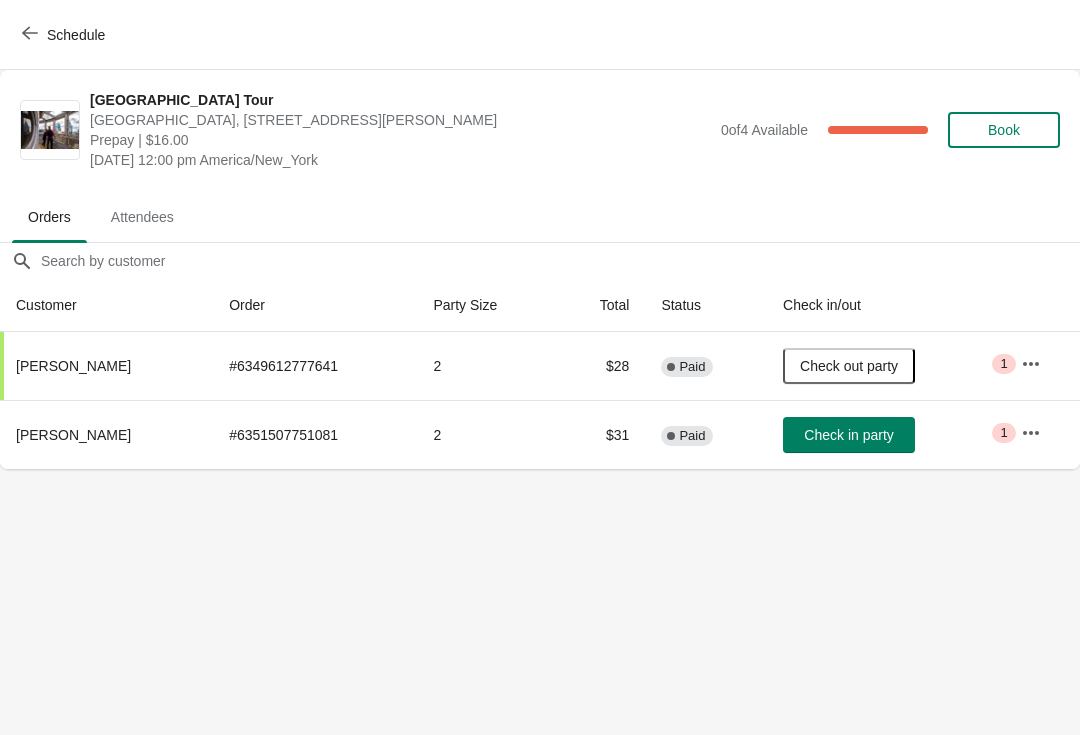 click on "Check in party" at bounding box center (848, 435) 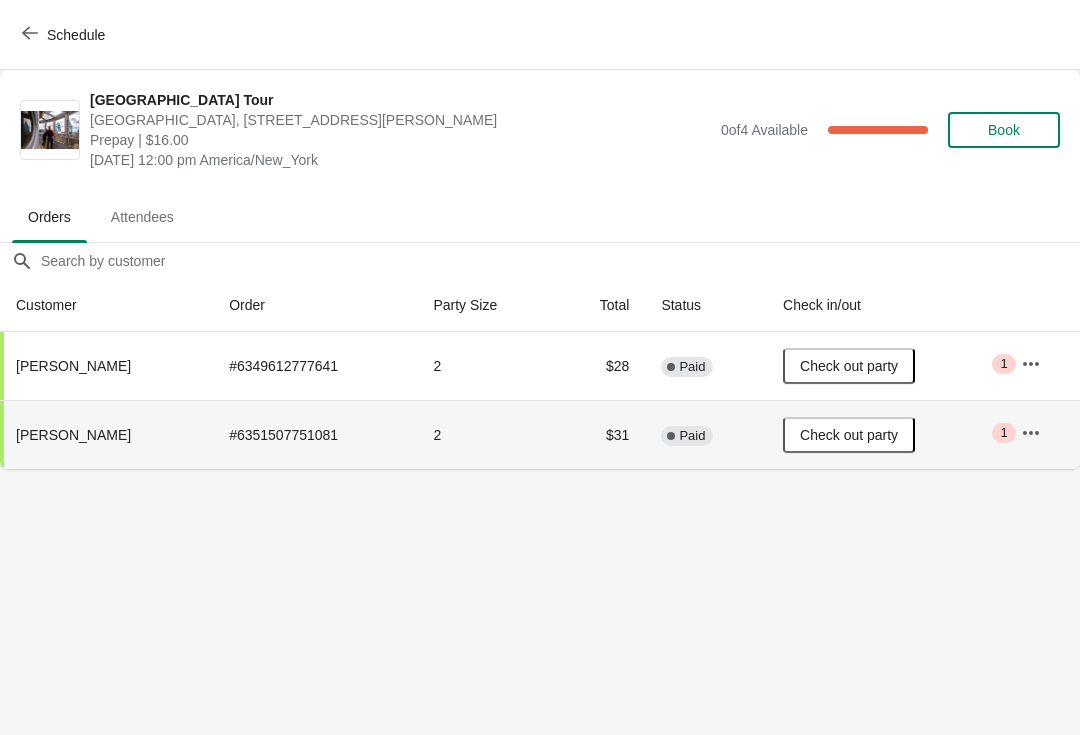 click on "Schedule" at bounding box center (65, 34) 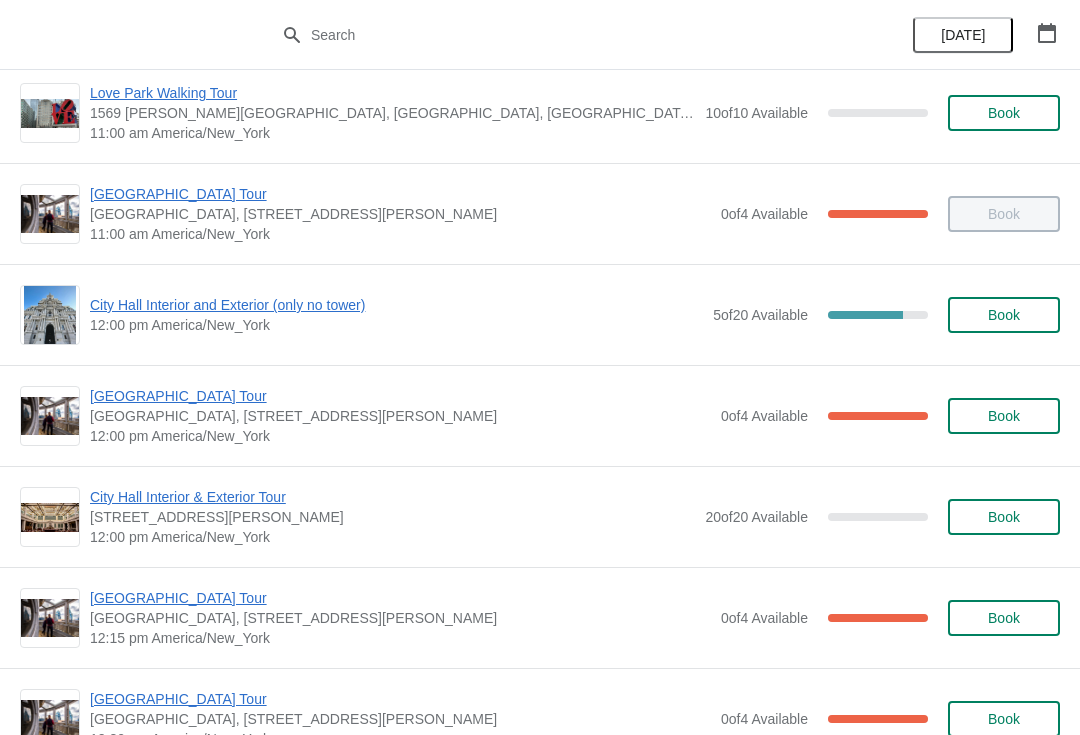 scroll, scrollTop: 729, scrollLeft: 0, axis: vertical 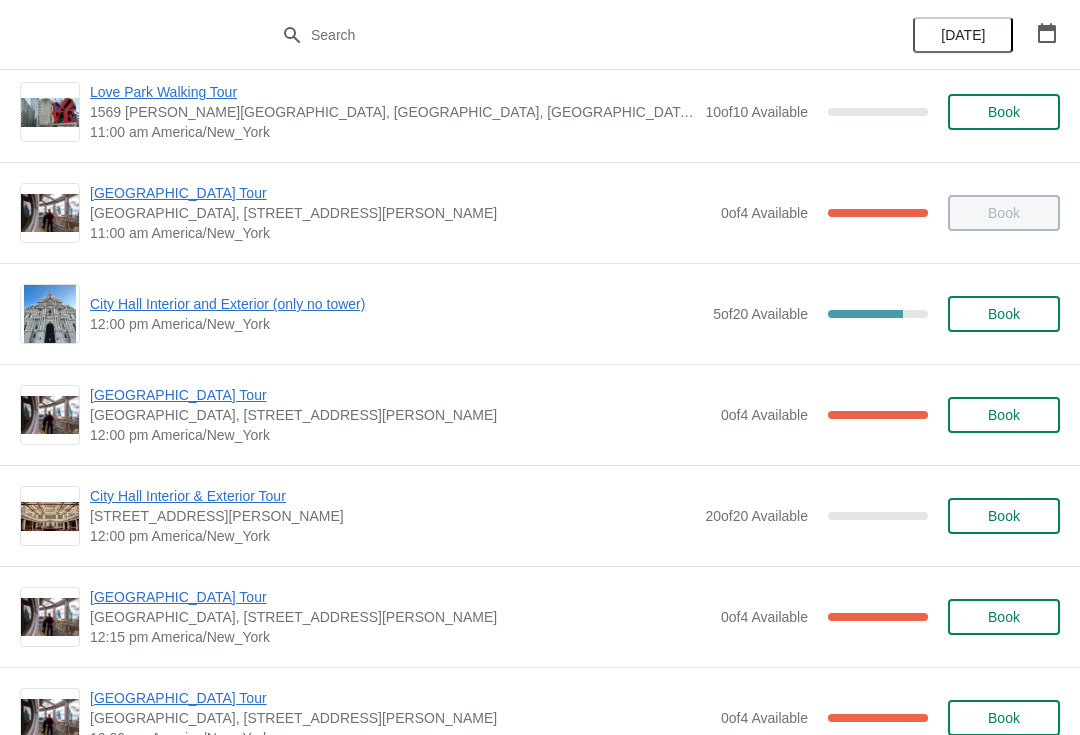 click on "City Hall Interior and Exterior (only no tower)" at bounding box center (396, 304) 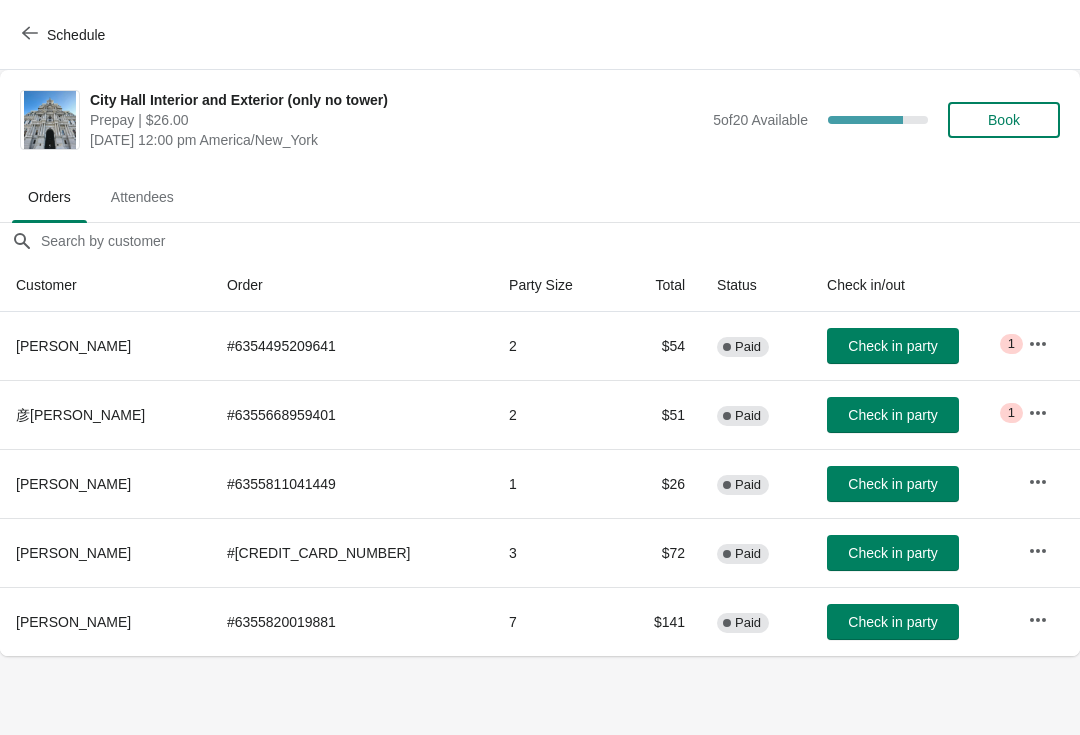 click on "Schedule City Hall Interior and Exterior (only no tower) Prepay | $26.00 [DATE] 12:00 pm America/New_York 5  of  20   Available 75 % Book Orders Attendees Orders Attendees Orders filter search Customer Order Party Size Total Status Check in/out [PERSON_NAME] # 6354495209641 2 $54 Complete Paid Check in party Critical 1 彦[PERSON_NAME] # 6355668959401 2 $51 Complete Paid Check in party Critical 1 [PERSON_NAME] # 6355811041449 1 $26 Complete Paid Check in party [PERSON_NAME] # [CREDIT_CARD_NUMBER] 3 $72 Complete Paid Check in party [PERSON_NAME] # 6355820019881 7 $141 Complete Paid Check in party Order Details Actions Transfer Restock 0  /  5  Checked in Close" at bounding box center (540, 367) 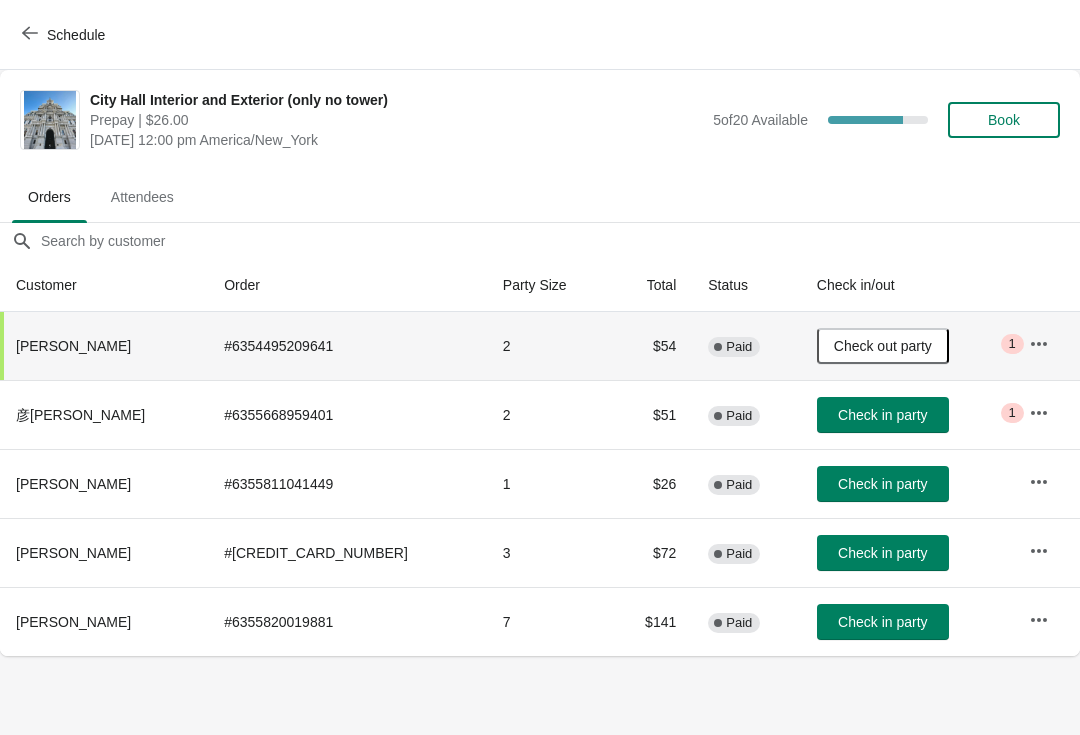 click on "Schedule" at bounding box center [65, 35] 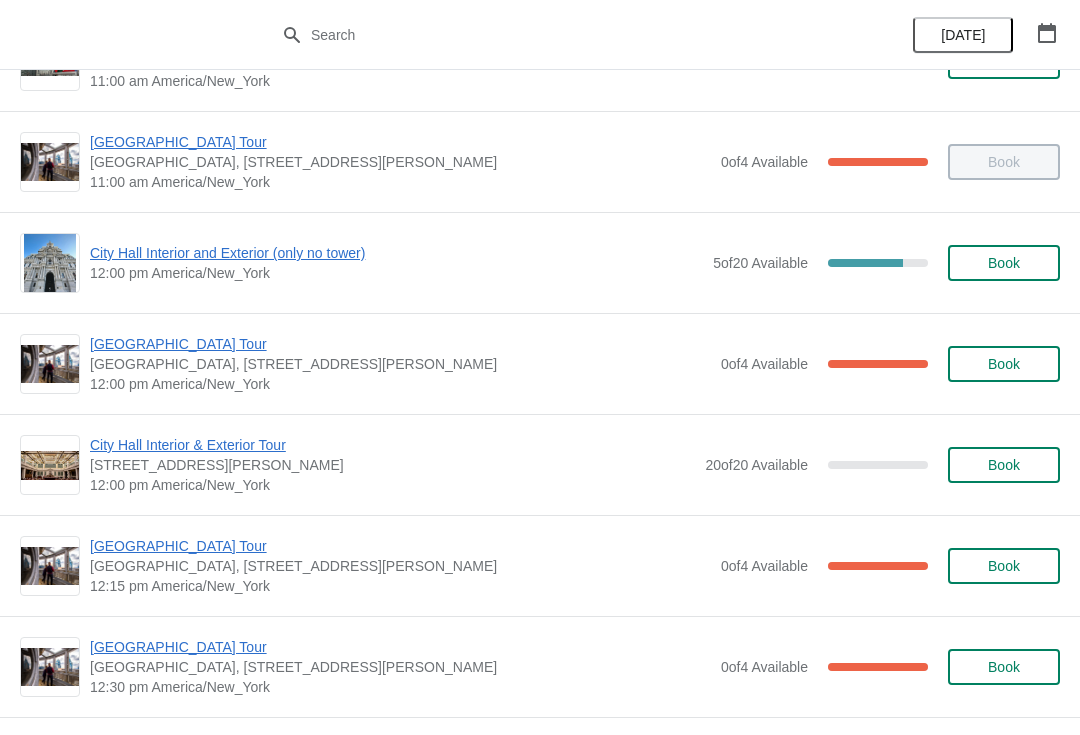 scroll, scrollTop: 781, scrollLeft: 0, axis: vertical 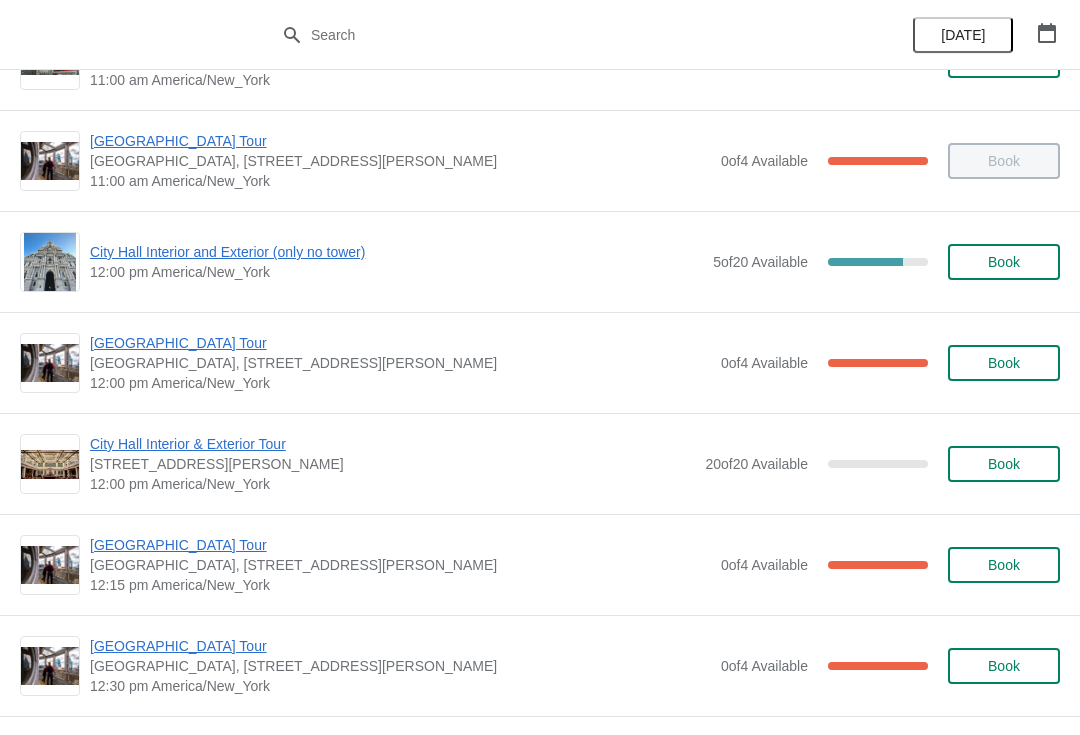 click on "[GEOGRAPHIC_DATA] Tour" at bounding box center (400, 545) 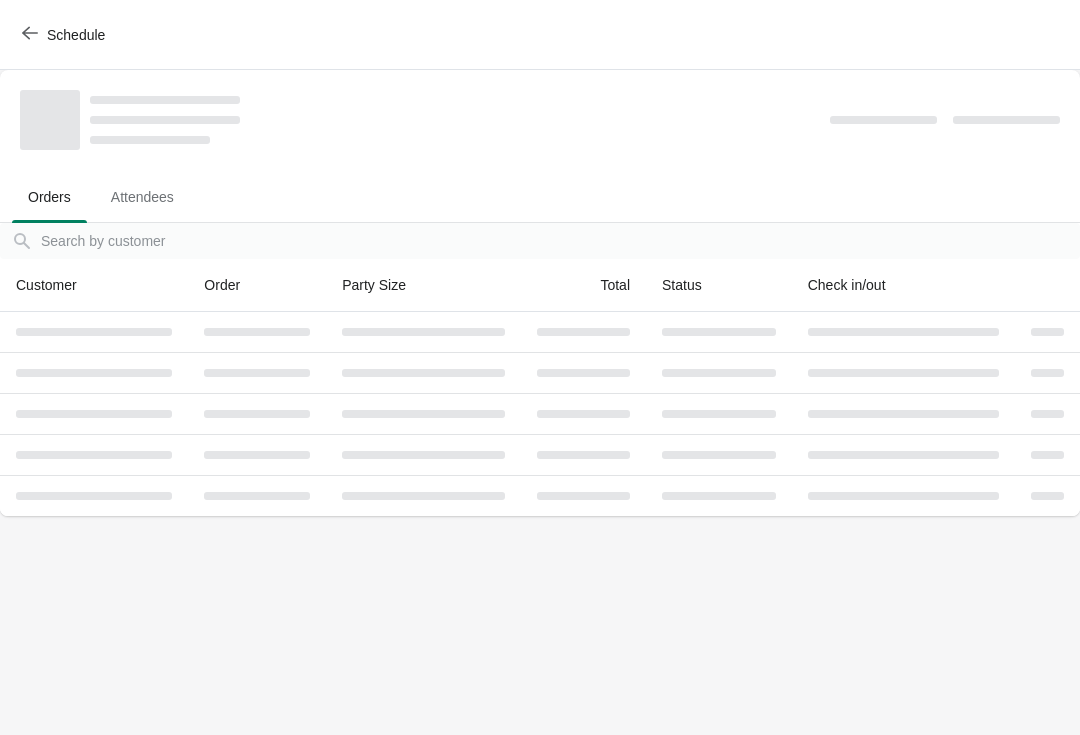 scroll, scrollTop: 0, scrollLeft: 0, axis: both 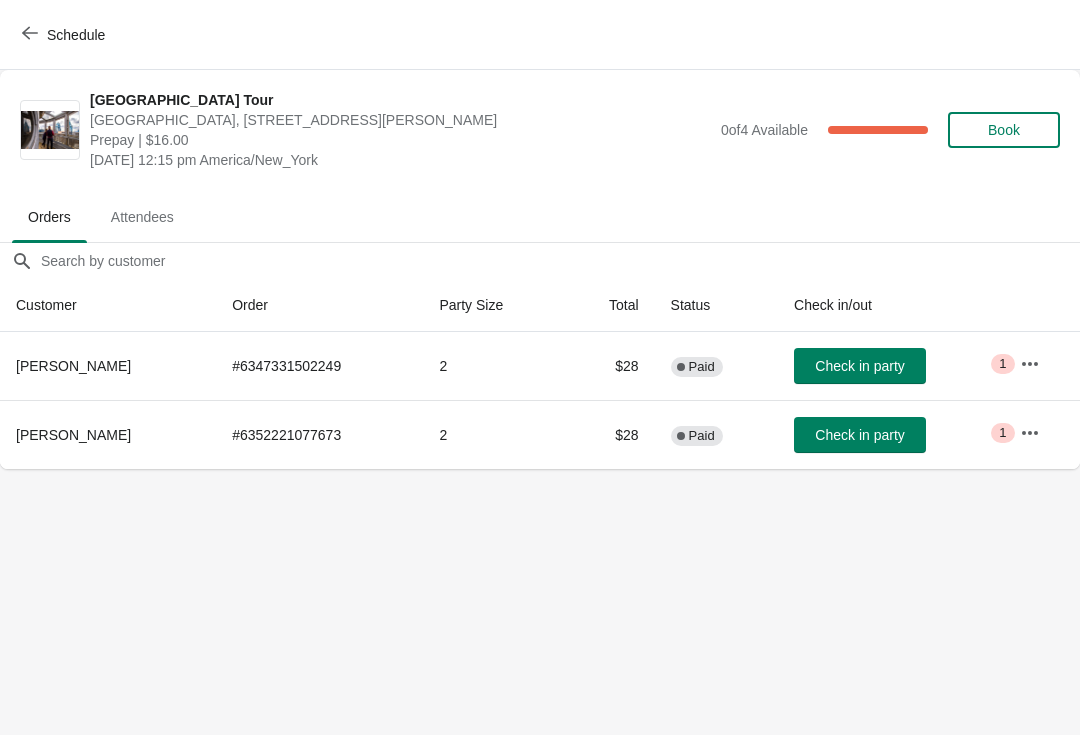 click on "Check in party" at bounding box center (859, 435) 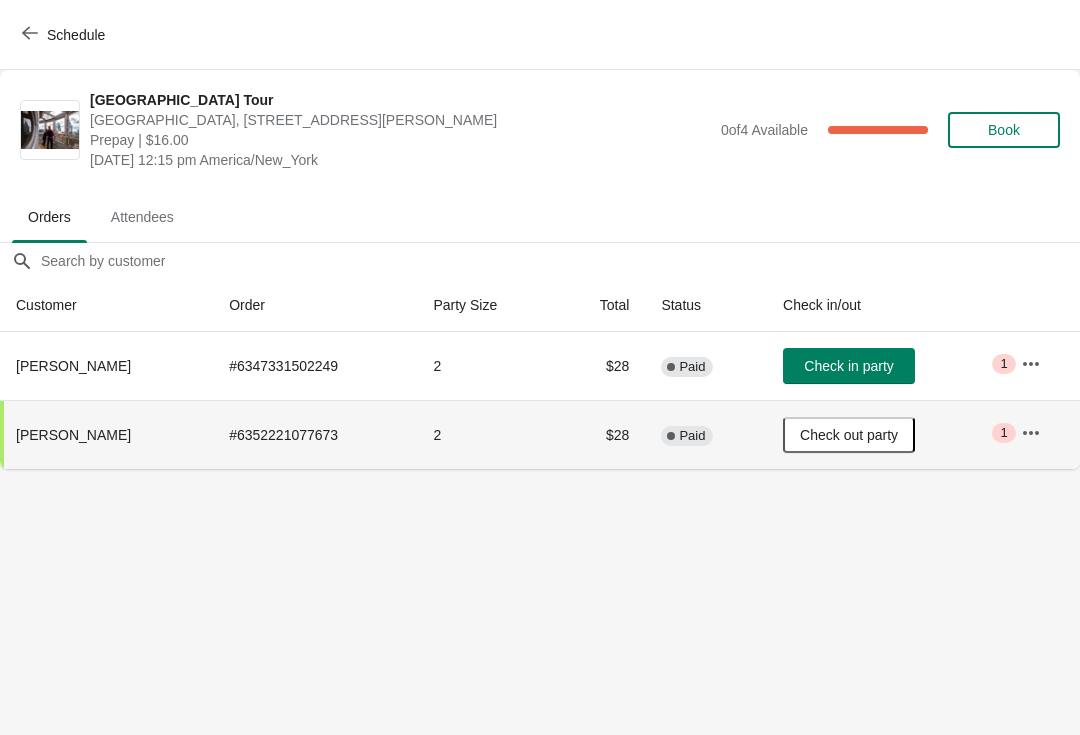 click on "Schedule" at bounding box center (76, 35) 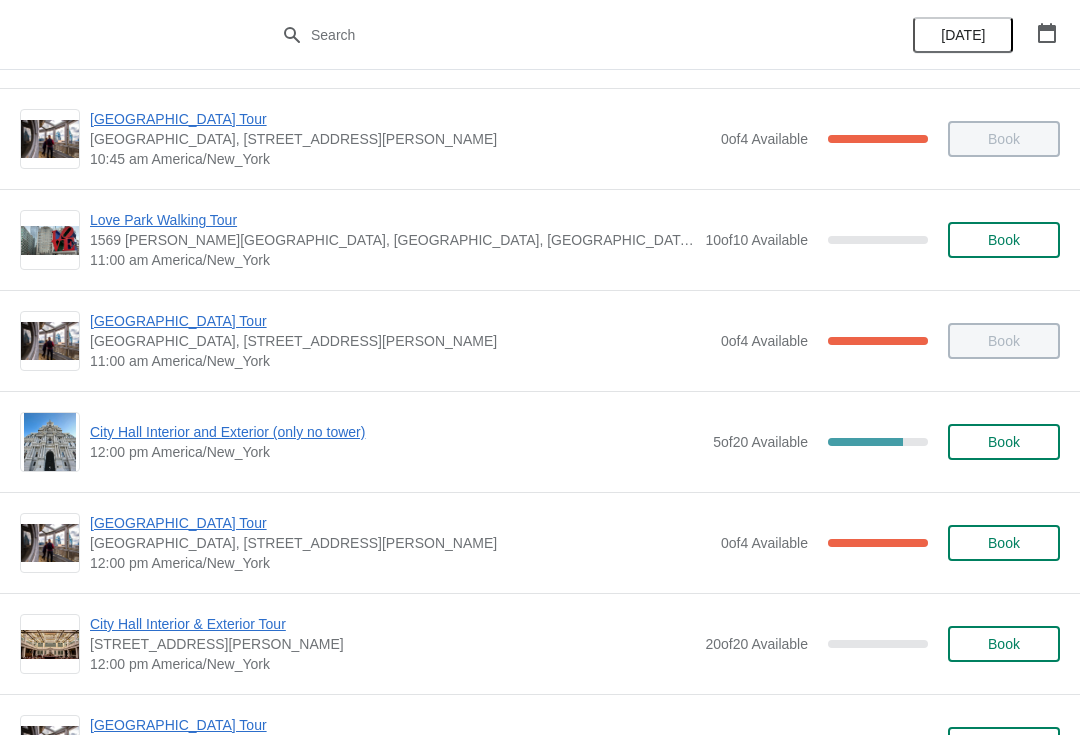 scroll, scrollTop: 602, scrollLeft: 0, axis: vertical 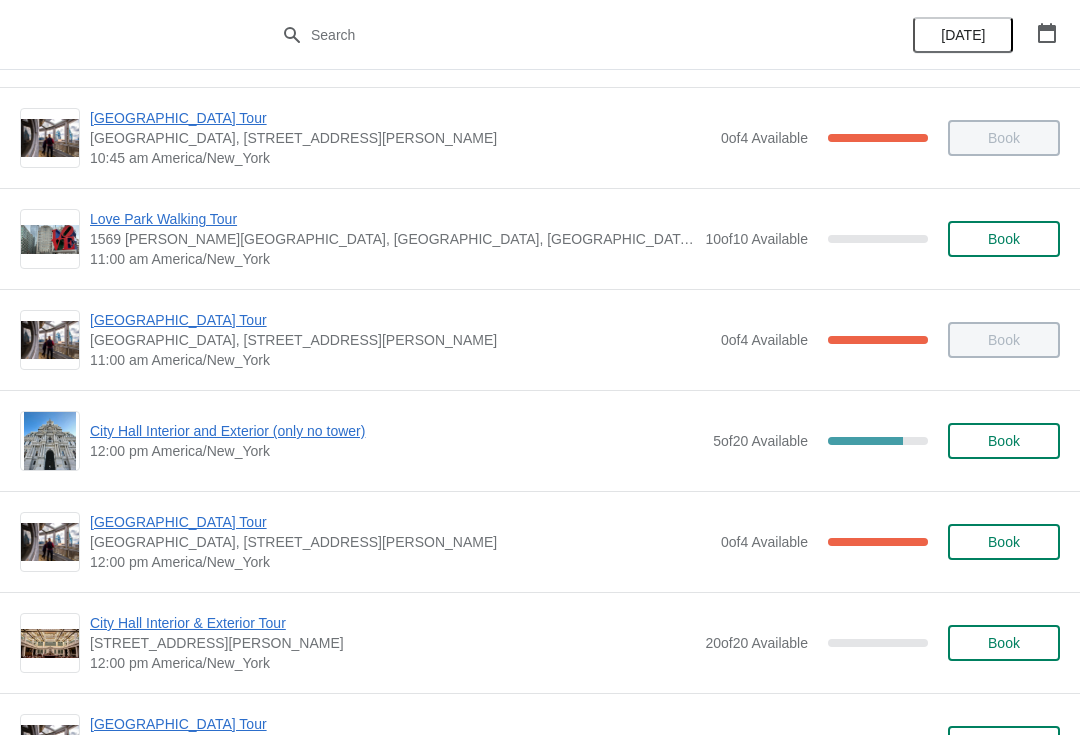 click on "City Hall Interior and Exterior (only no tower)" at bounding box center [396, 431] 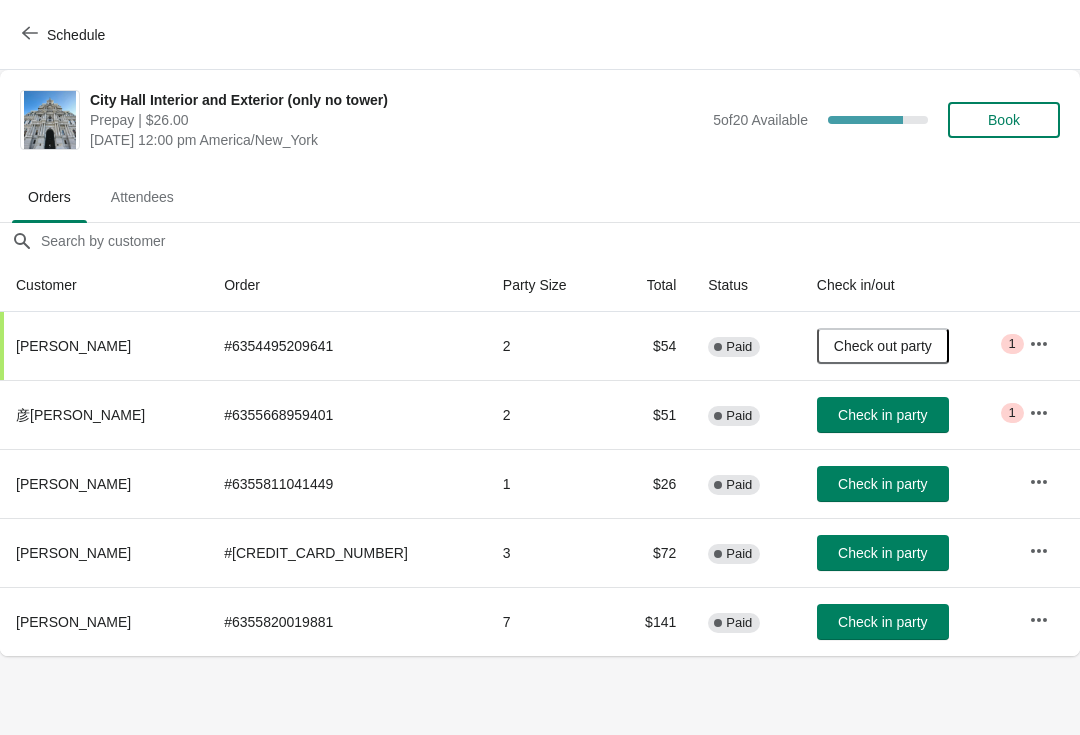 scroll, scrollTop: 0, scrollLeft: 0, axis: both 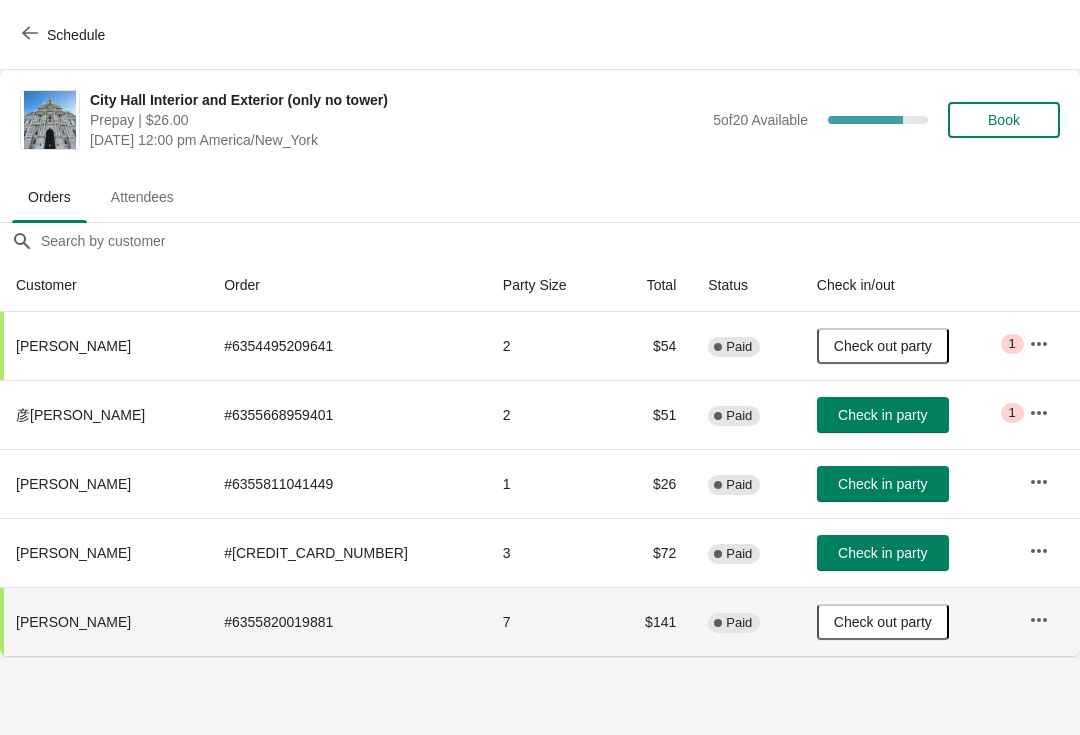 click on "Schedule" at bounding box center (76, 35) 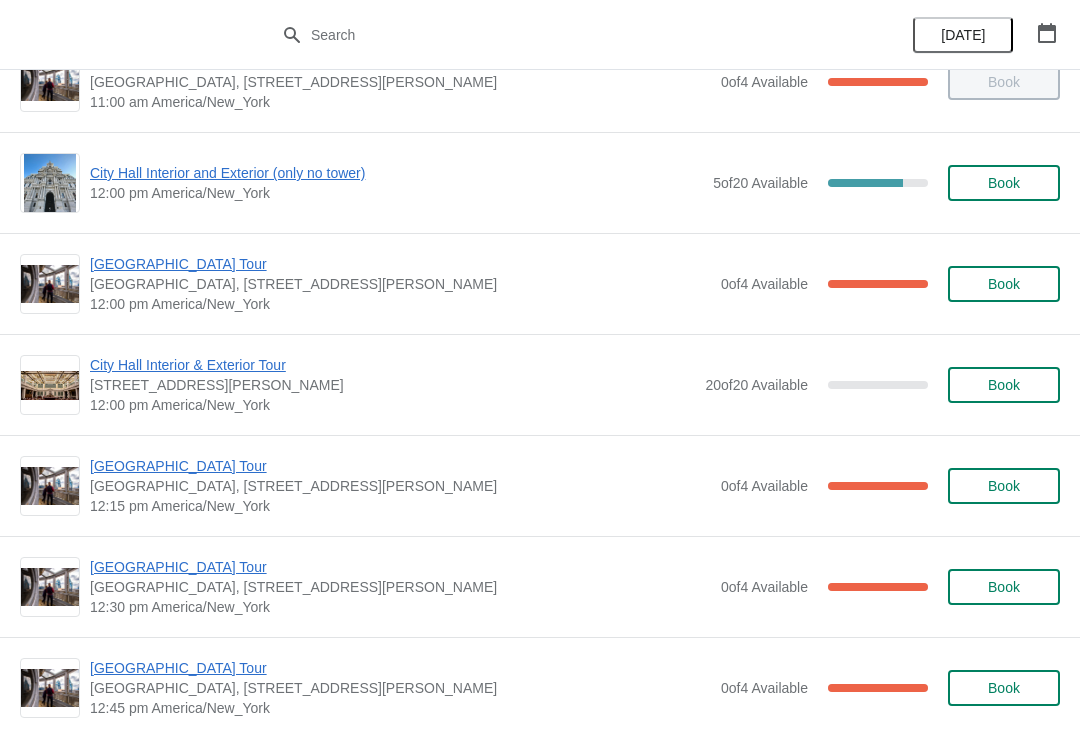 scroll, scrollTop: 859, scrollLeft: 0, axis: vertical 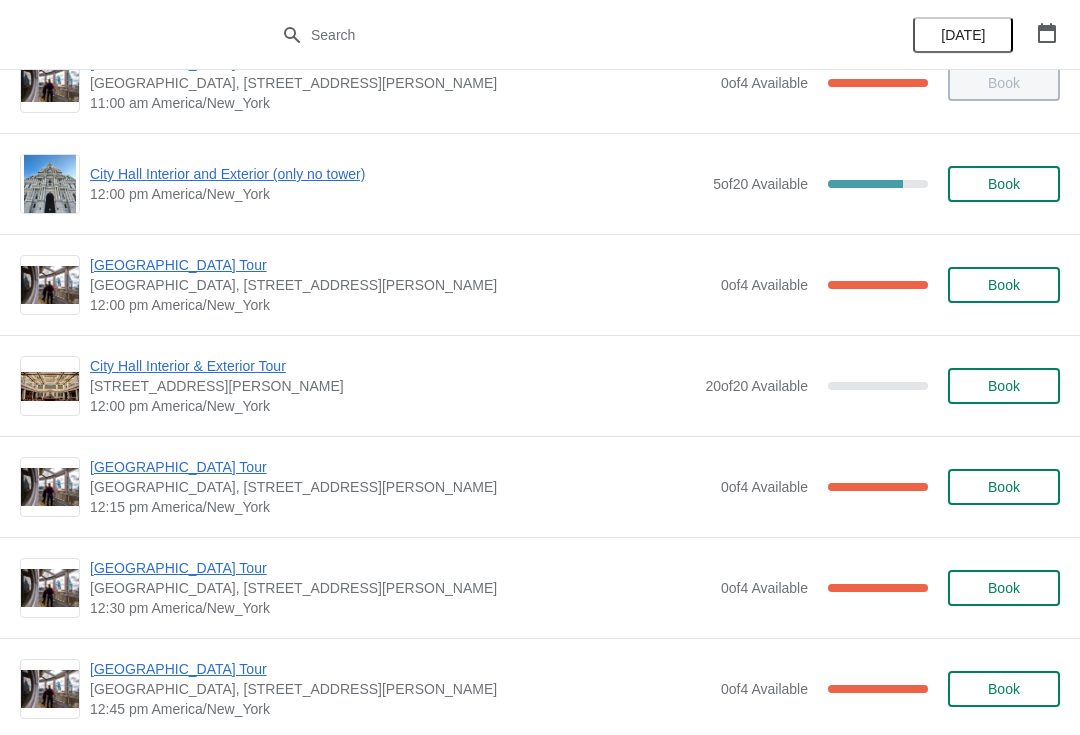 click on "City Hall Tower Tour City Hall Visitor Center, 1400 John F Kennedy Boulevard Suite 121, Philadelphia, PA, USA 12:15 pm America/New_York 0  of  4   Available 100 % Book" at bounding box center (540, 486) 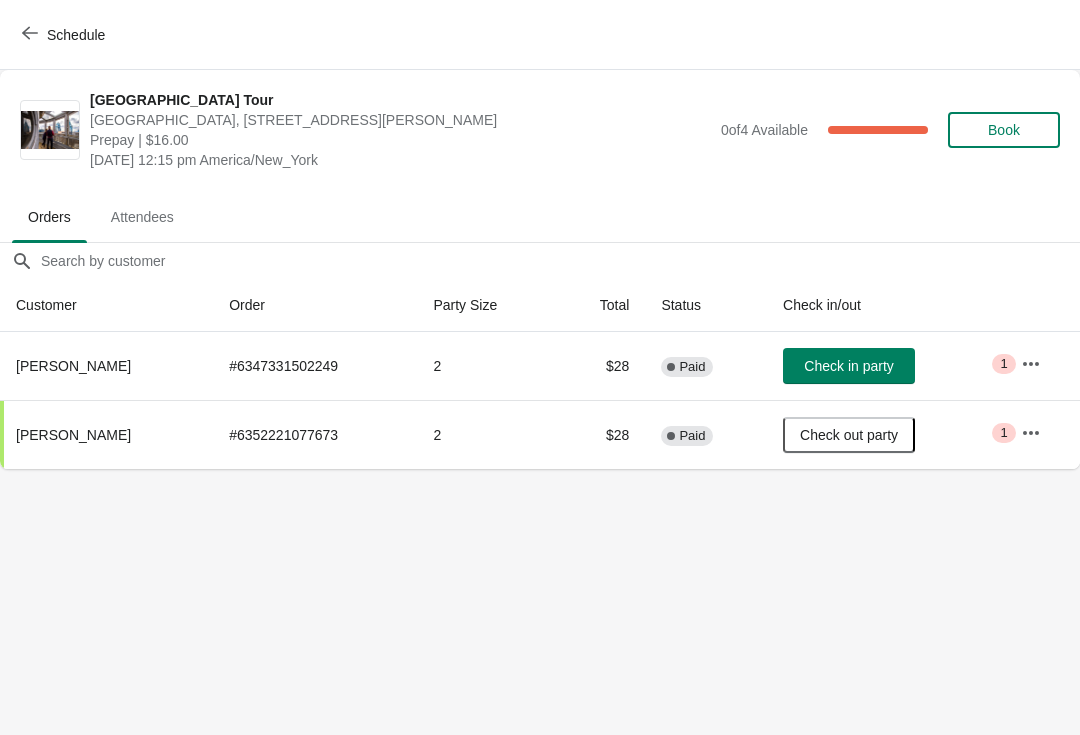 scroll, scrollTop: 0, scrollLeft: 0, axis: both 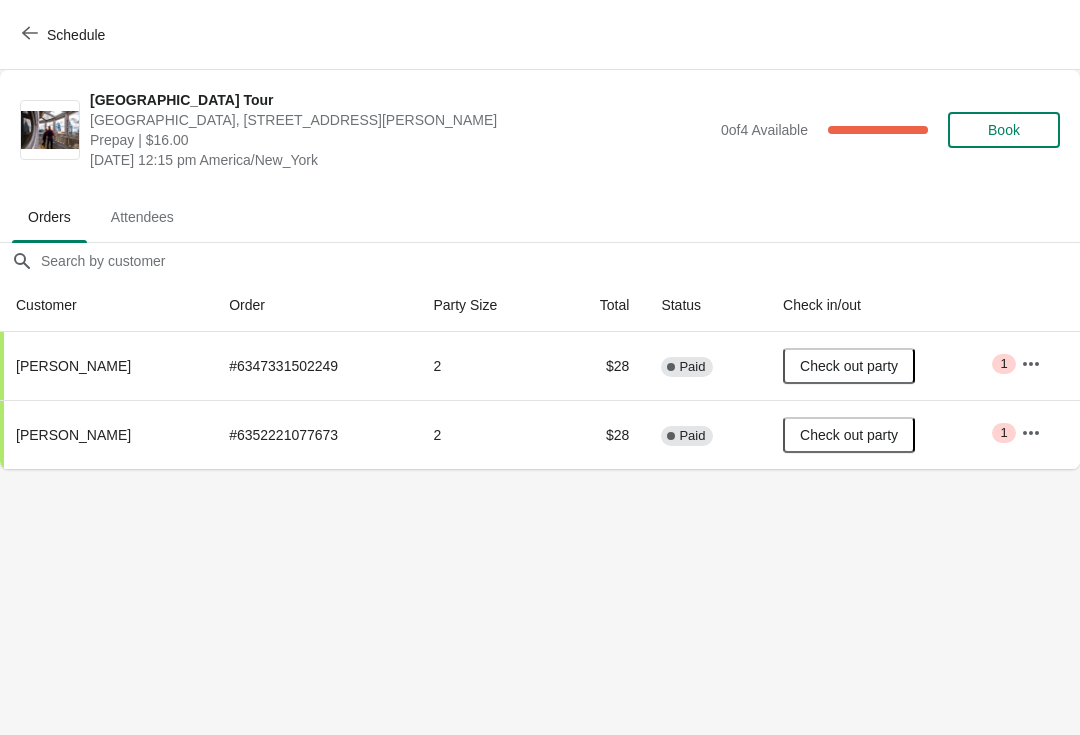 click on "Schedule City Hall Tower Tour City Hall Visitor Center, 1400 John F Kennedy Boulevard Suite 121, Philadelphia, PA, USA Prepay | $16.00 Thursday, July 10, 2025 | 12:15 pm America/New_York 0  of  4   Available 100 % Book Orders Attendees Orders Attendees Orders filter search Customer Order Party Size Total Status Check in/out Jeannie Pelino # 6347331502249 2 $28 Complete Paid Check out party Critical 1 Kelly Finn # 6352221077673 2 $28 Complete Paid Check out party Critical 1 Order Details Actions Transfer Restock 2  /  2  Checked in Close" at bounding box center (540, 367) 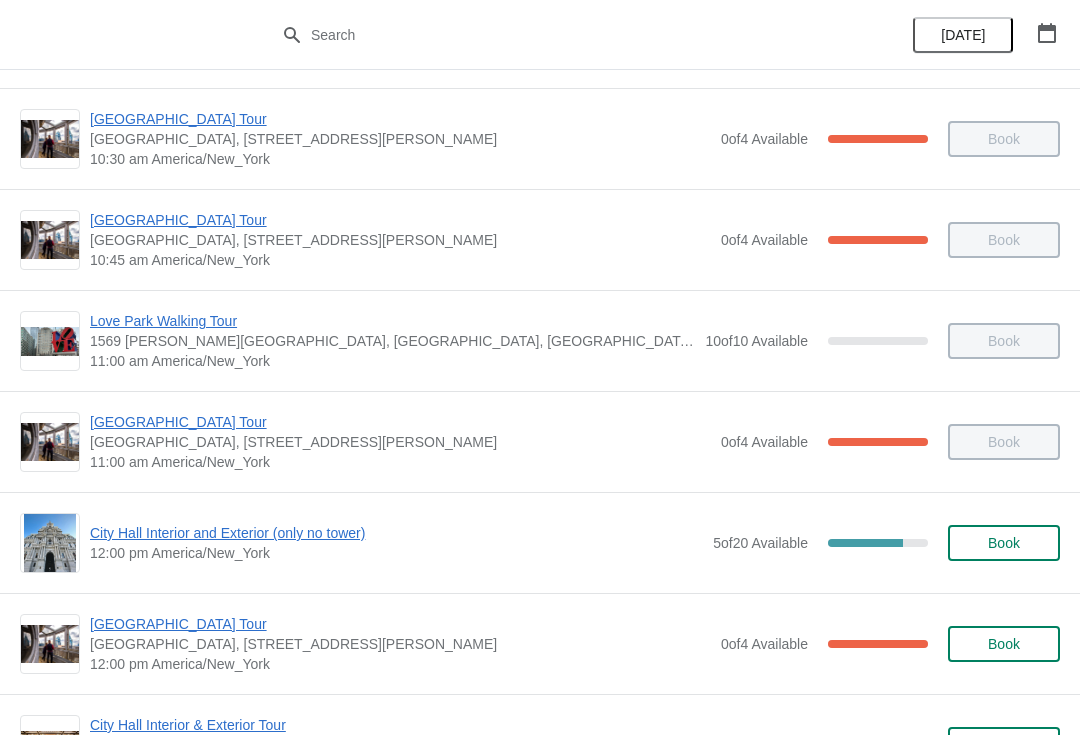 scroll, scrollTop: 501, scrollLeft: 0, axis: vertical 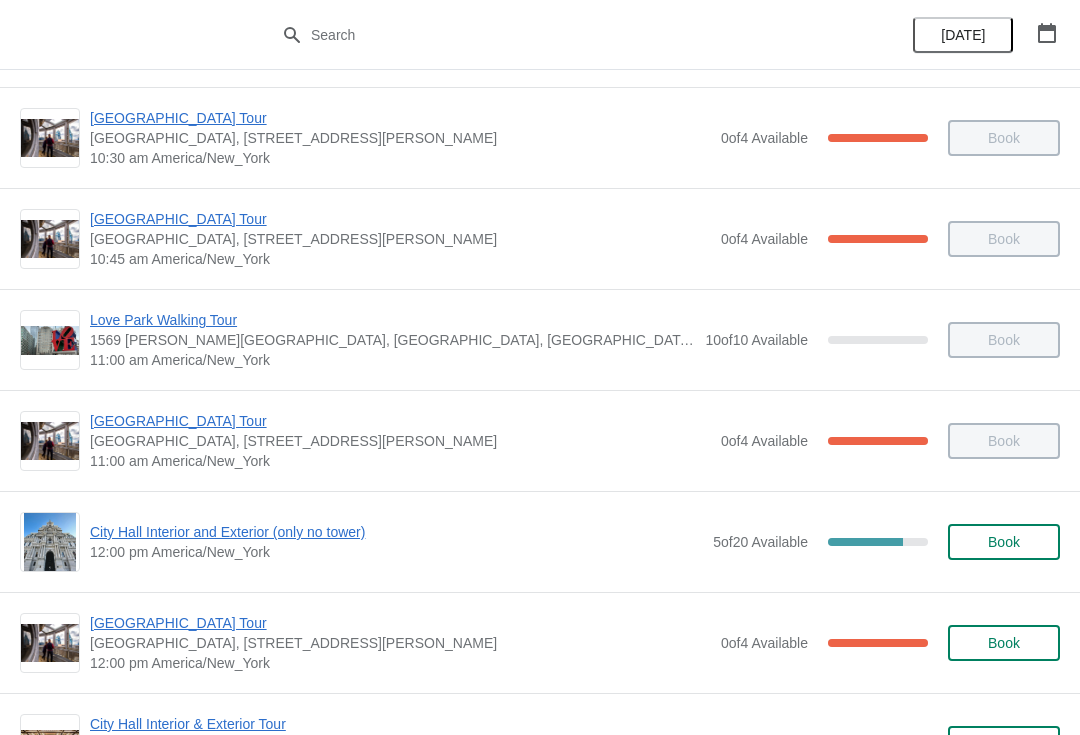 click on "City Hall Interior and Exterior (only no tower)" at bounding box center [396, 532] 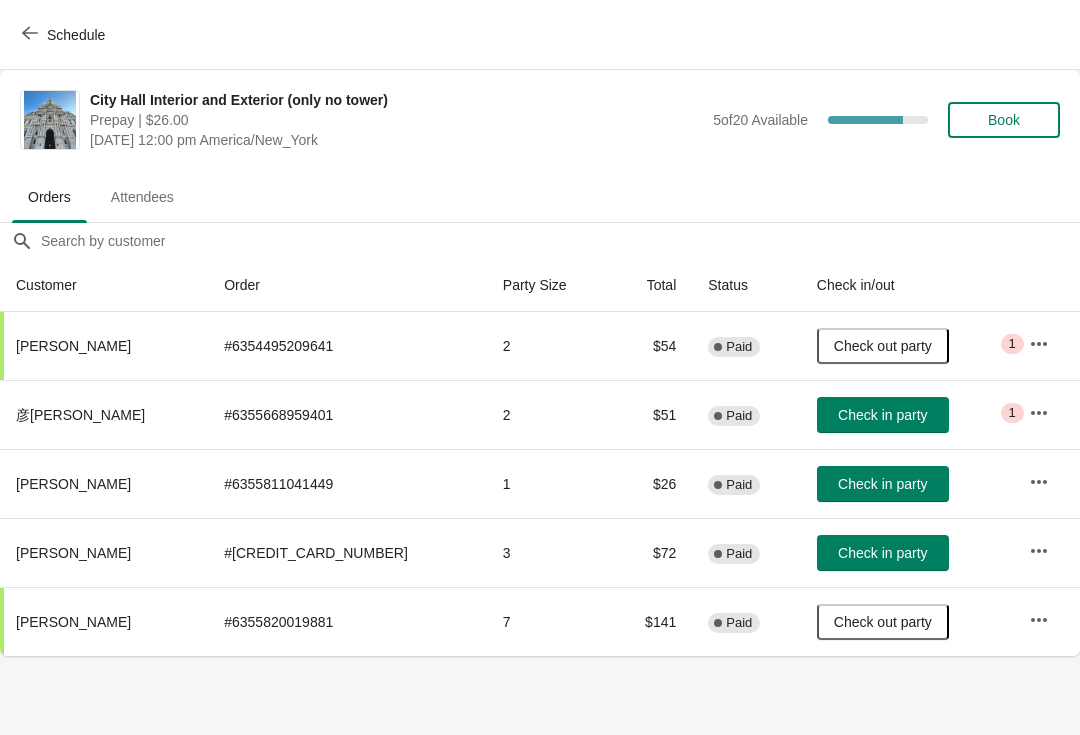 scroll, scrollTop: 0, scrollLeft: 0, axis: both 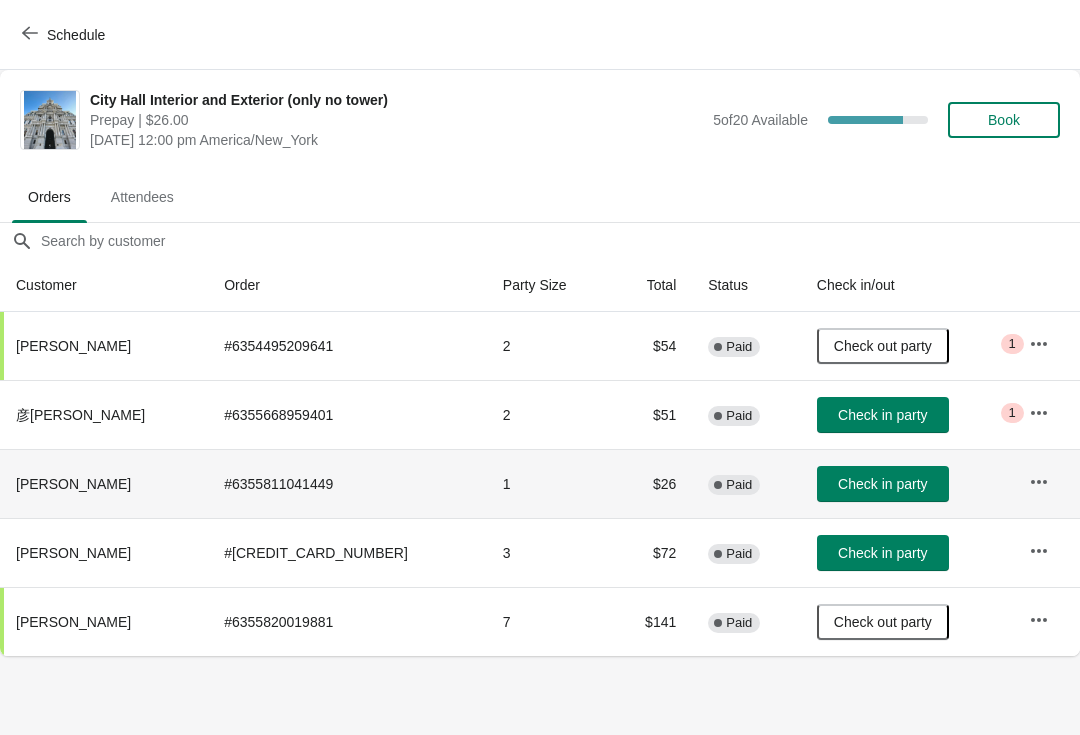 click on "Check in party" at bounding box center (882, 484) 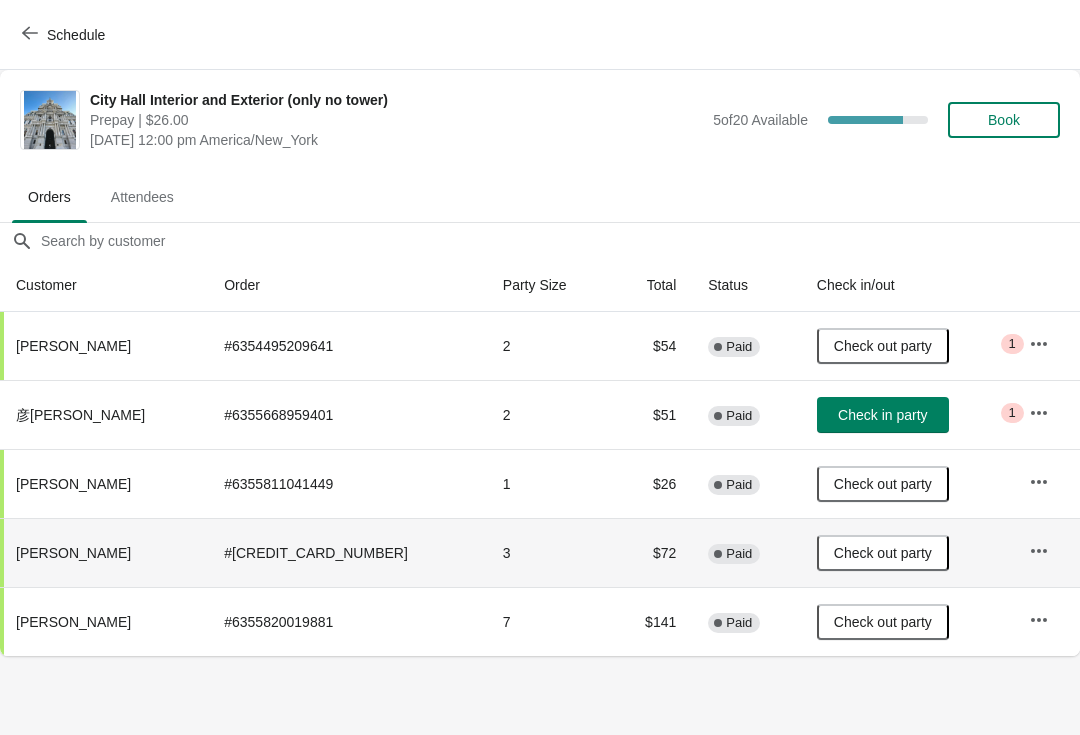 click on "Check out party" at bounding box center [883, 484] 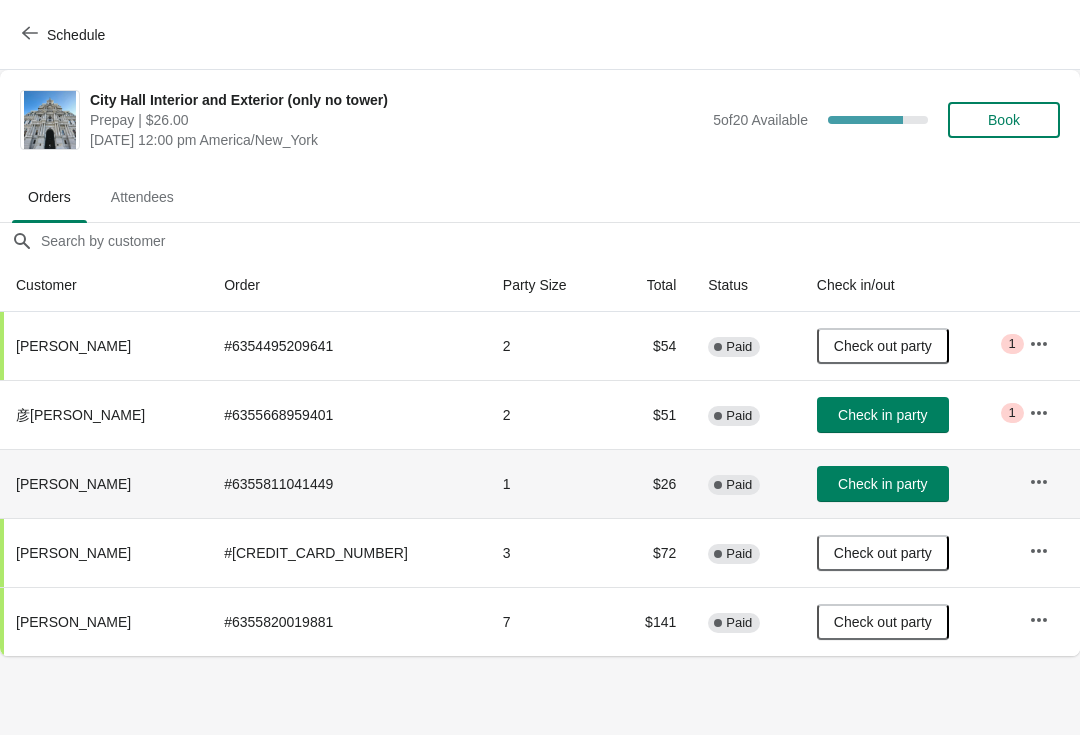 click on "Check in party" at bounding box center (883, 415) 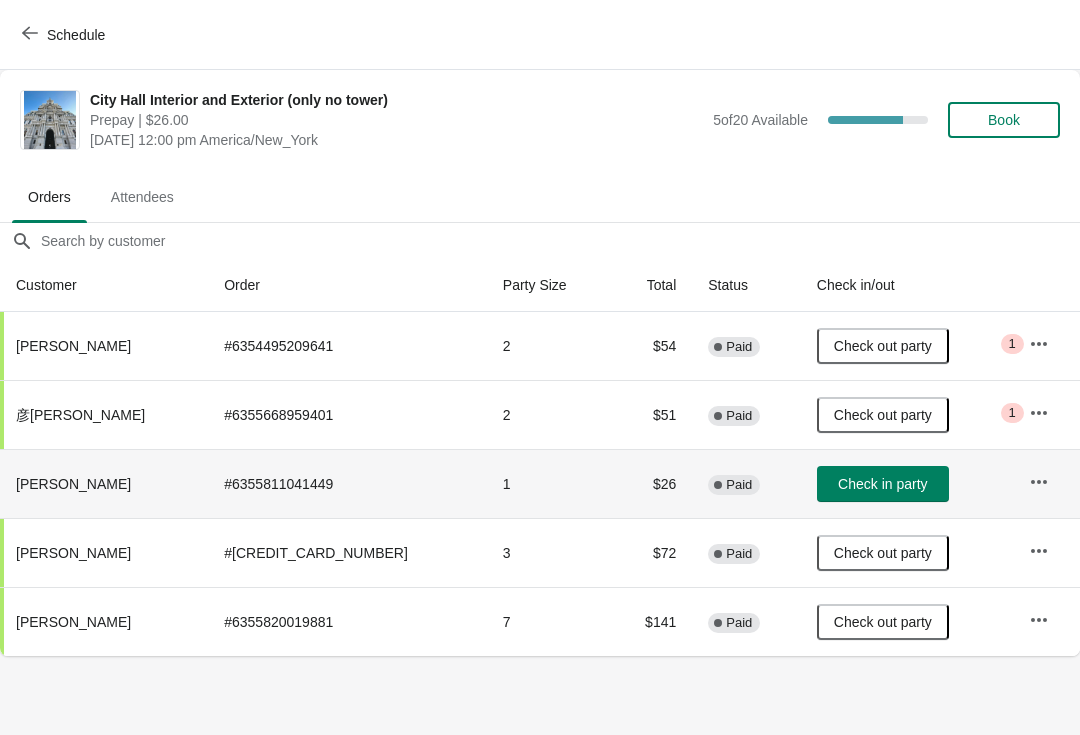 click on "Check in party" at bounding box center (907, 483) 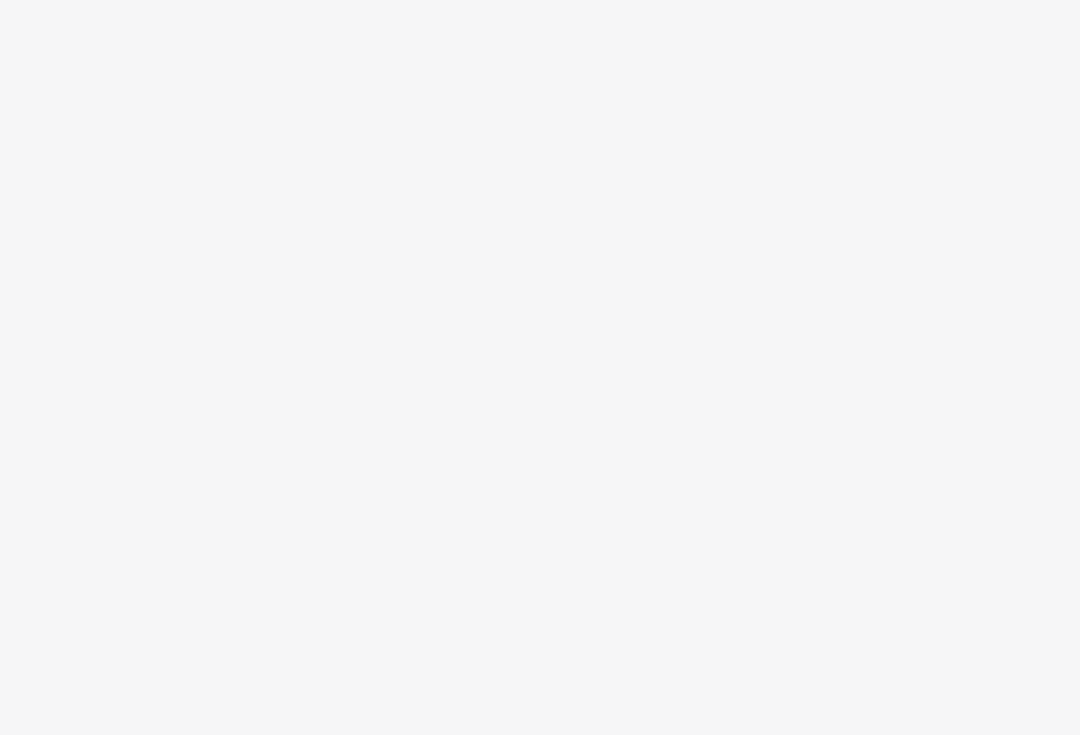 scroll, scrollTop: 0, scrollLeft: 0, axis: both 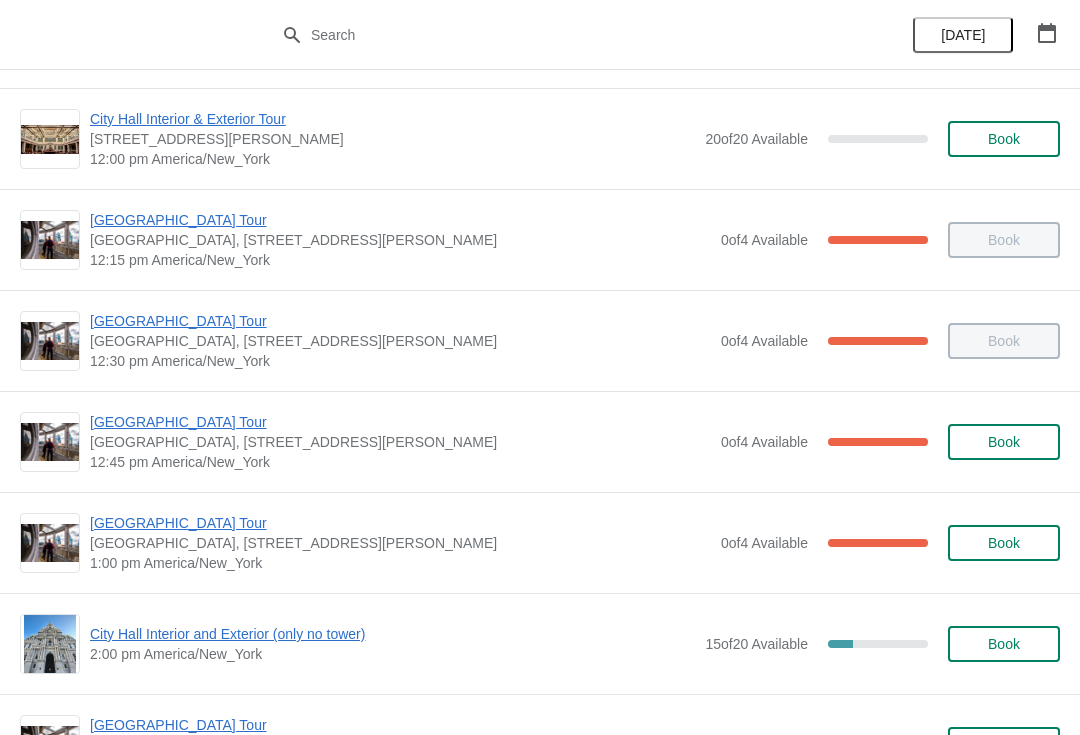 click on "[GEOGRAPHIC_DATA] Tour" at bounding box center (400, 523) 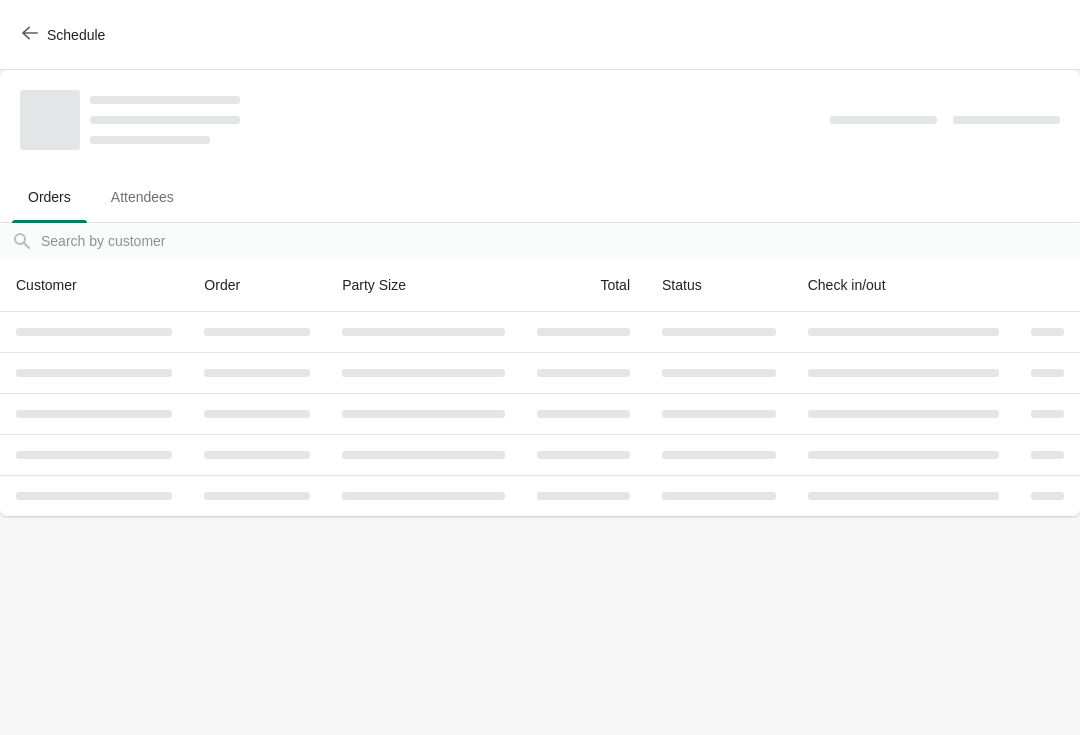 scroll, scrollTop: 0, scrollLeft: 0, axis: both 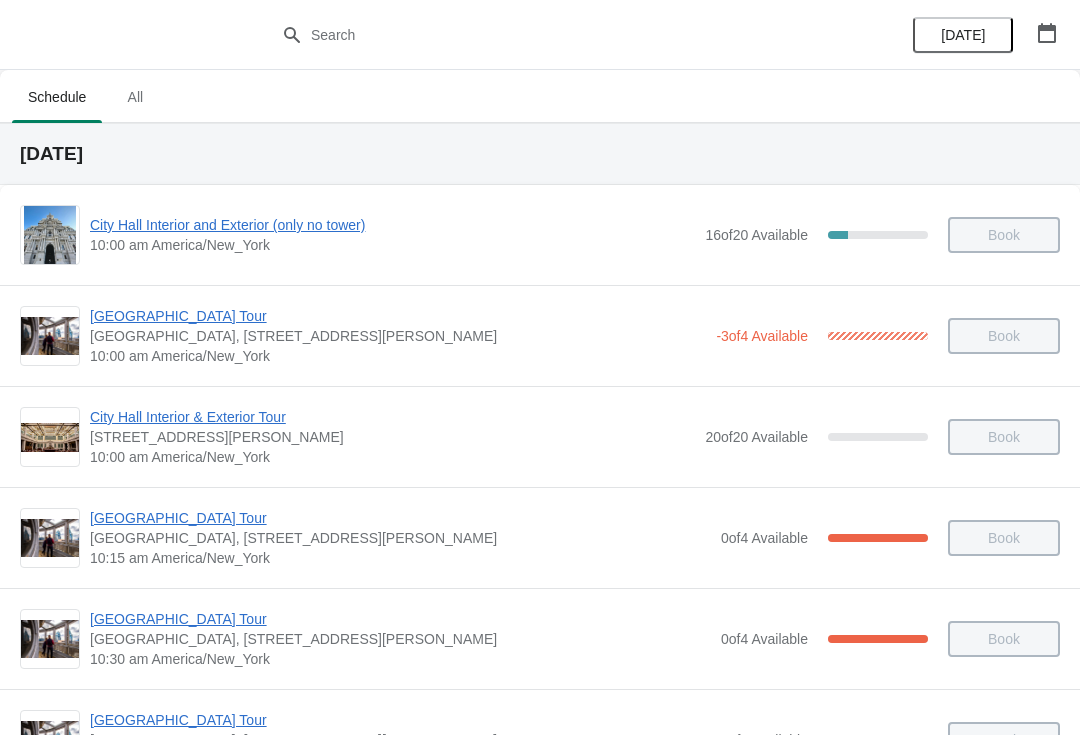 click on "[DATE]" at bounding box center (963, 35) 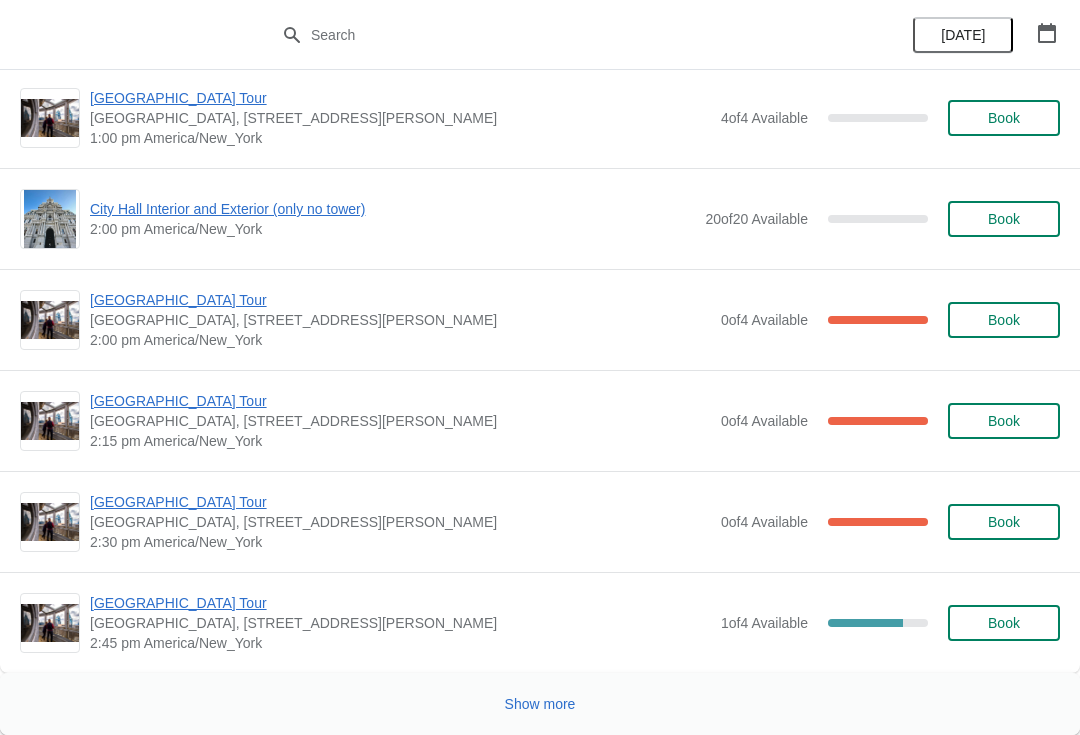 scroll, scrollTop: 12180, scrollLeft: 0, axis: vertical 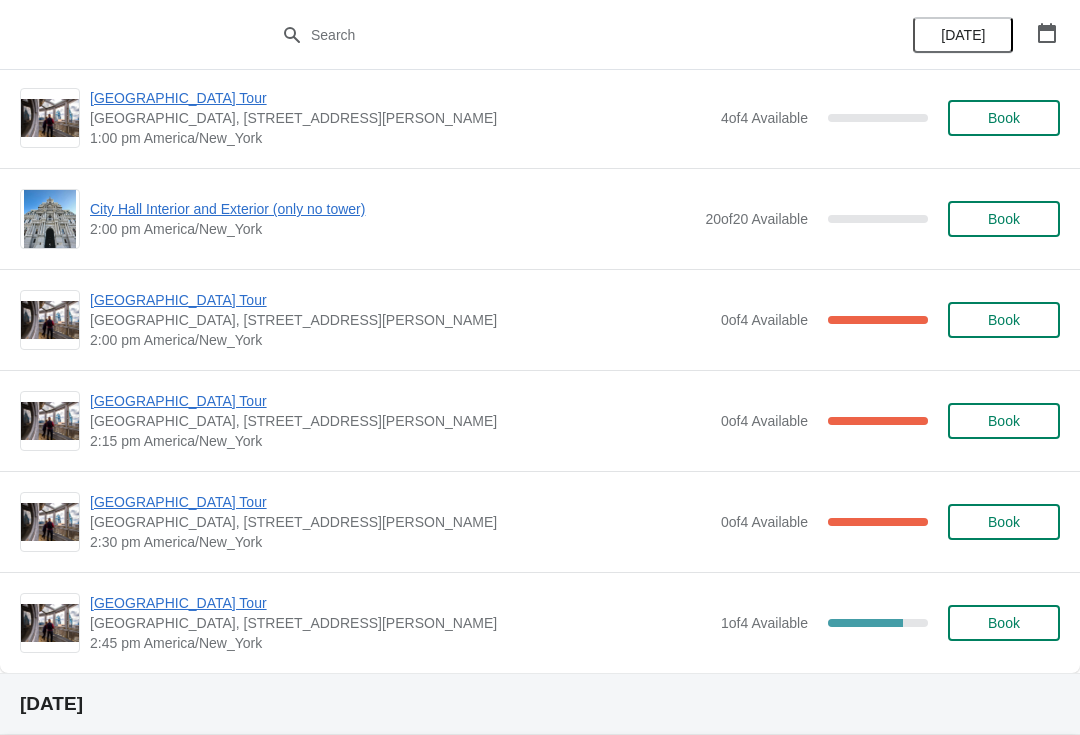 click 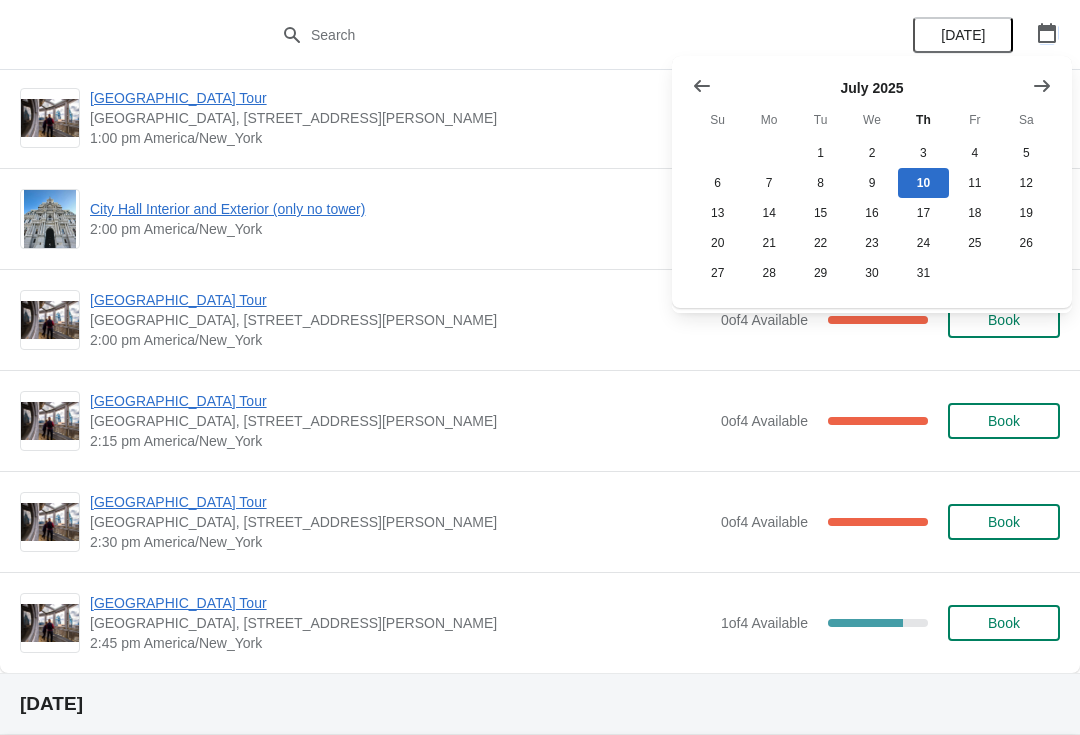 click at bounding box center [1047, 33] 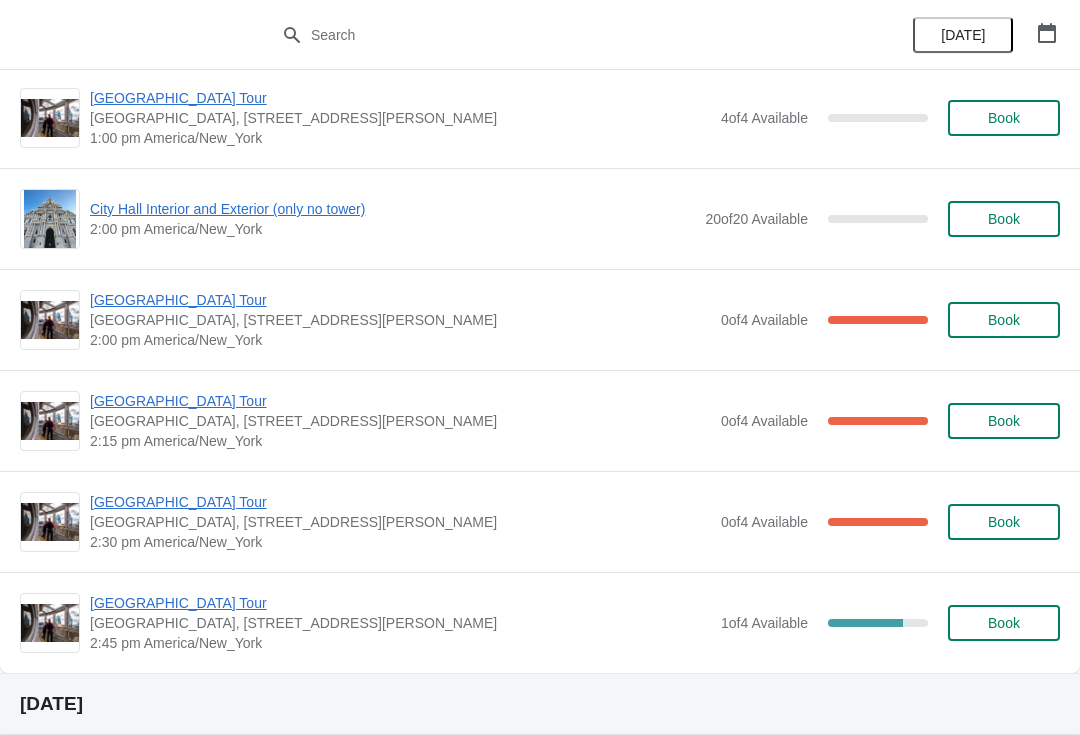 click at bounding box center [1047, 33] 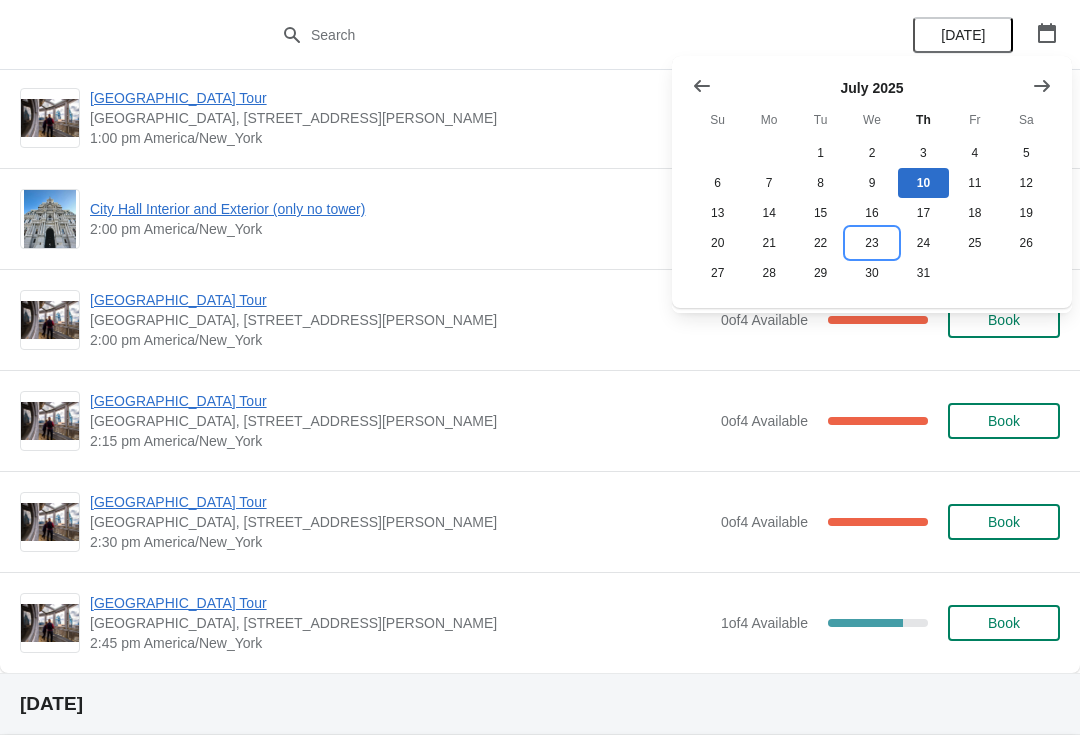 click on "23" at bounding box center [871, 243] 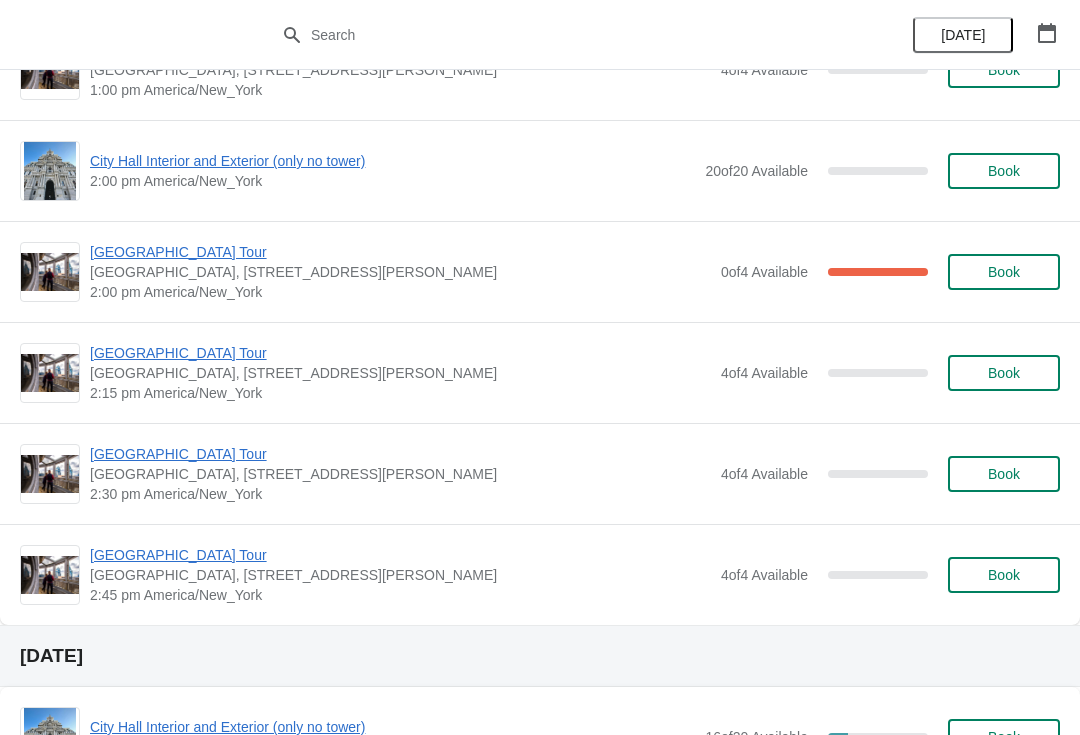 scroll, scrollTop: 1489, scrollLeft: 0, axis: vertical 